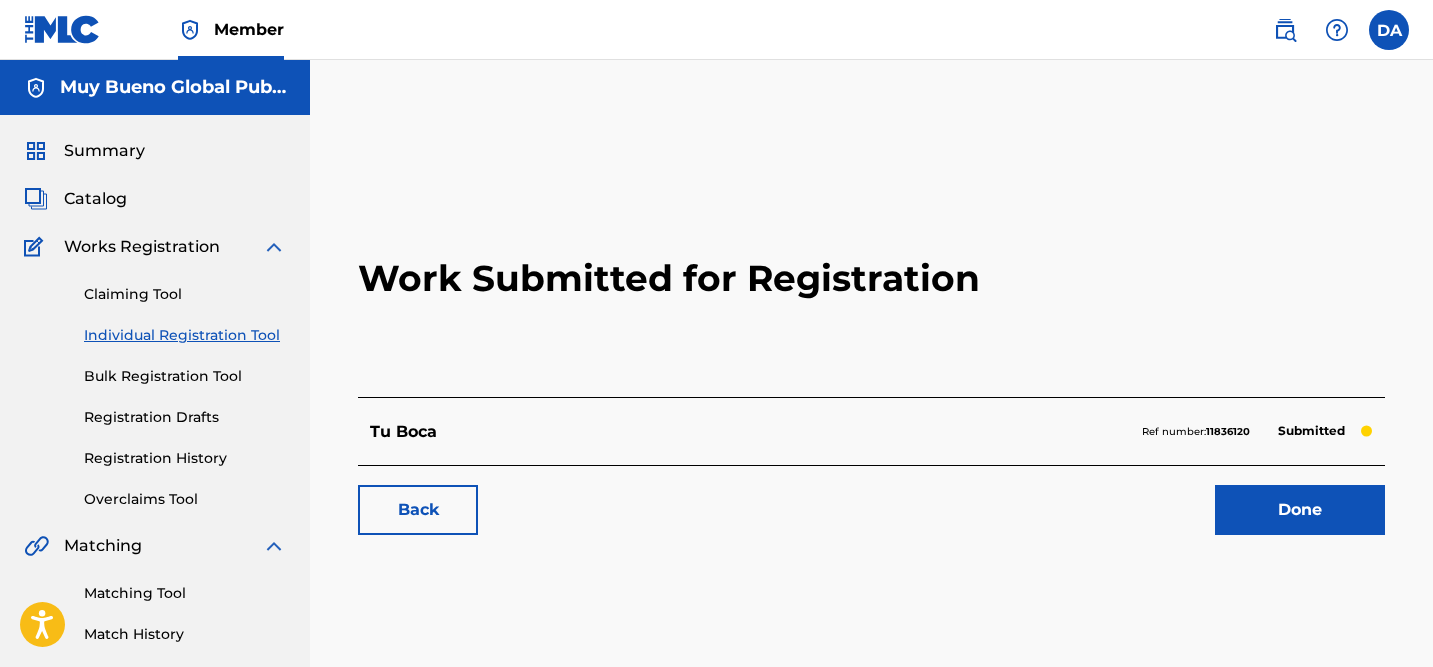 scroll, scrollTop: 0, scrollLeft: 0, axis: both 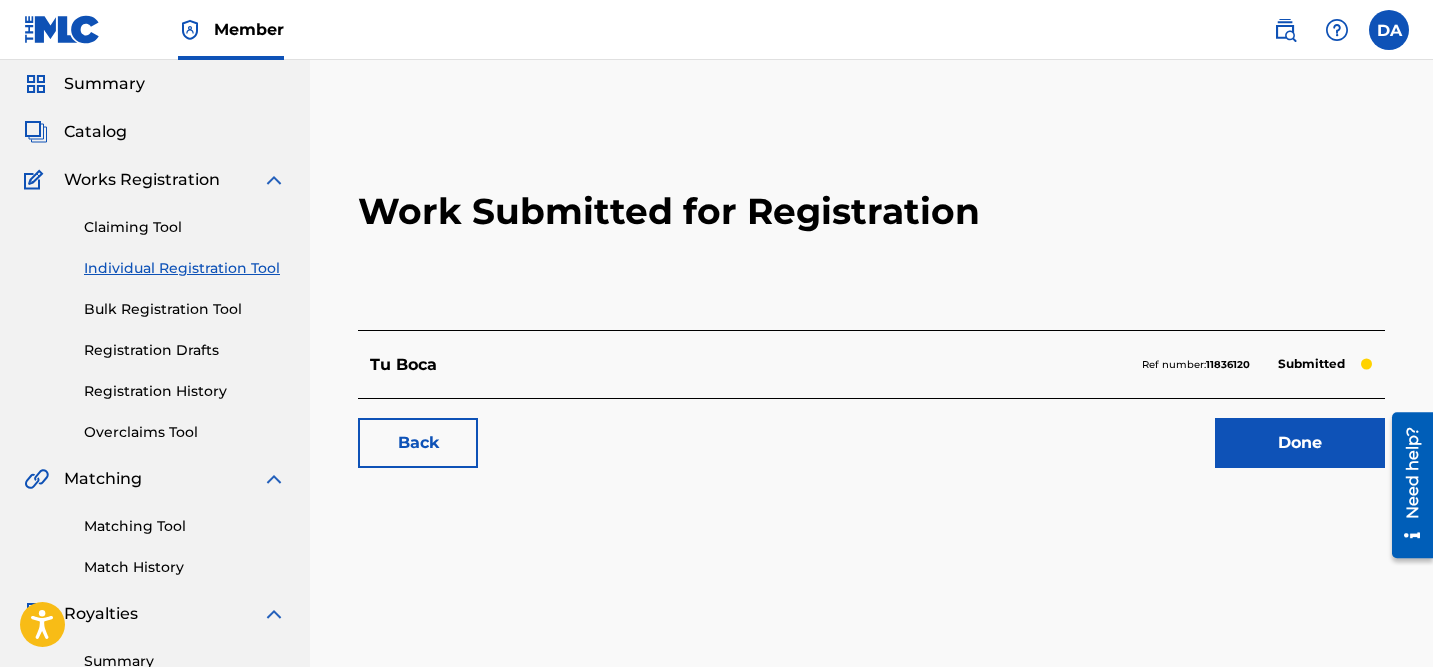 click on "Individual Registration Tool" at bounding box center (185, 268) 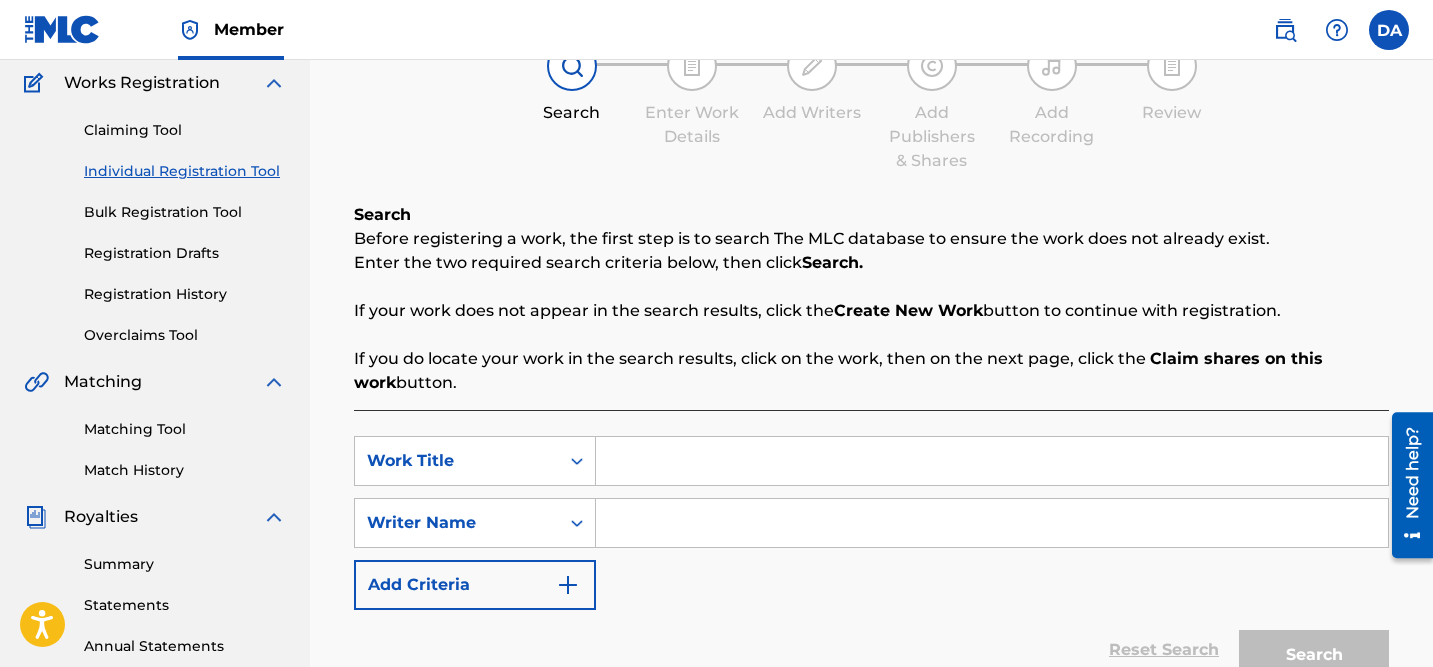 scroll, scrollTop: 165, scrollLeft: 0, axis: vertical 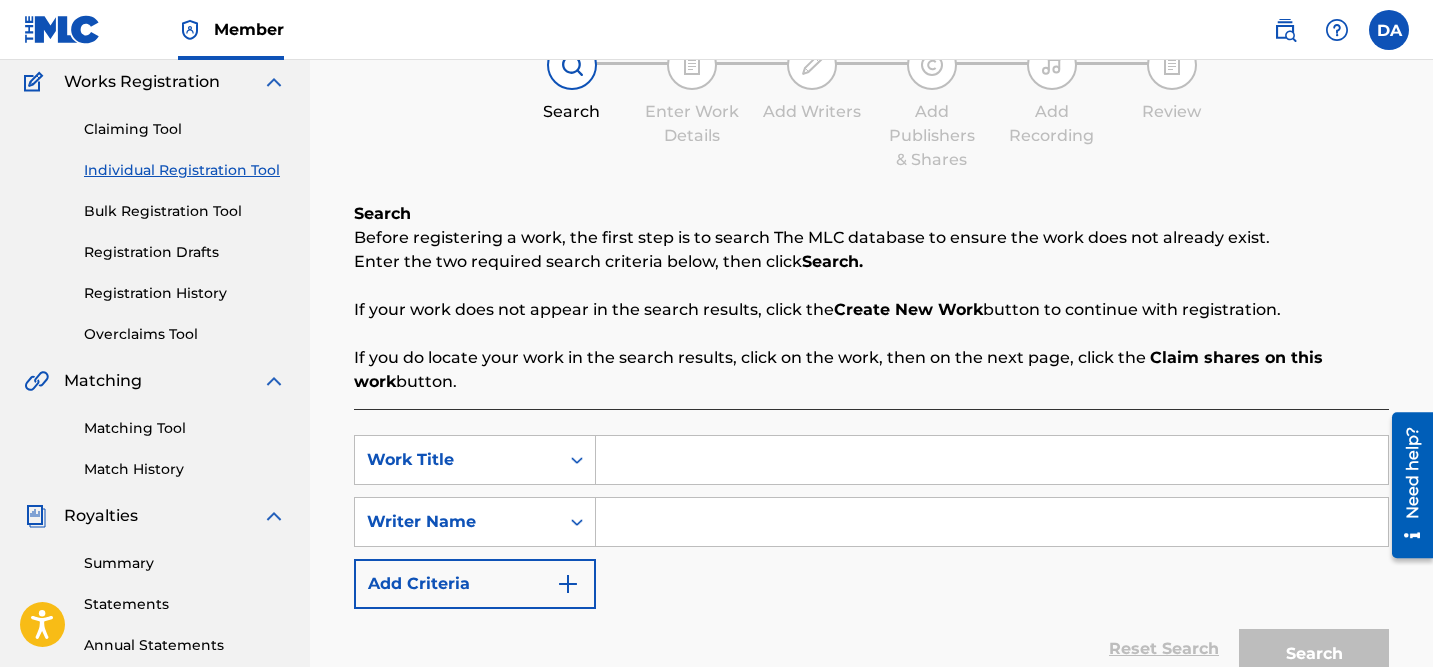click at bounding box center [992, 460] 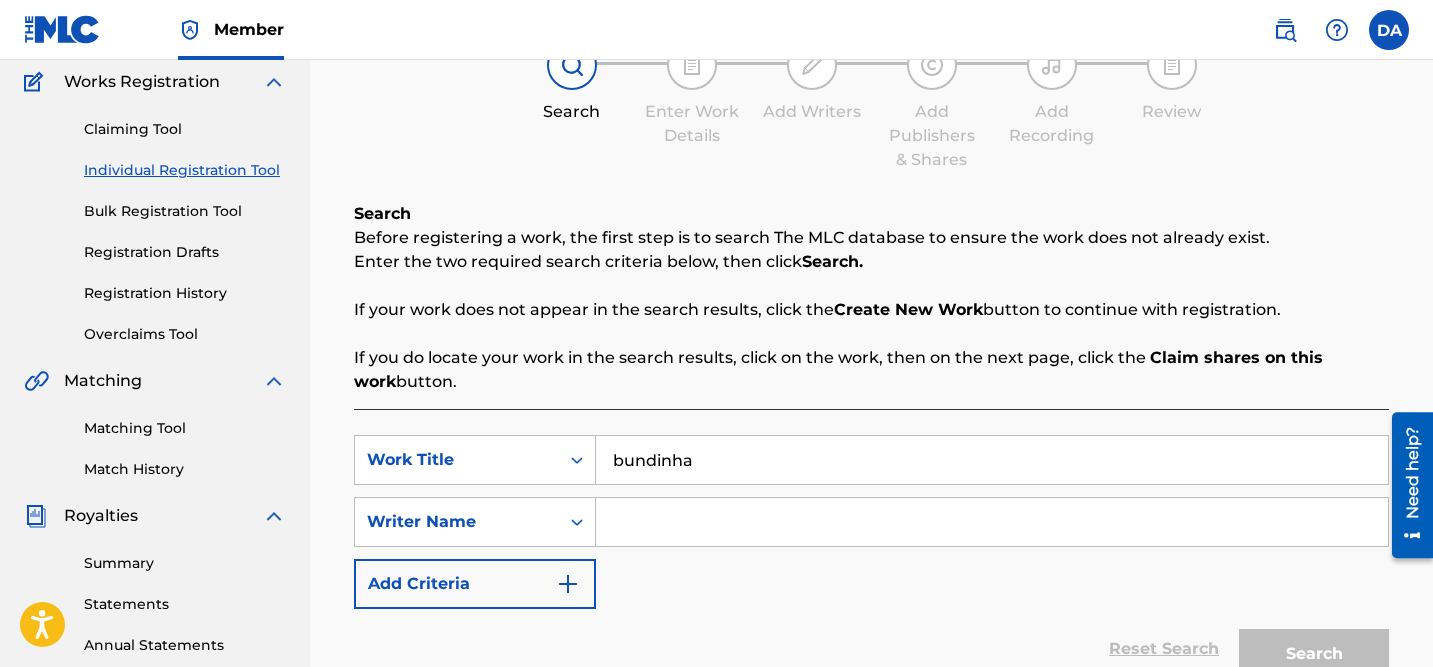 type on "bundinha" 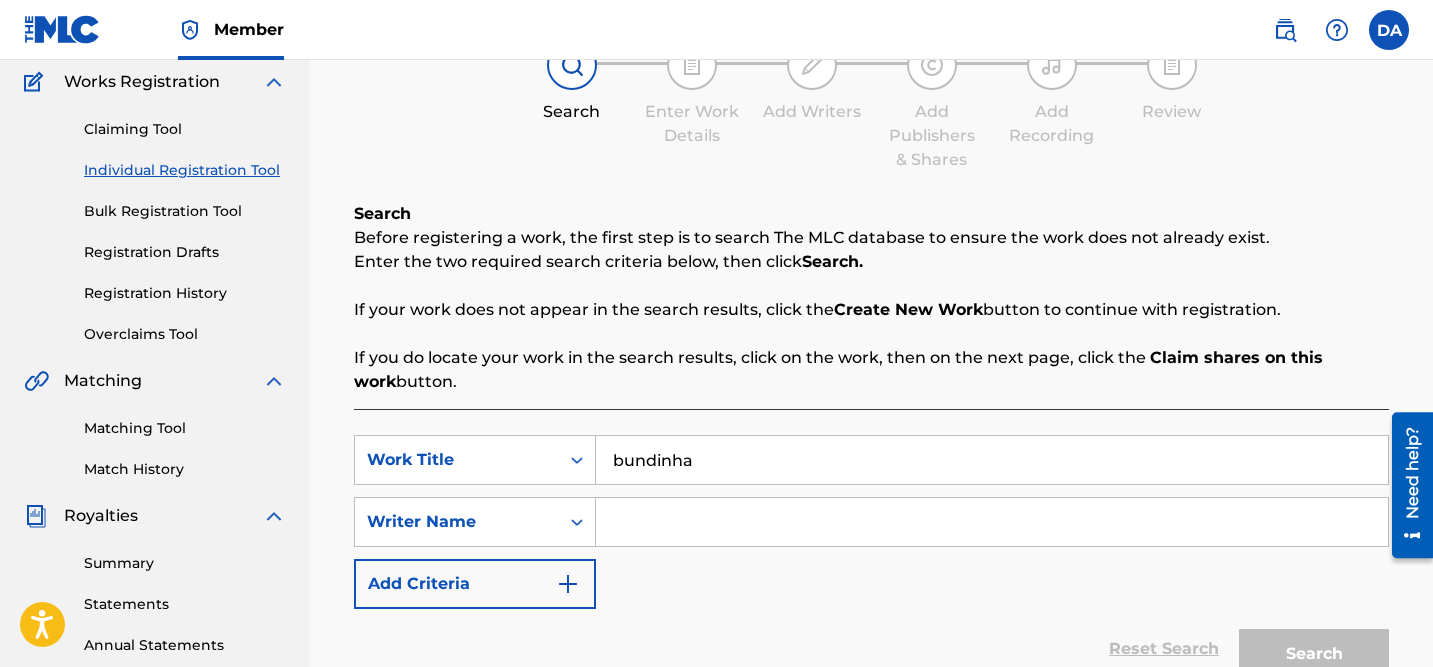 type on "[PERSON_NAME]" 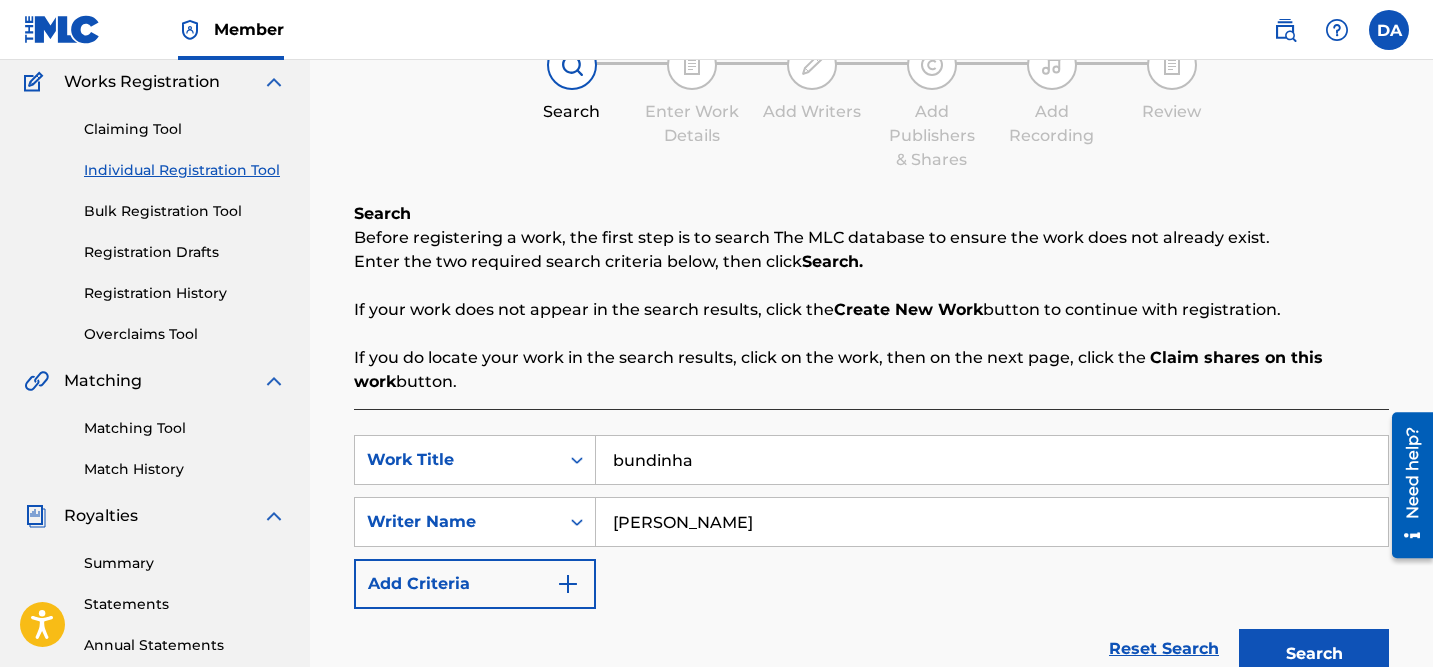 click on "Search" at bounding box center [1314, 654] 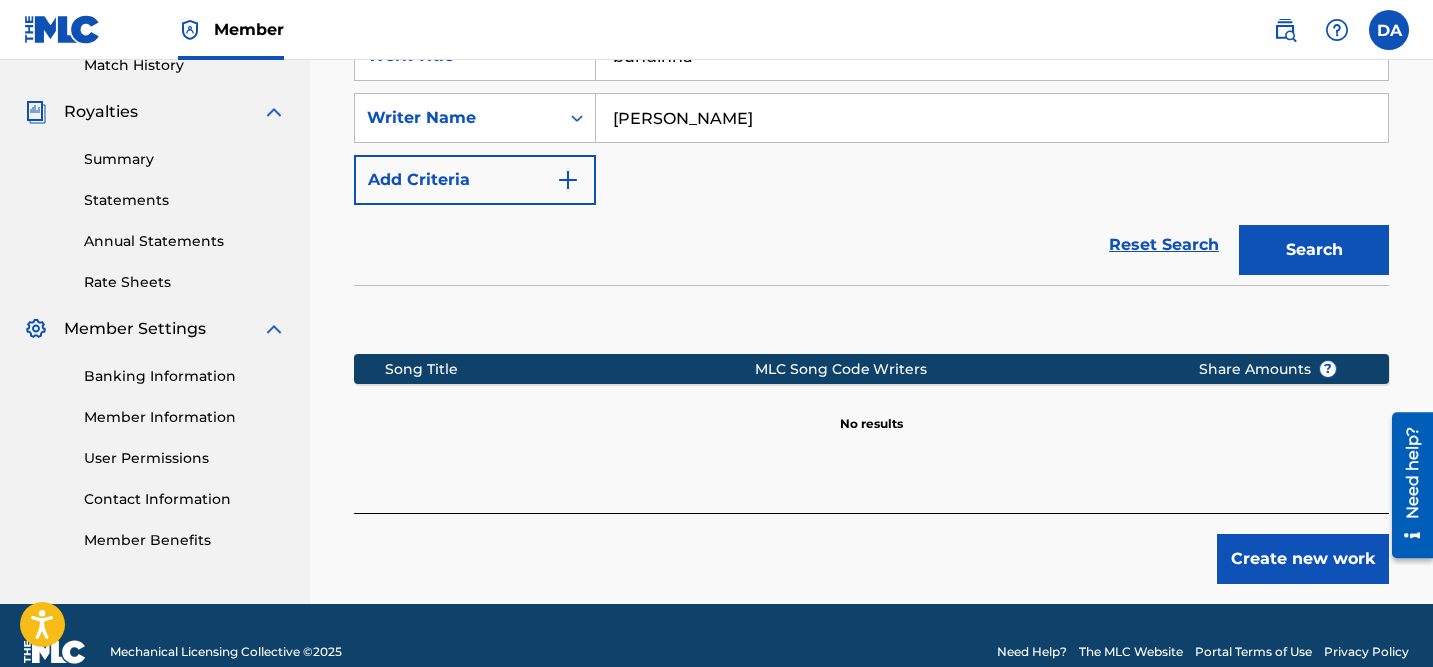 scroll, scrollTop: 602, scrollLeft: 0, axis: vertical 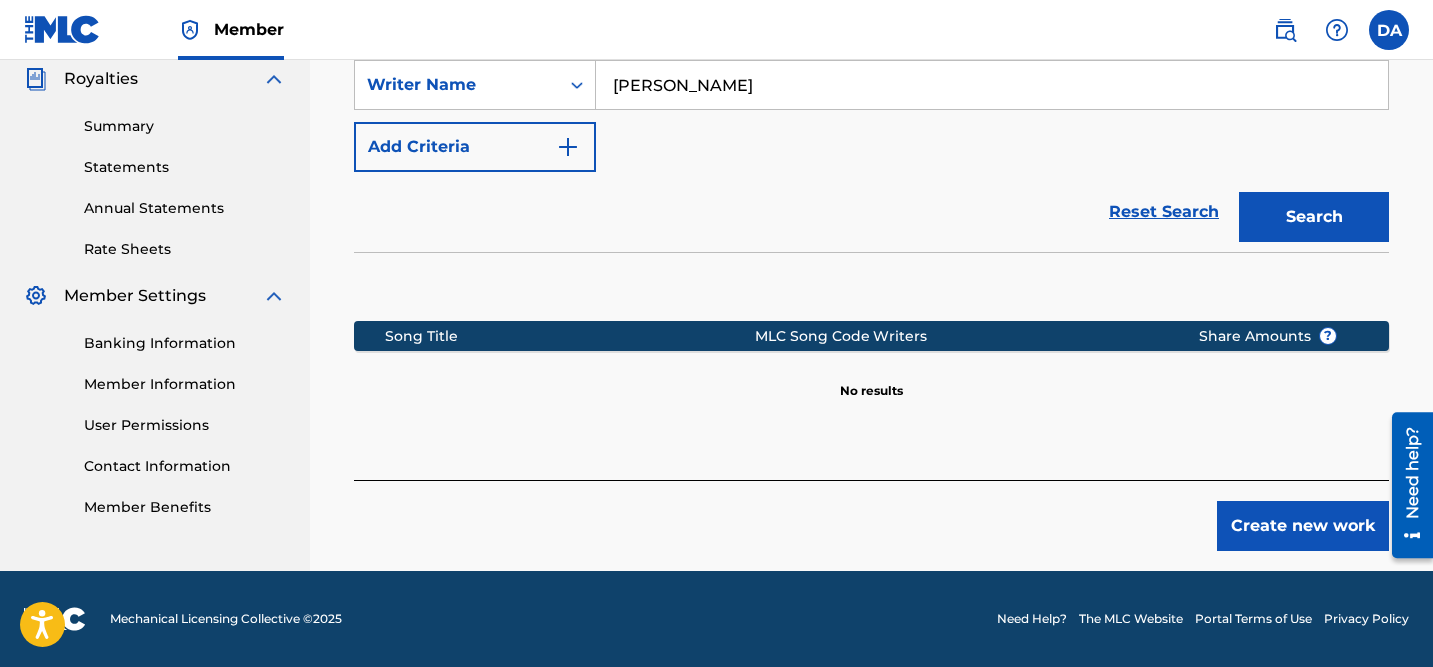 click on "Create new work" at bounding box center (1303, 526) 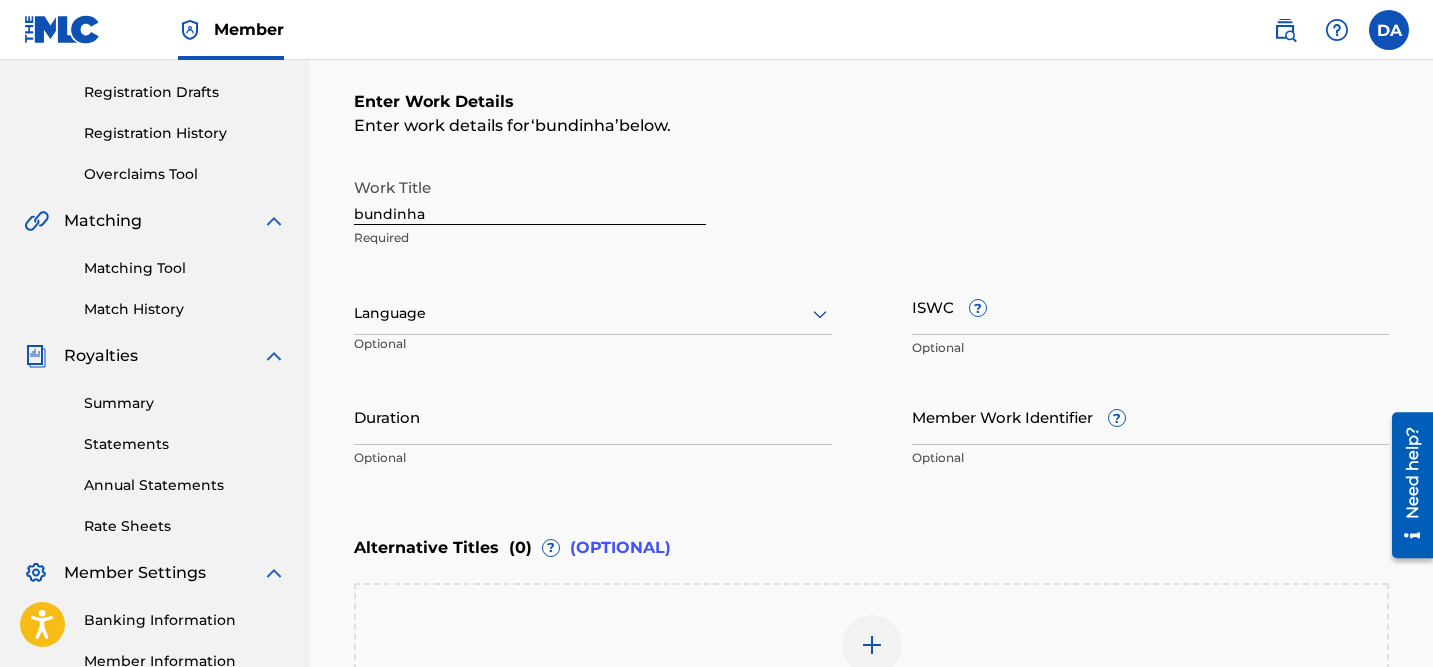 scroll, scrollTop: 317, scrollLeft: 0, axis: vertical 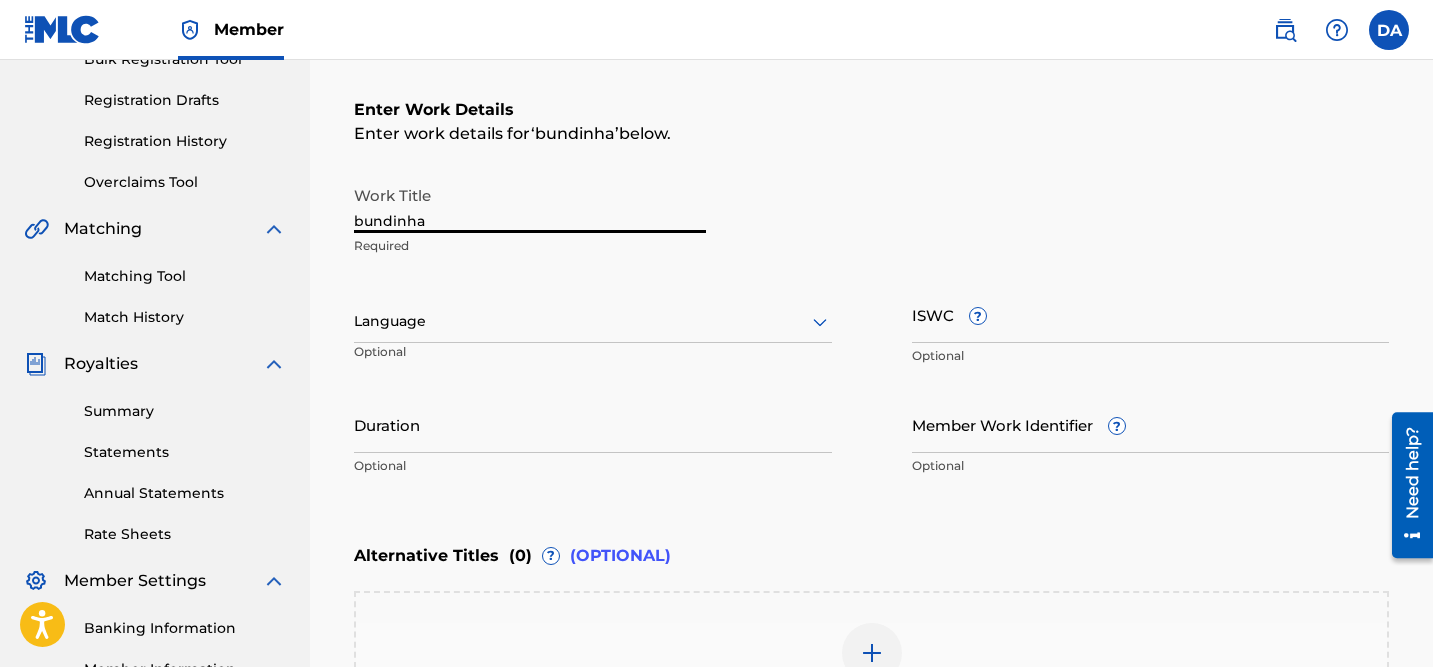 click on "bundinha" at bounding box center (530, 204) 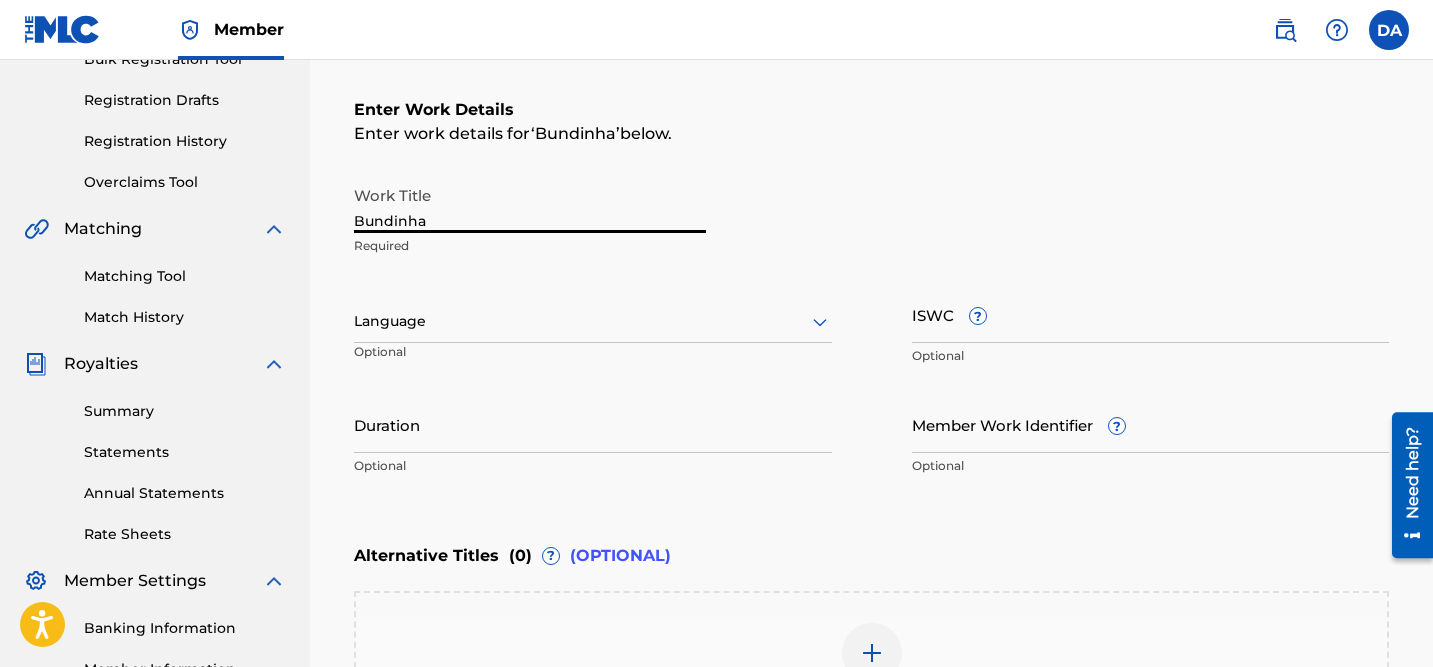type on "Bundinha" 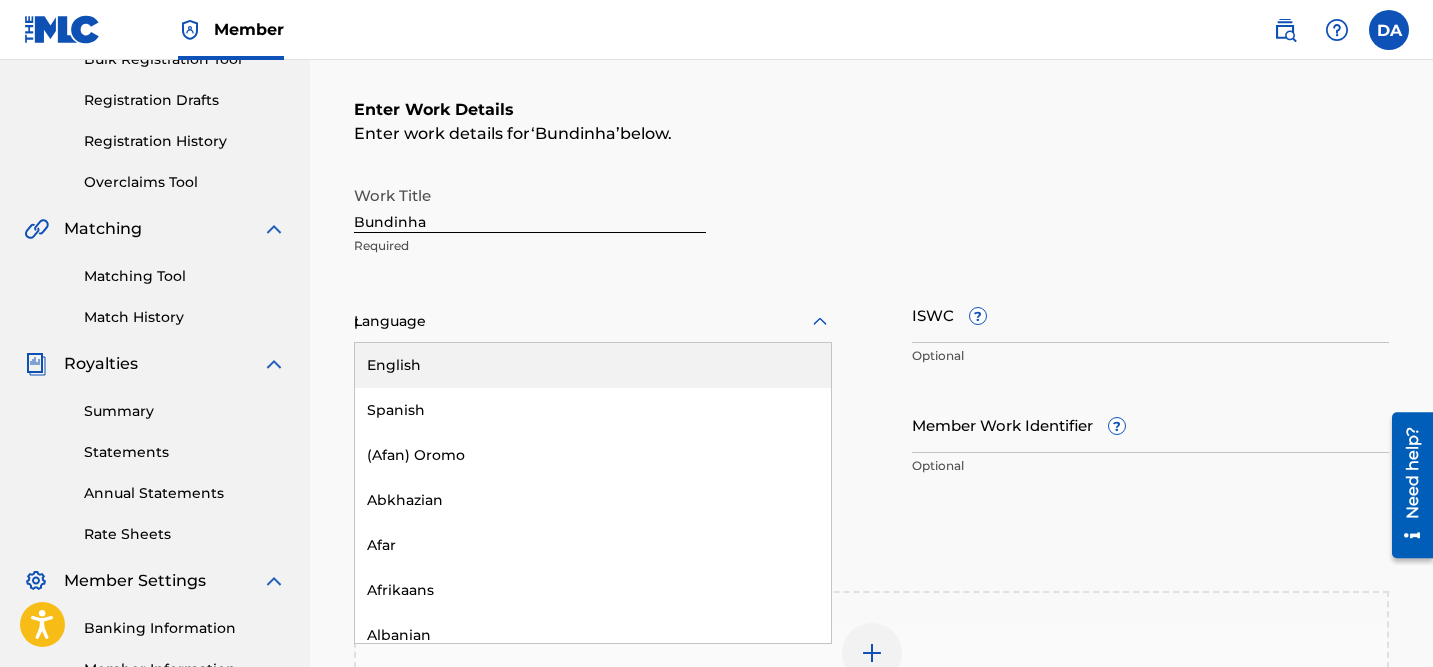 type on "po" 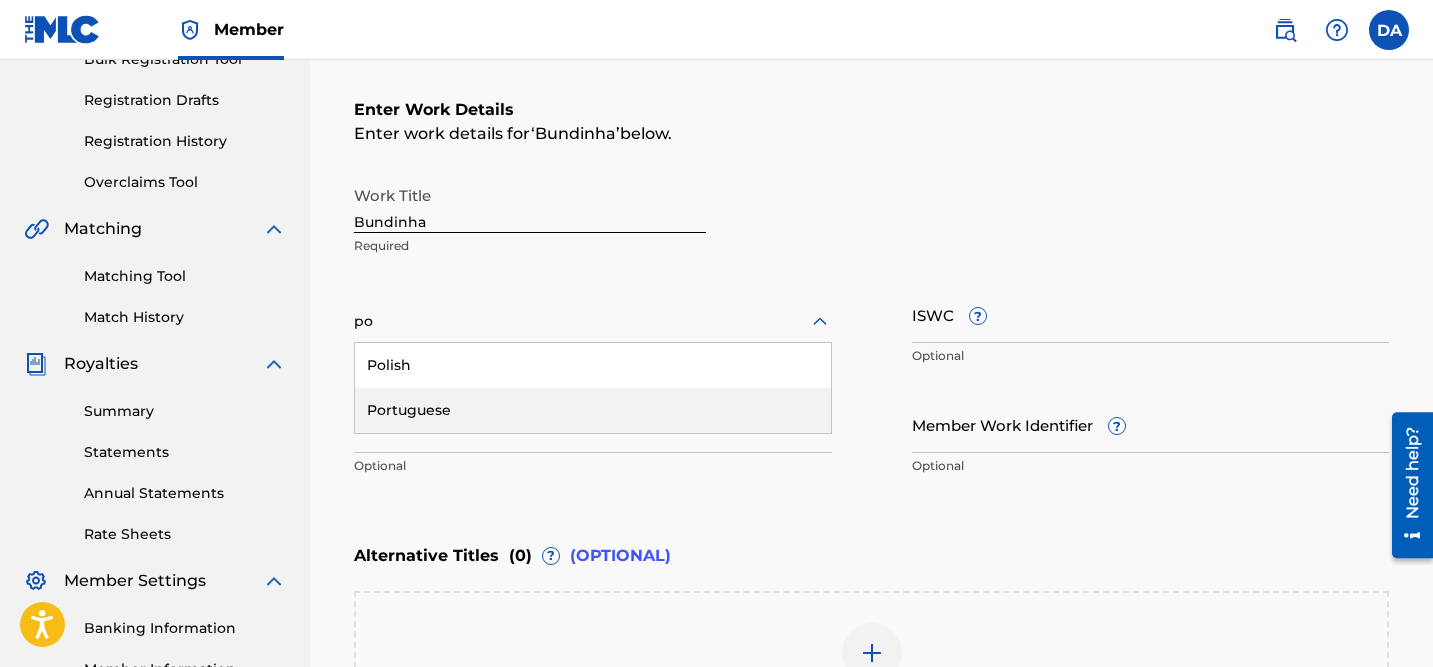 click on "Portuguese" at bounding box center (593, 410) 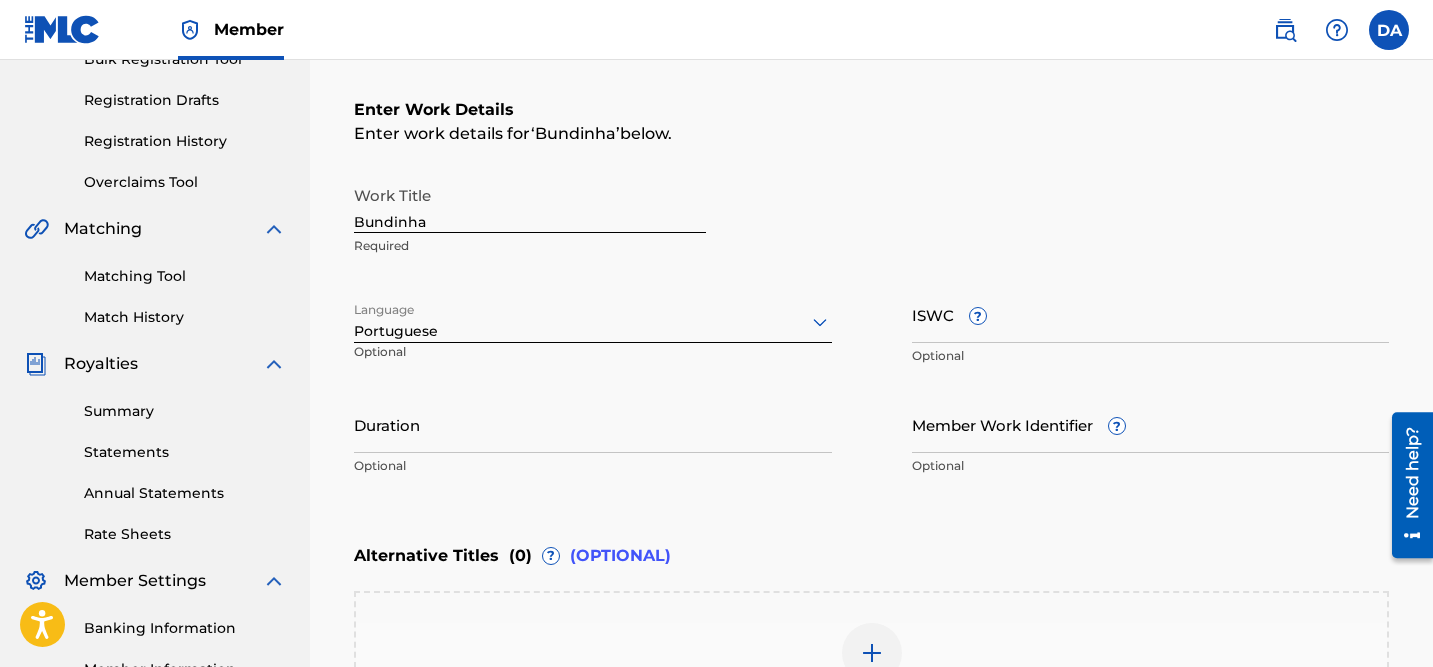 scroll, scrollTop: 397, scrollLeft: 0, axis: vertical 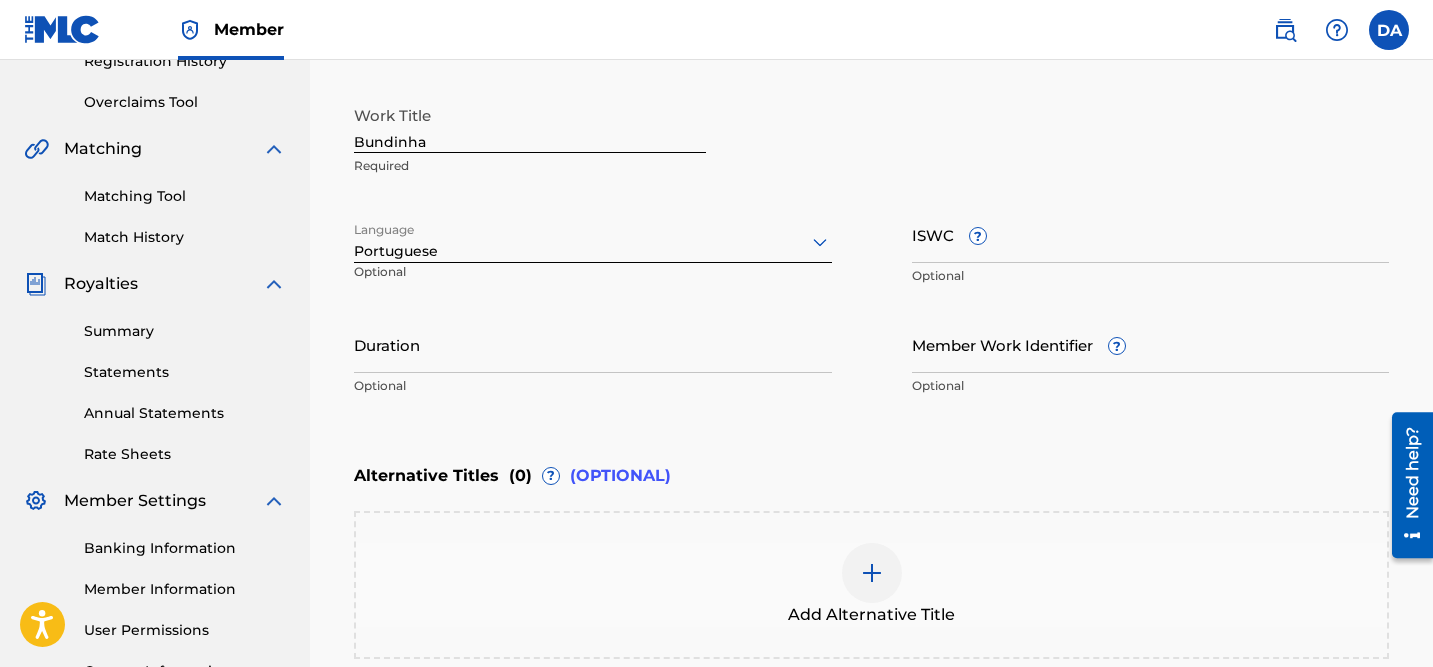 click on "Duration" at bounding box center (593, 344) 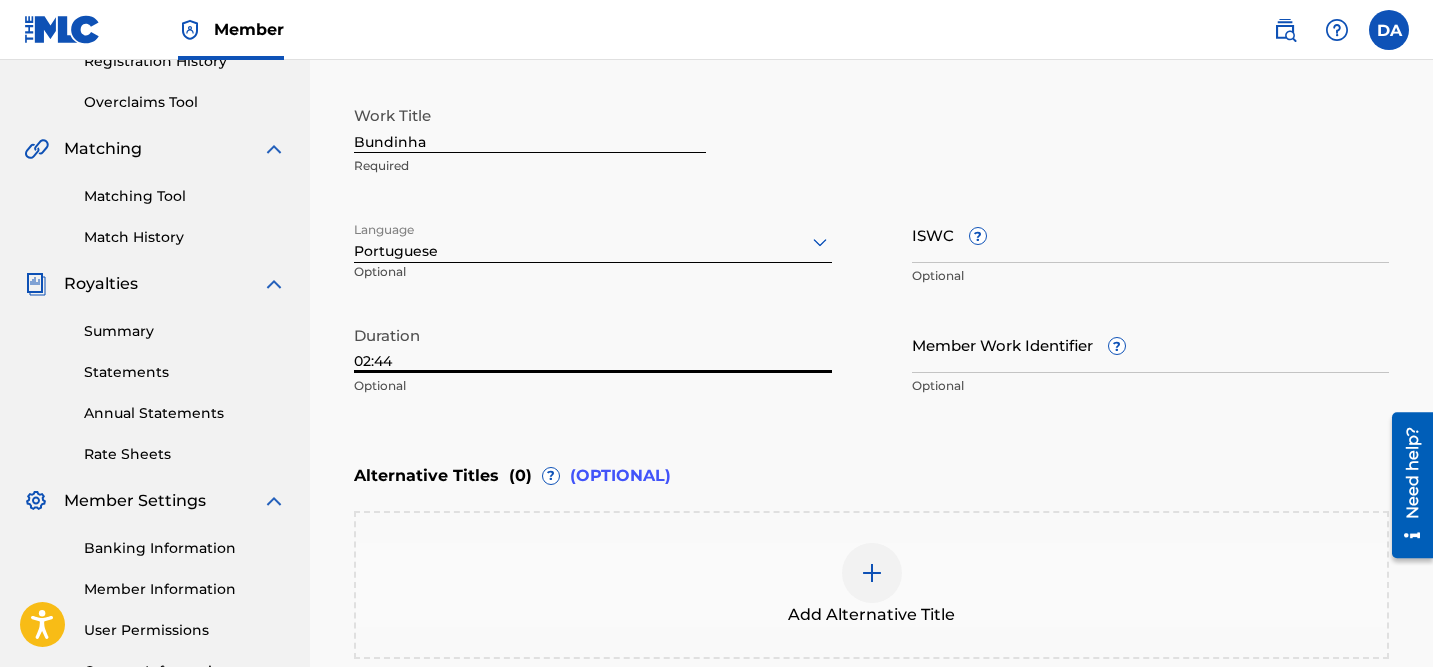 type on "02:44" 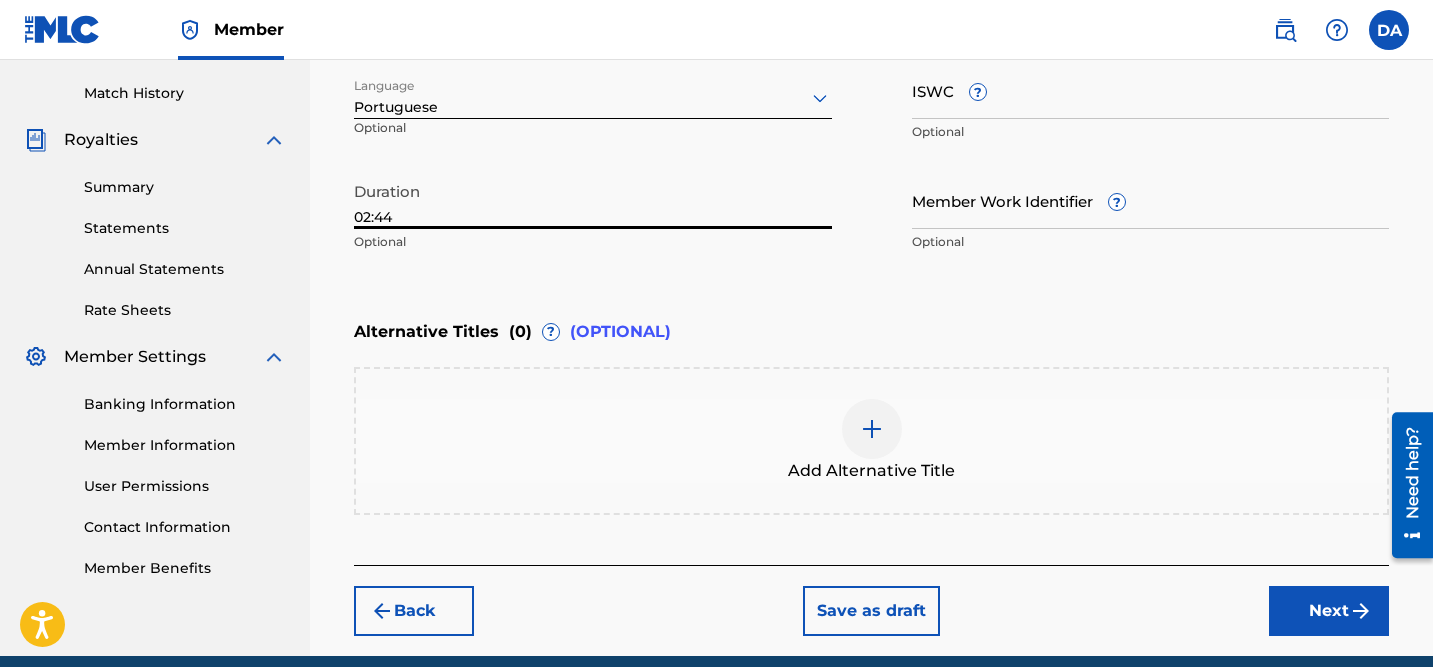 scroll, scrollTop: 547, scrollLeft: 0, axis: vertical 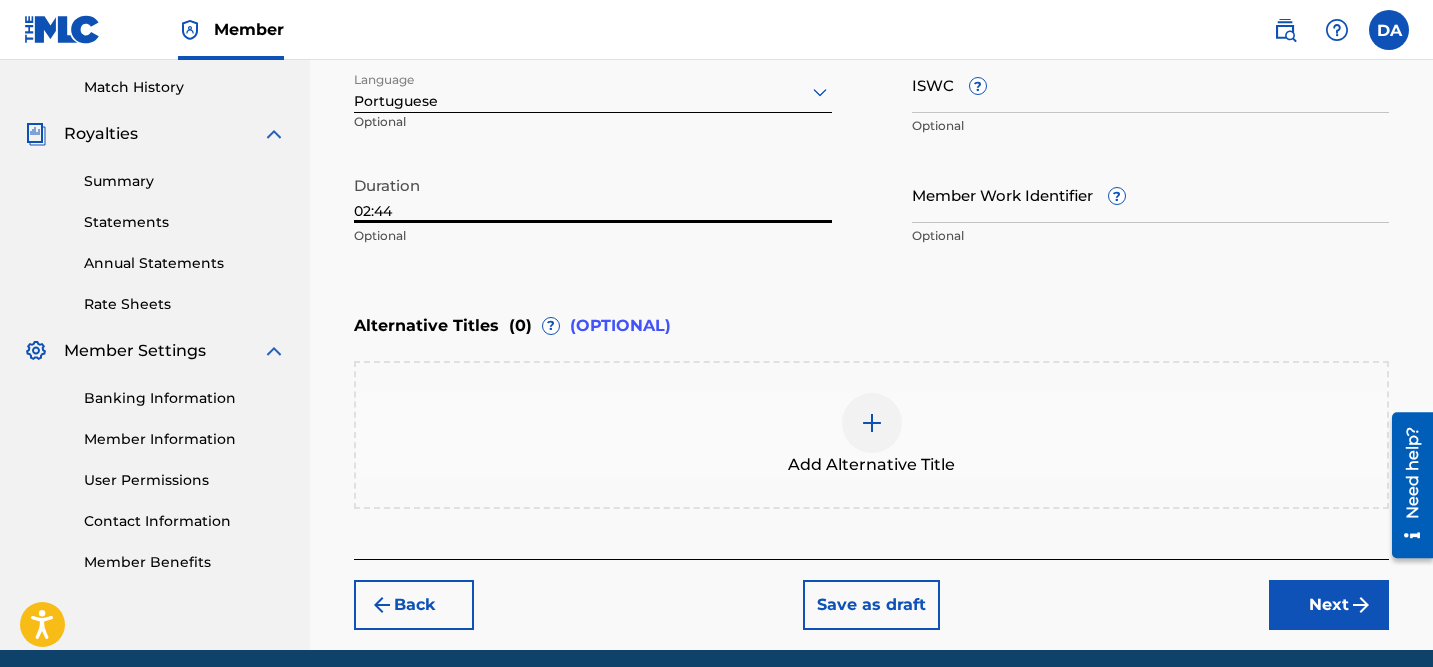 click on "Next" at bounding box center [1329, 605] 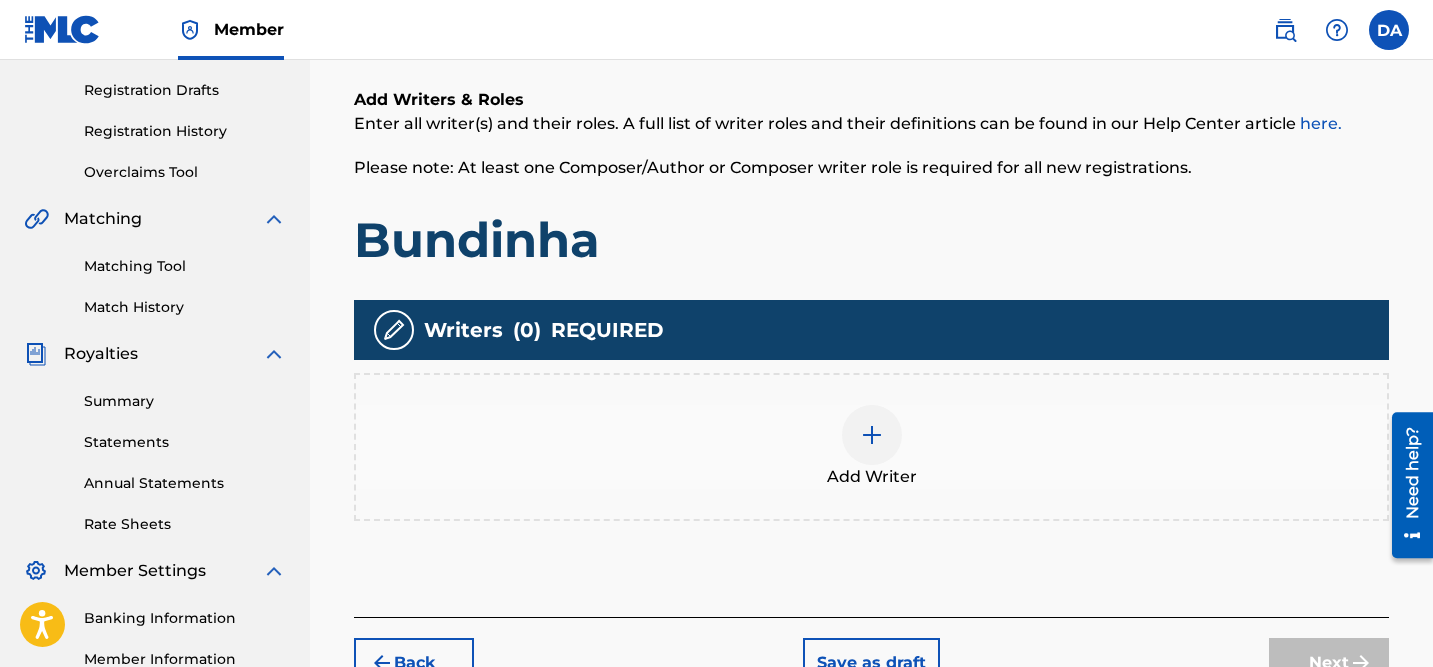 scroll, scrollTop: 376, scrollLeft: 0, axis: vertical 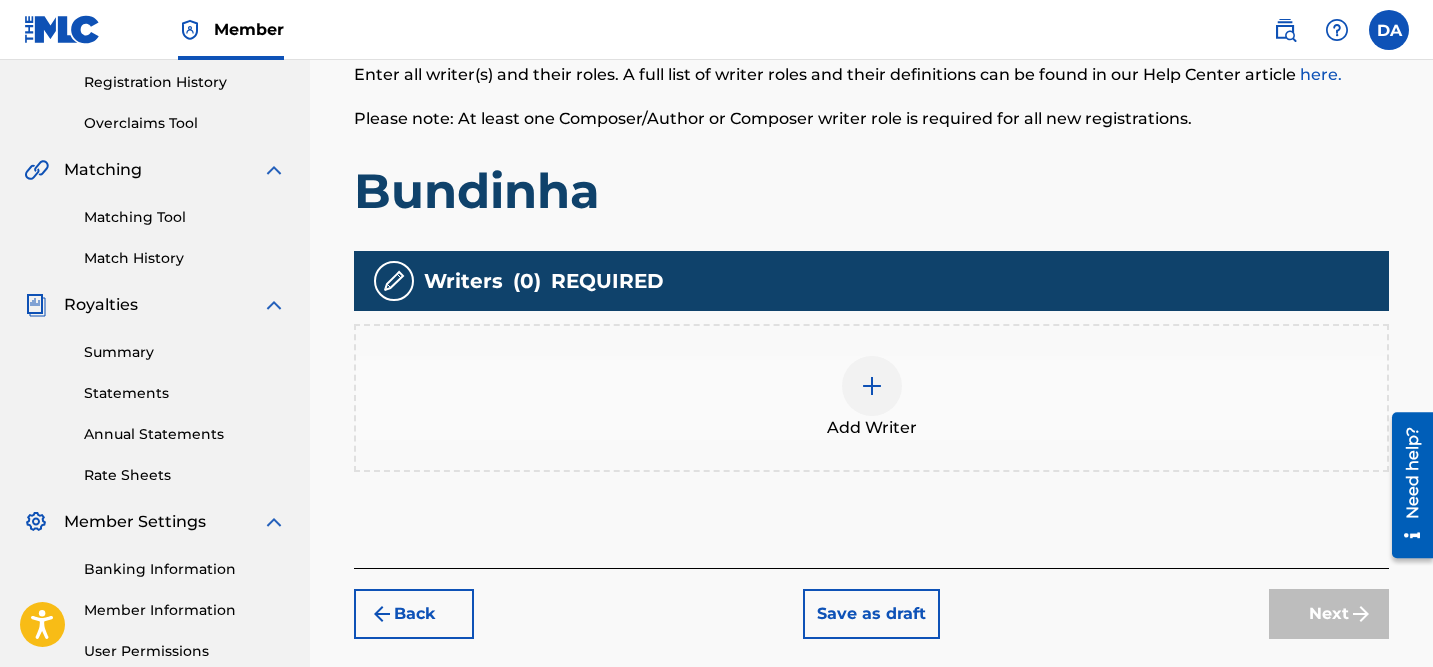 click at bounding box center (872, 386) 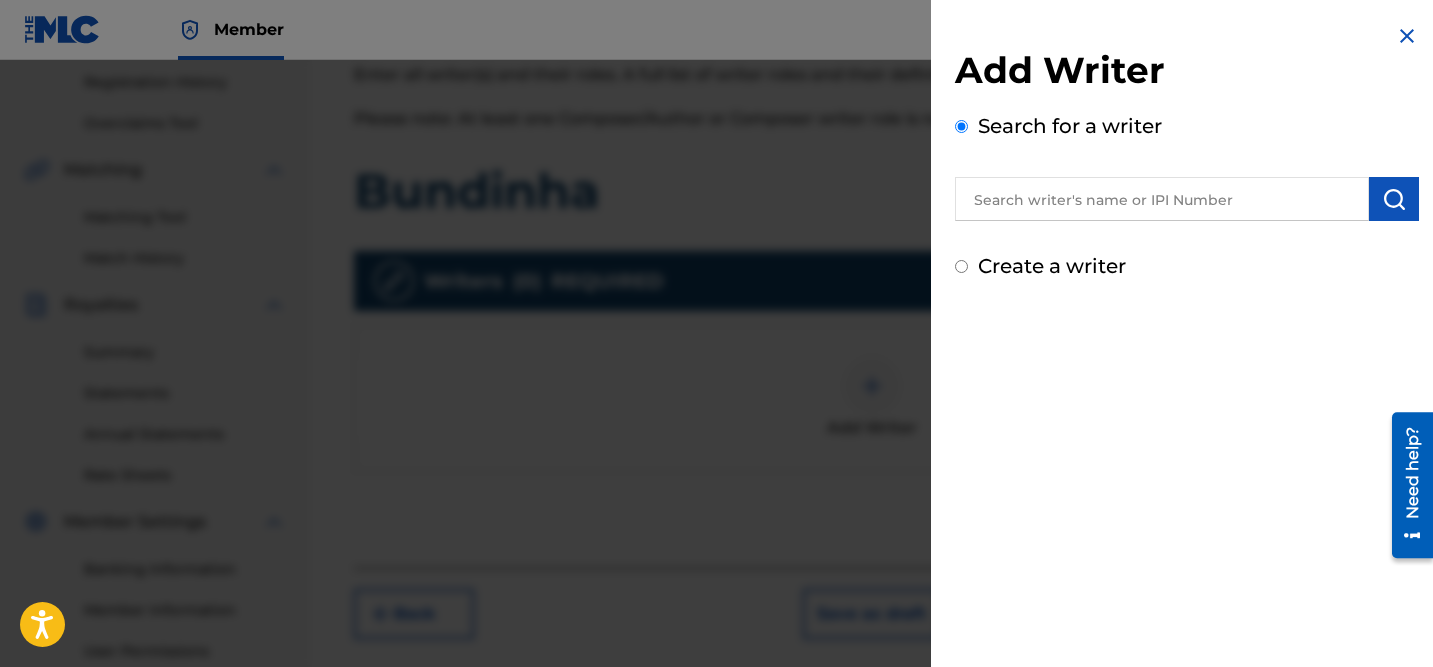 click at bounding box center (1162, 199) 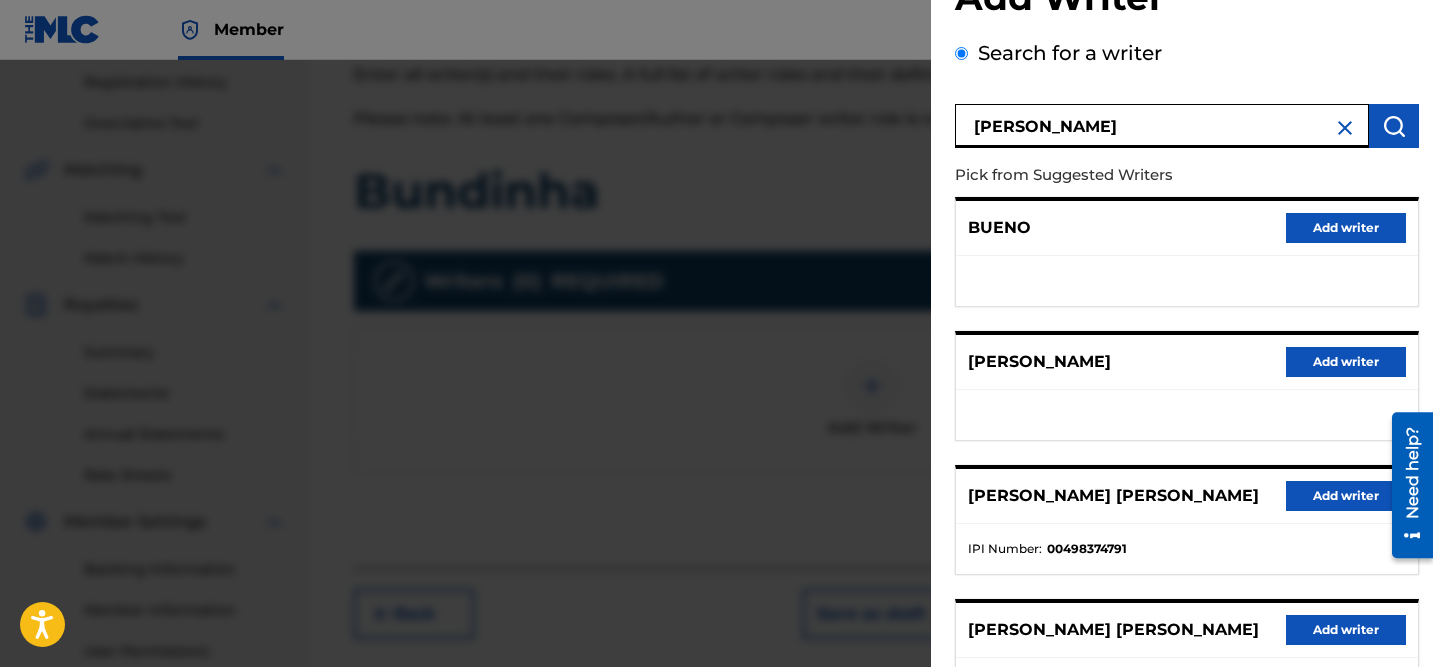 scroll, scrollTop: 49, scrollLeft: 0, axis: vertical 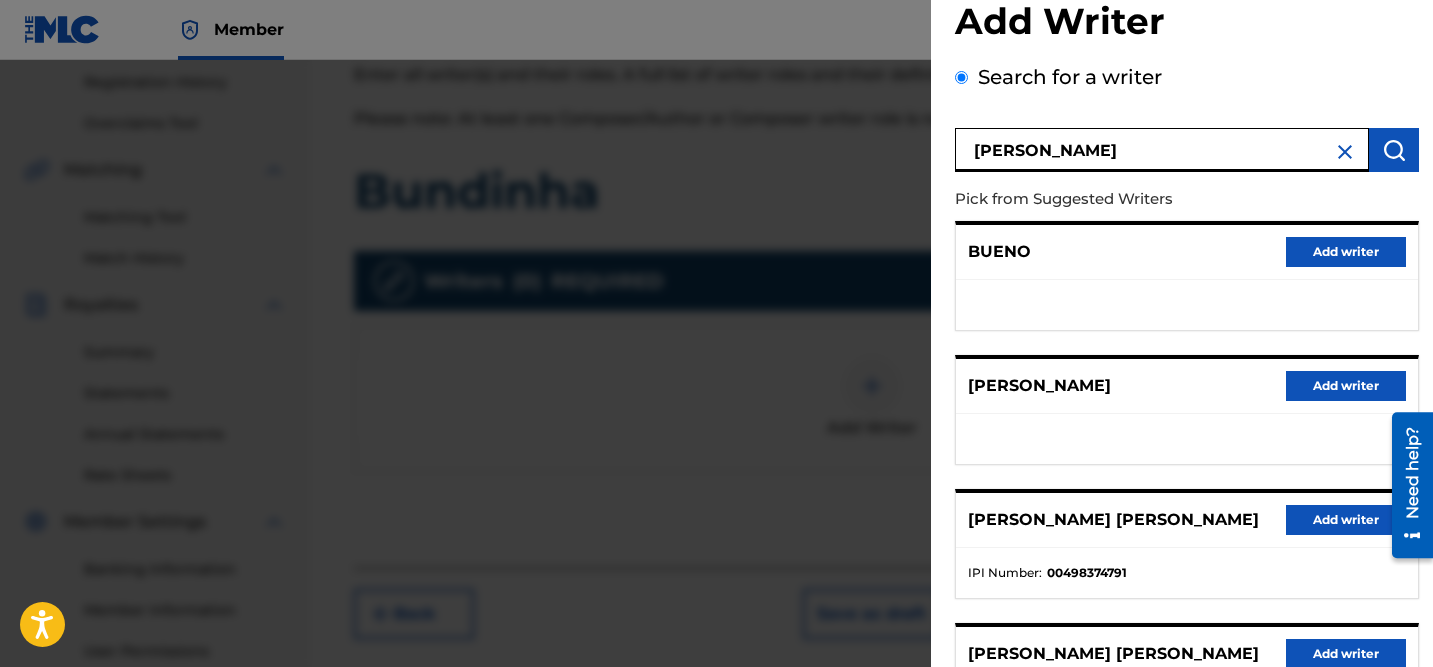 click on "[PERSON_NAME]" at bounding box center (1162, 150) 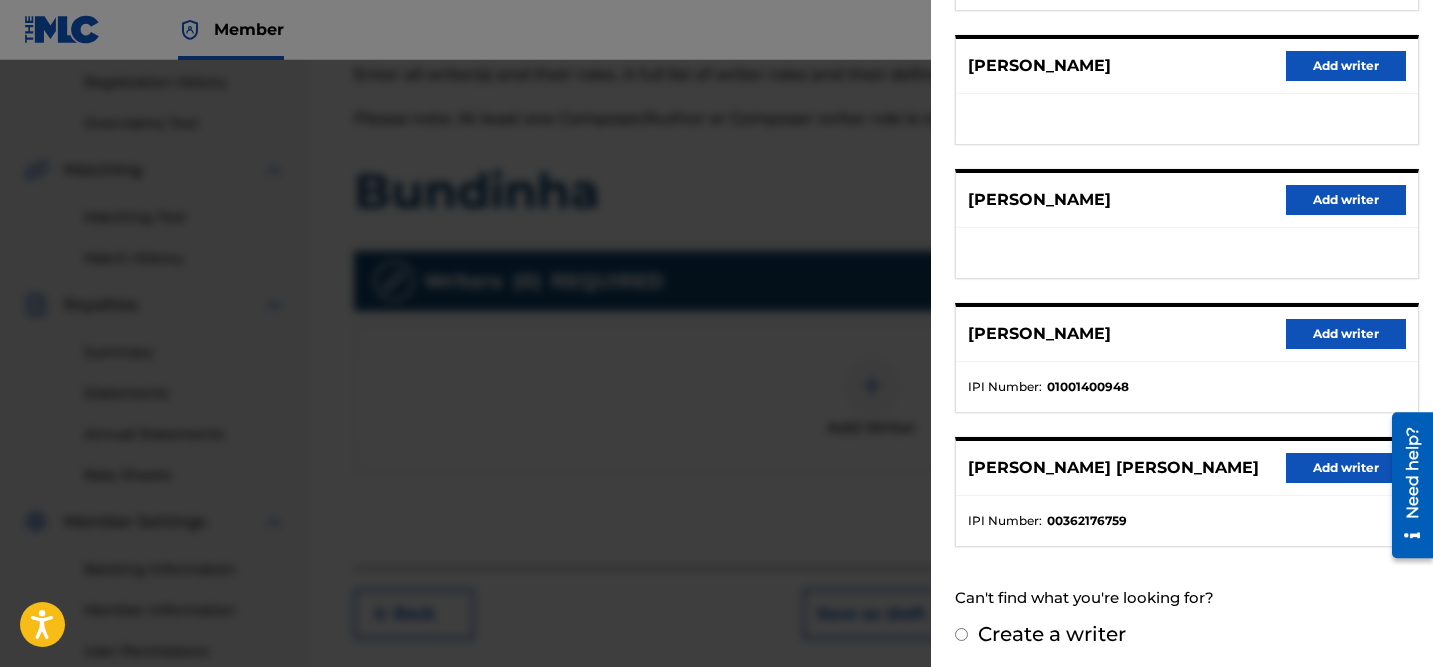 scroll, scrollTop: 375, scrollLeft: 0, axis: vertical 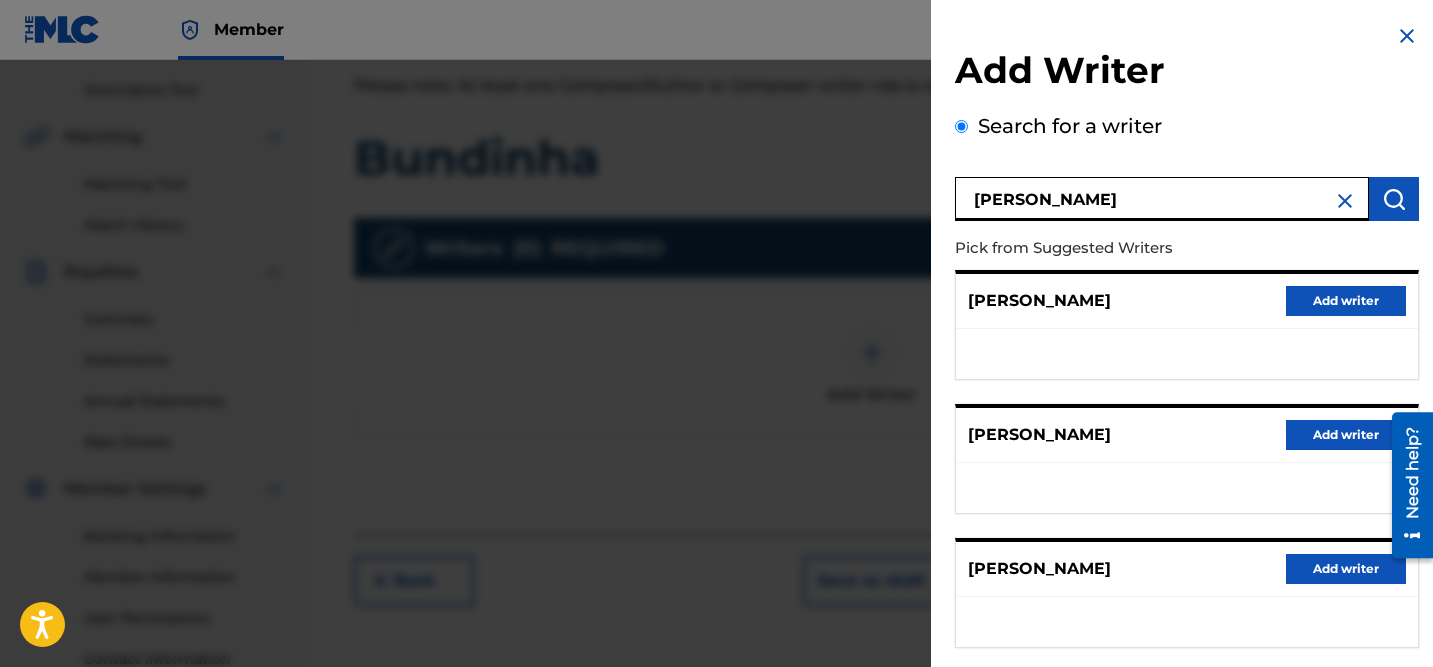 type on "[PERSON_NAME]" 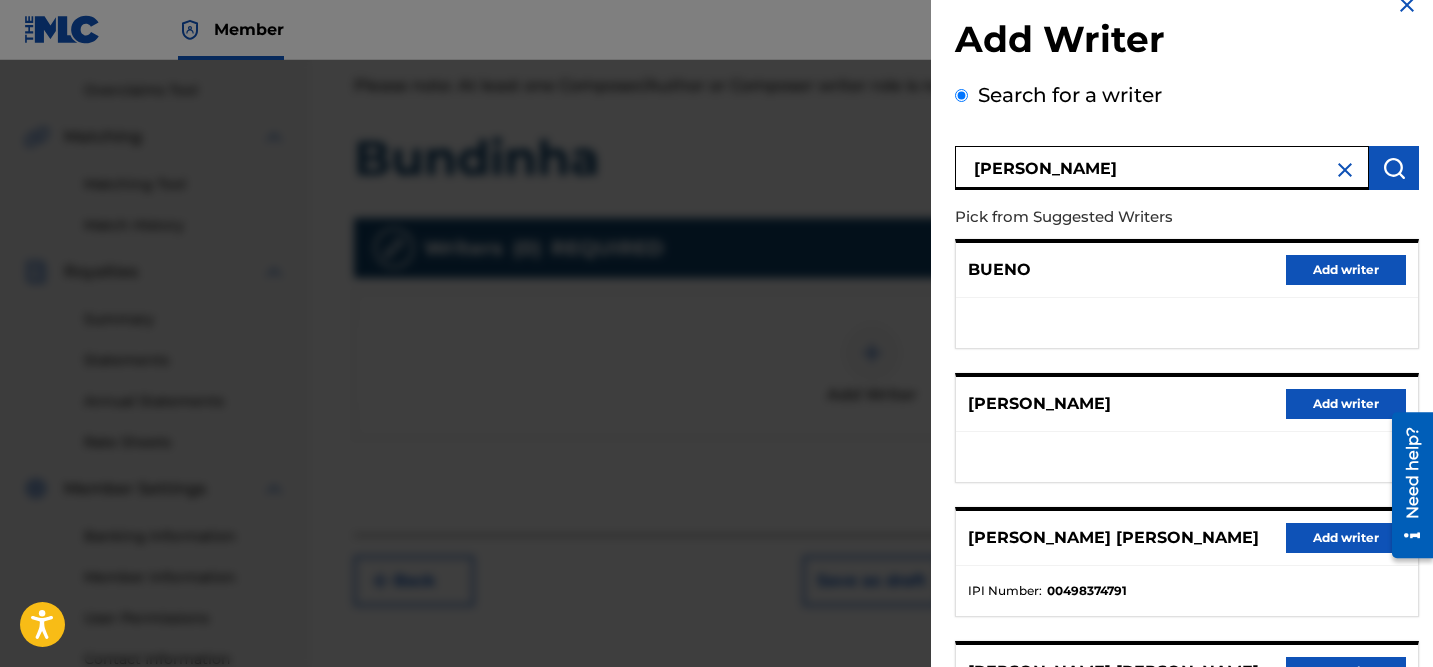 scroll, scrollTop: 55, scrollLeft: 0, axis: vertical 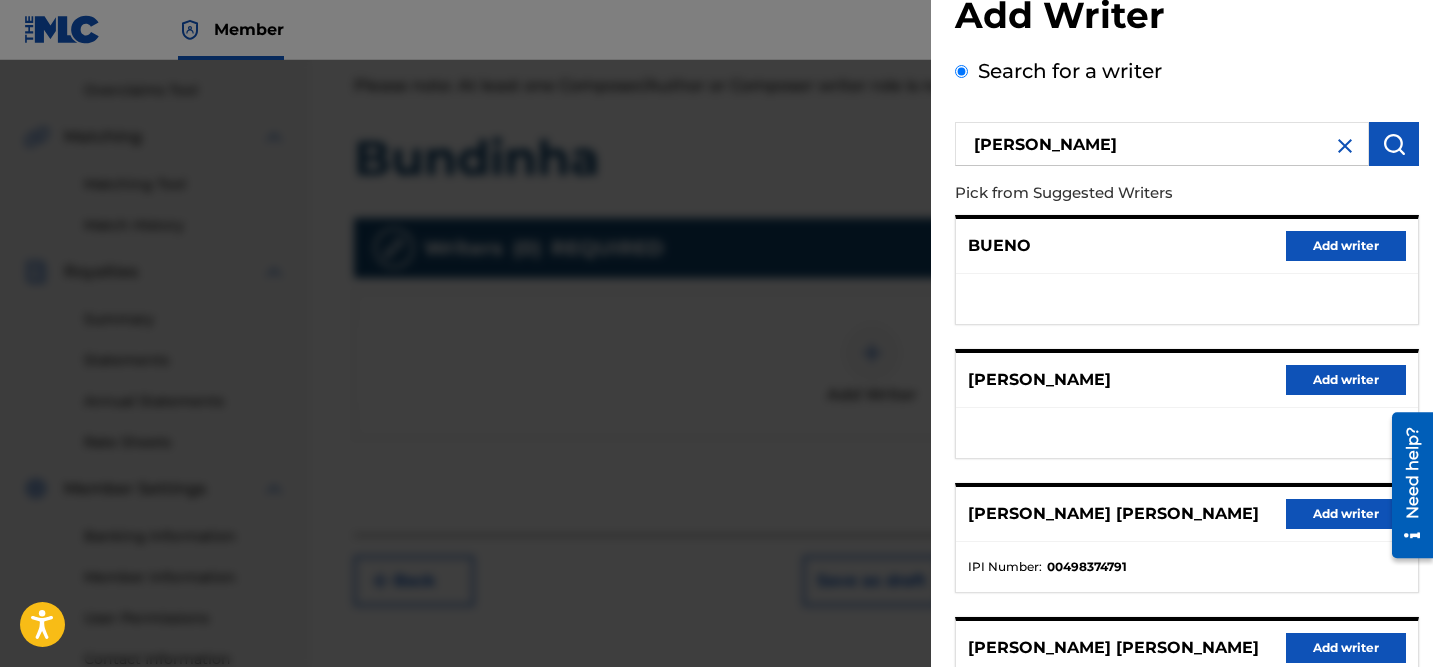 click on "Add writer" at bounding box center (1346, 380) 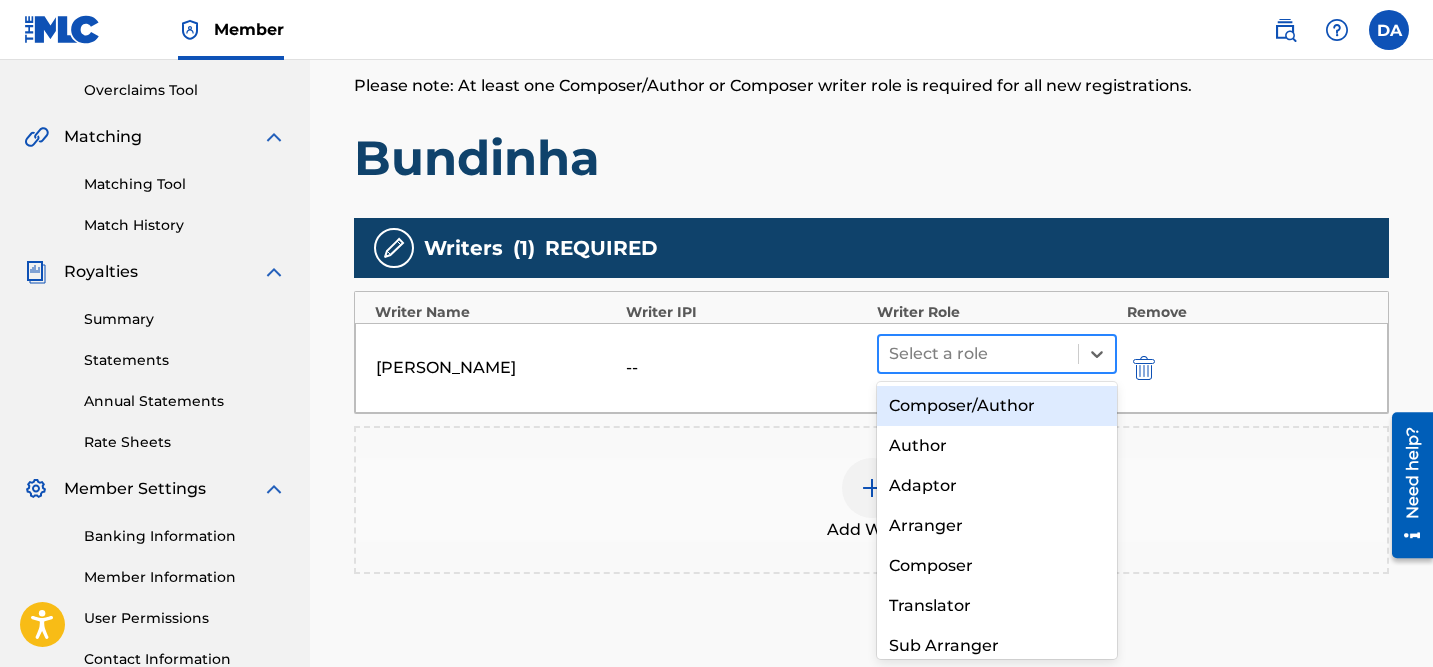 click at bounding box center [978, 354] 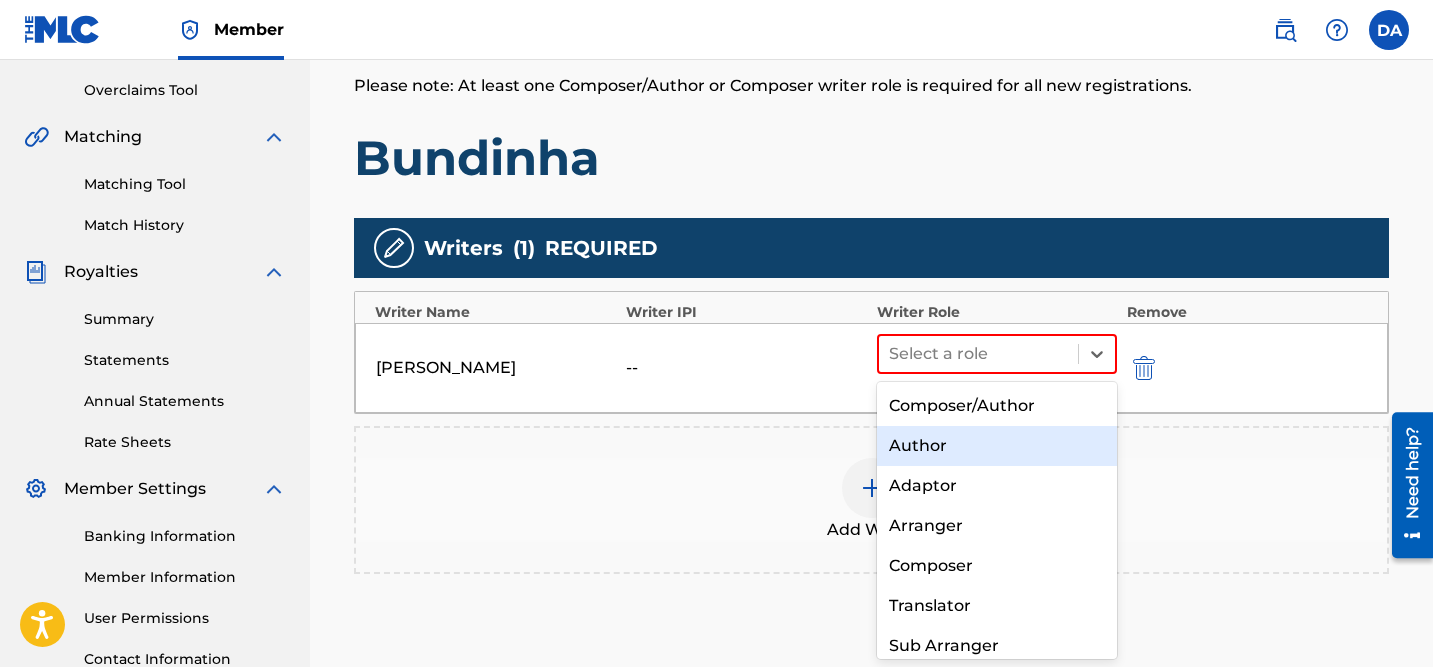 click on "Author" at bounding box center [997, 446] 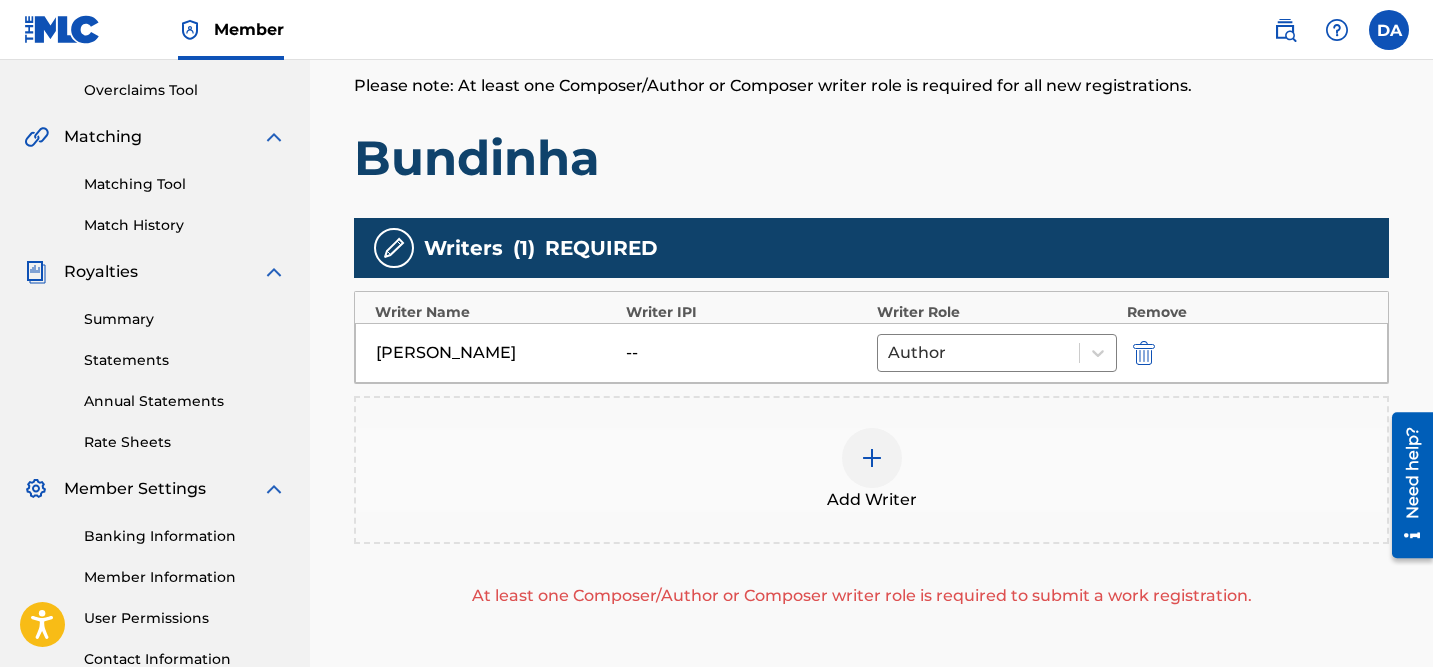 click at bounding box center [872, 458] 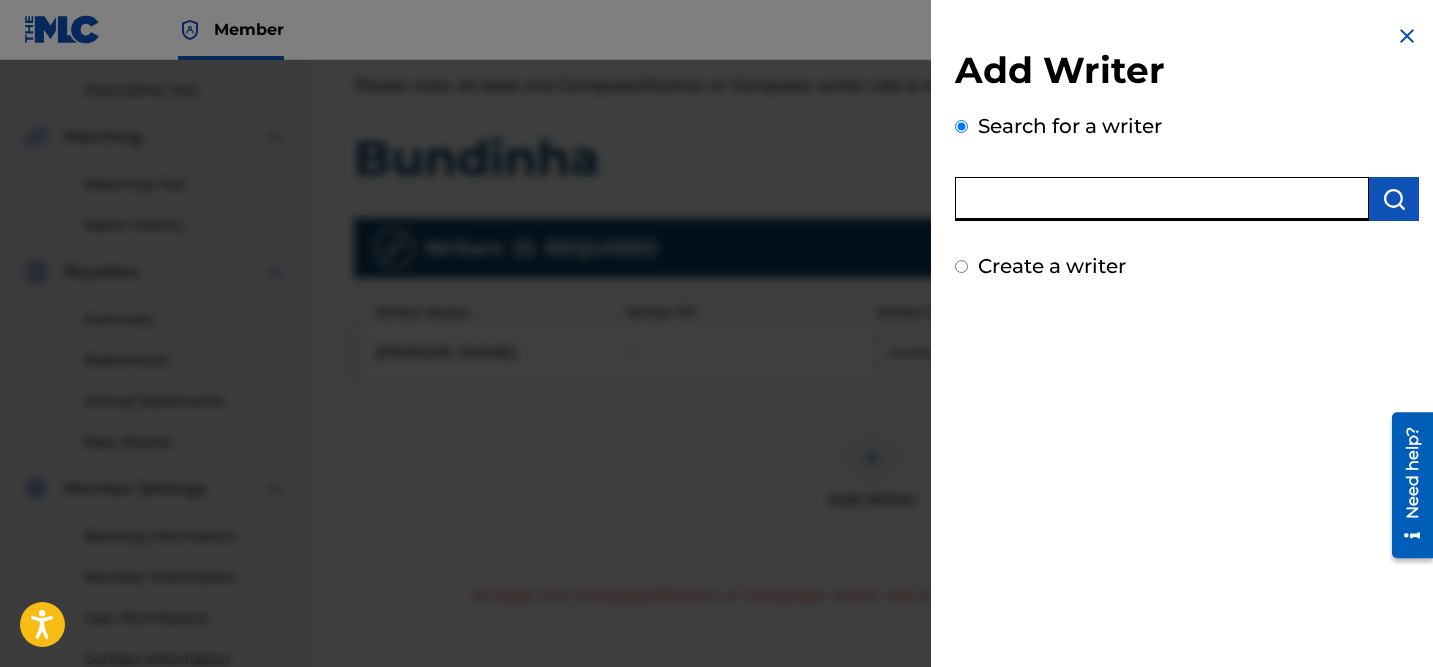 click at bounding box center [1162, 199] 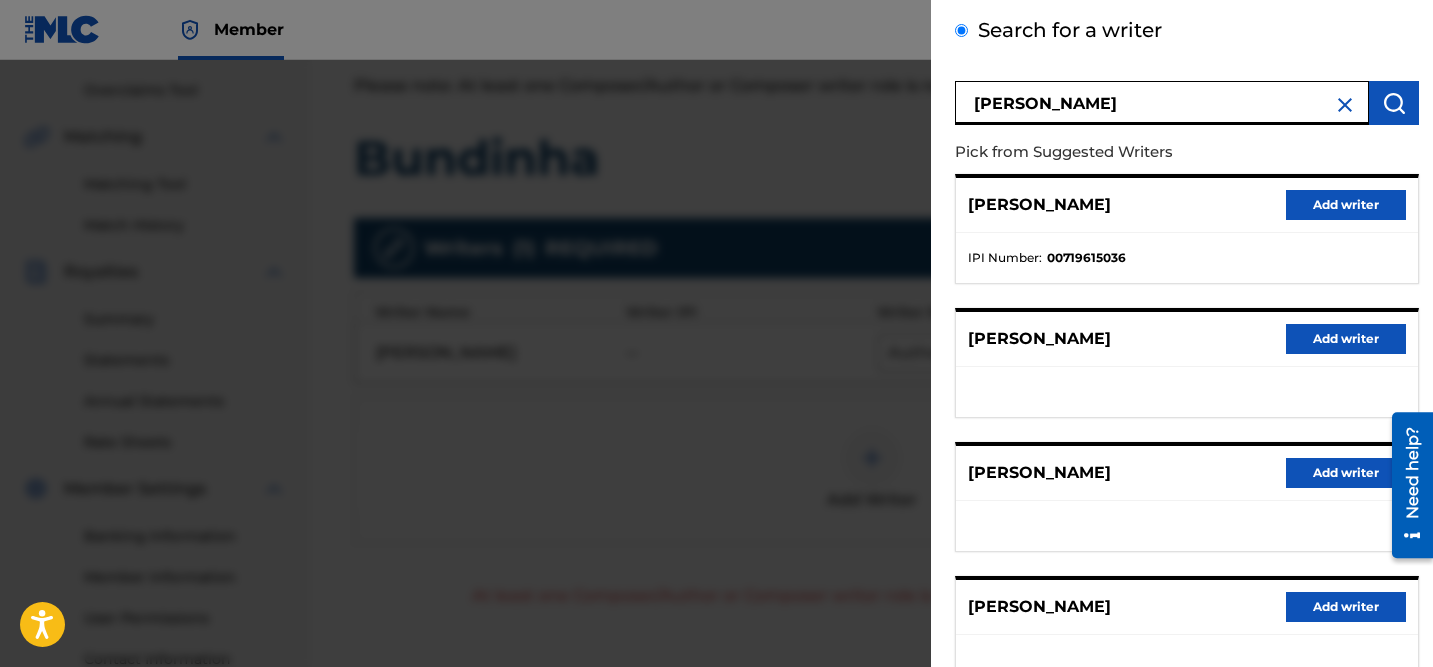 scroll, scrollTop: 0, scrollLeft: 0, axis: both 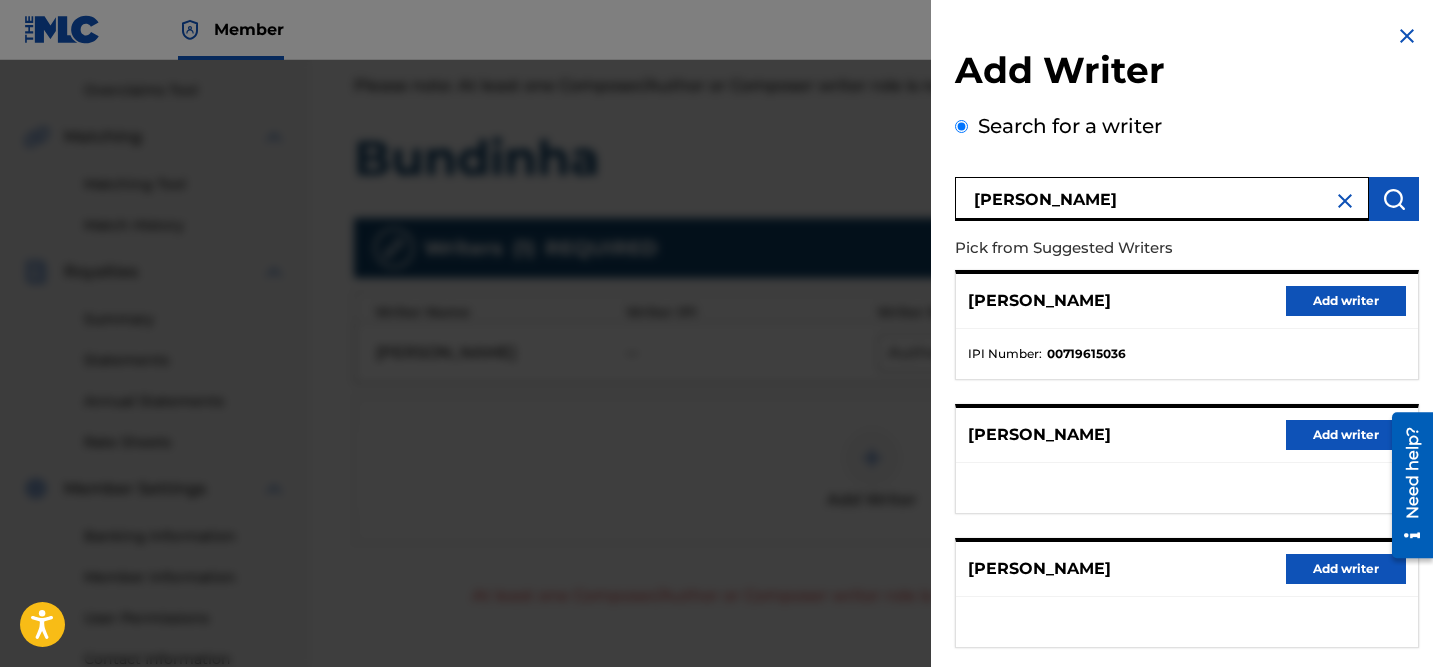 click on "[PERSON_NAME]" at bounding box center [1162, 199] 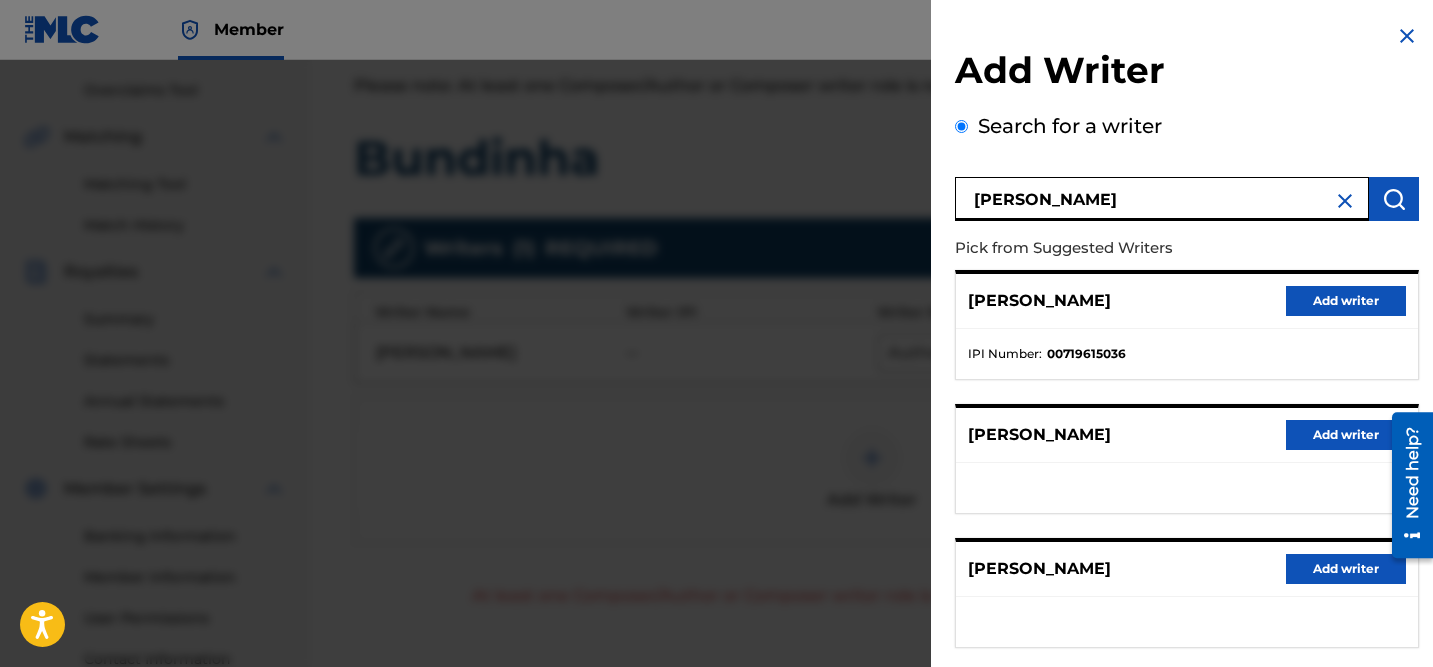 type on "[PERSON_NAME]" 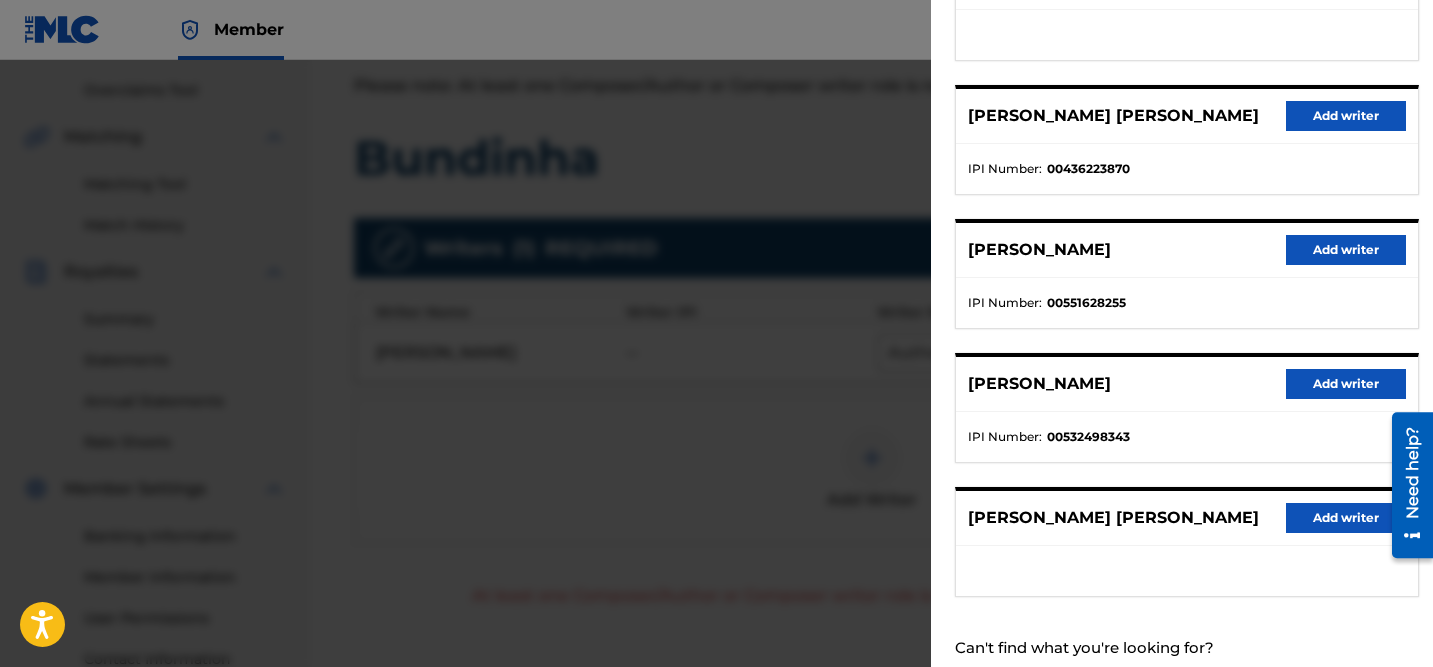 scroll, scrollTop: 323, scrollLeft: 0, axis: vertical 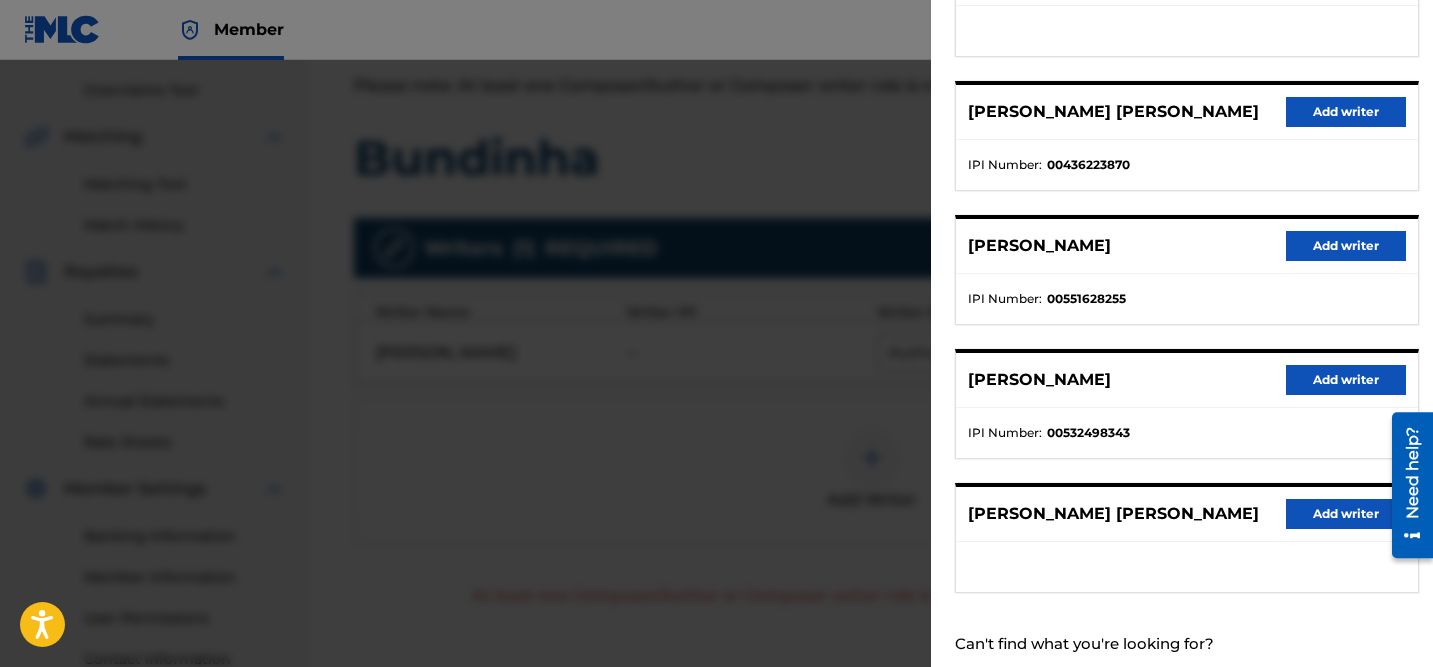click on "Add writer" at bounding box center (1346, 380) 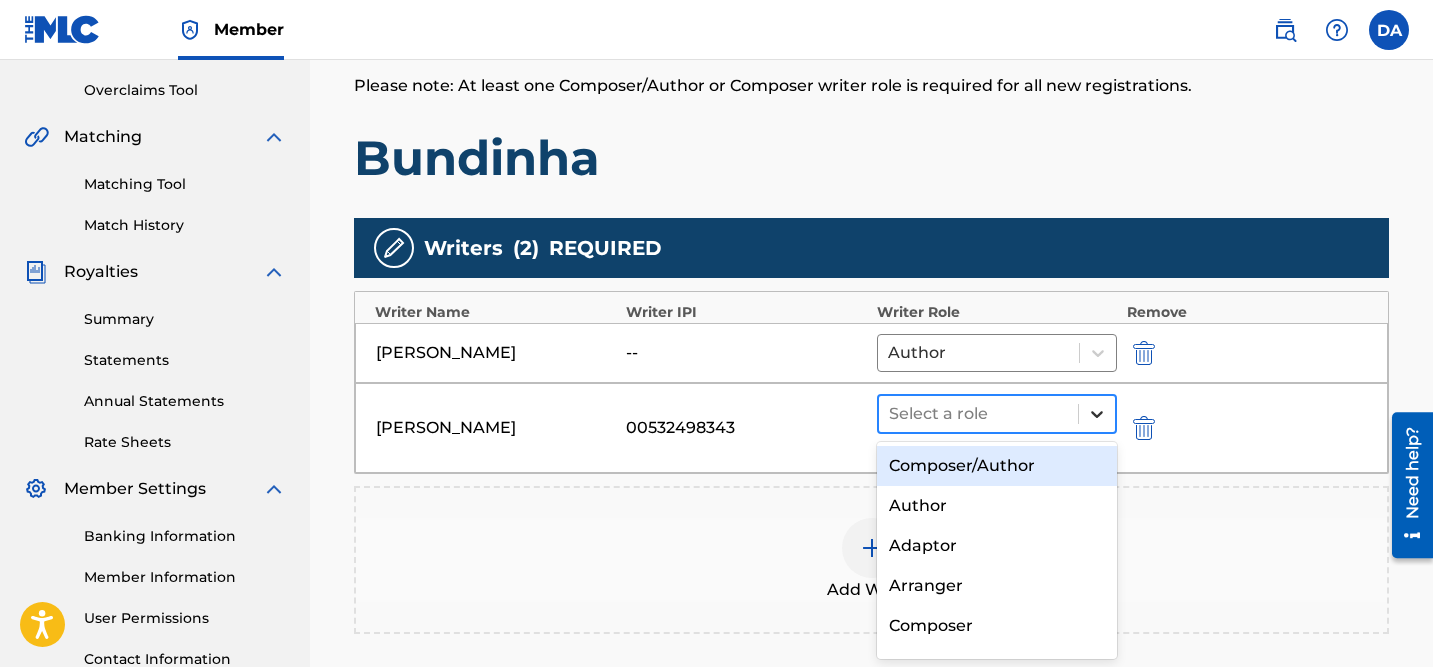 click 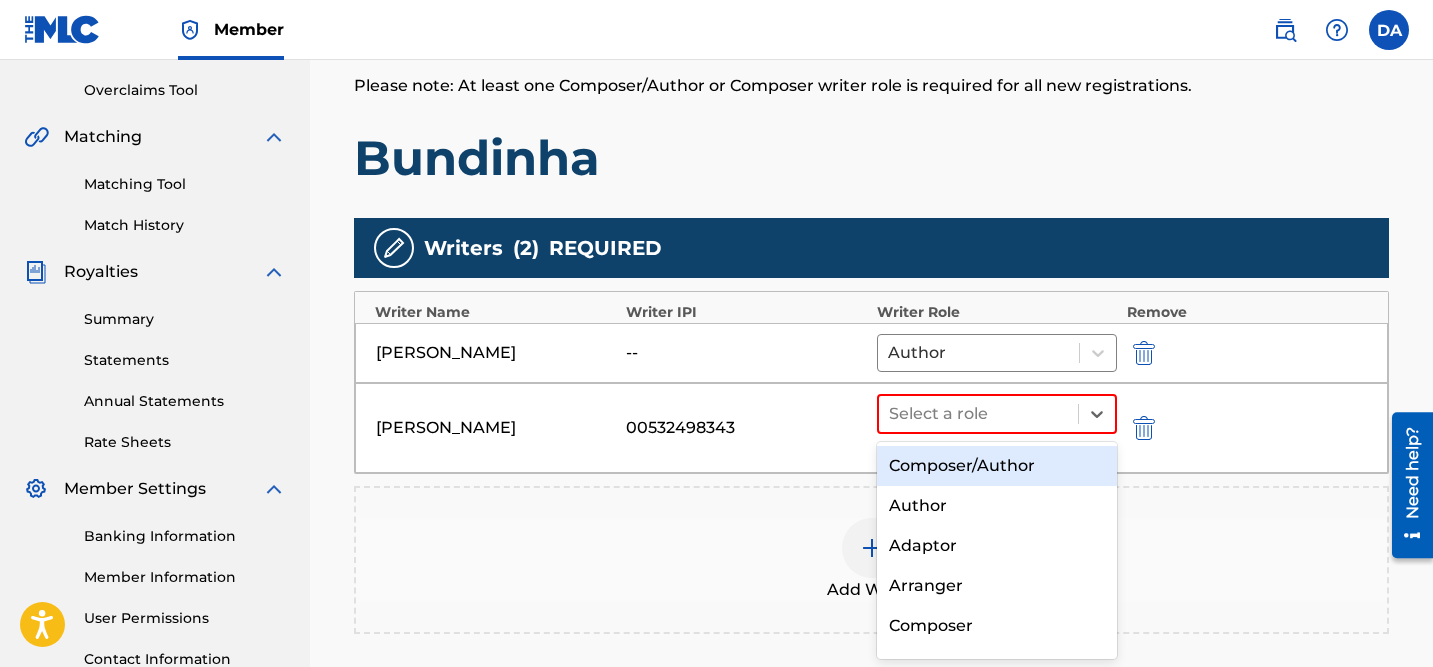 click on "Composer/Author" at bounding box center [997, 466] 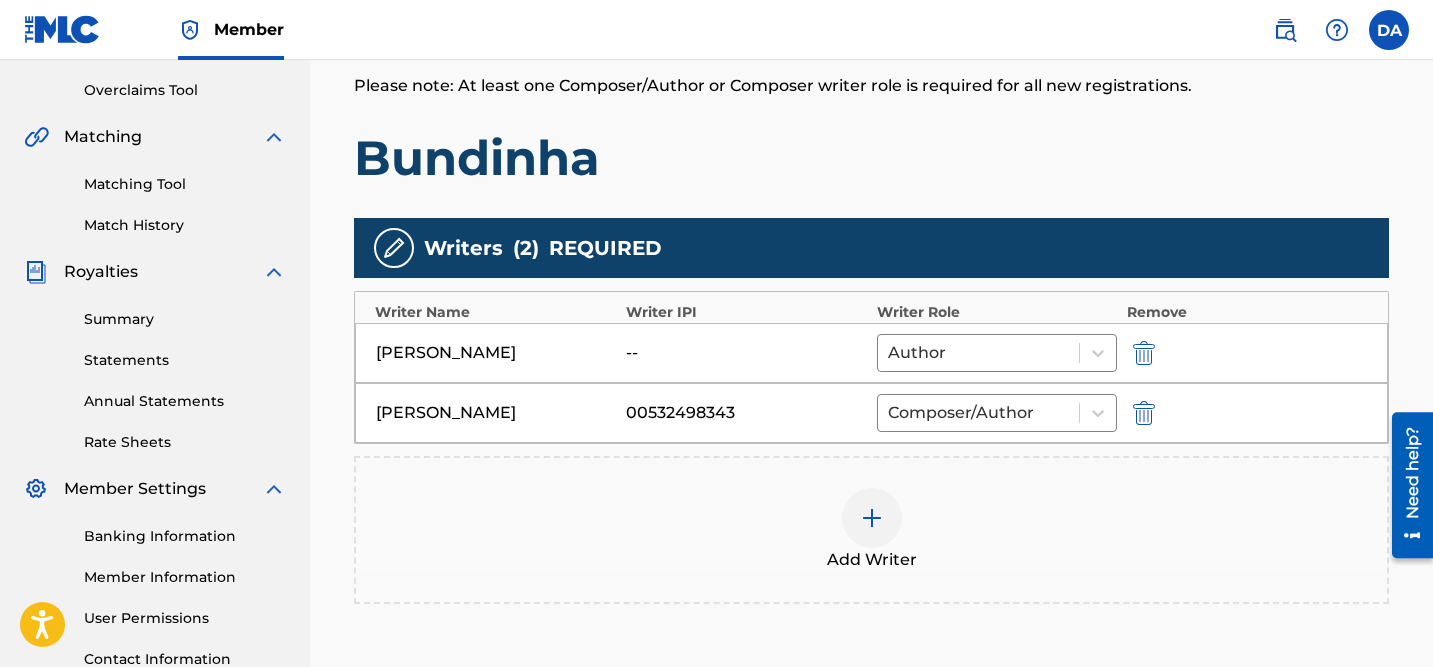 click at bounding box center (872, 518) 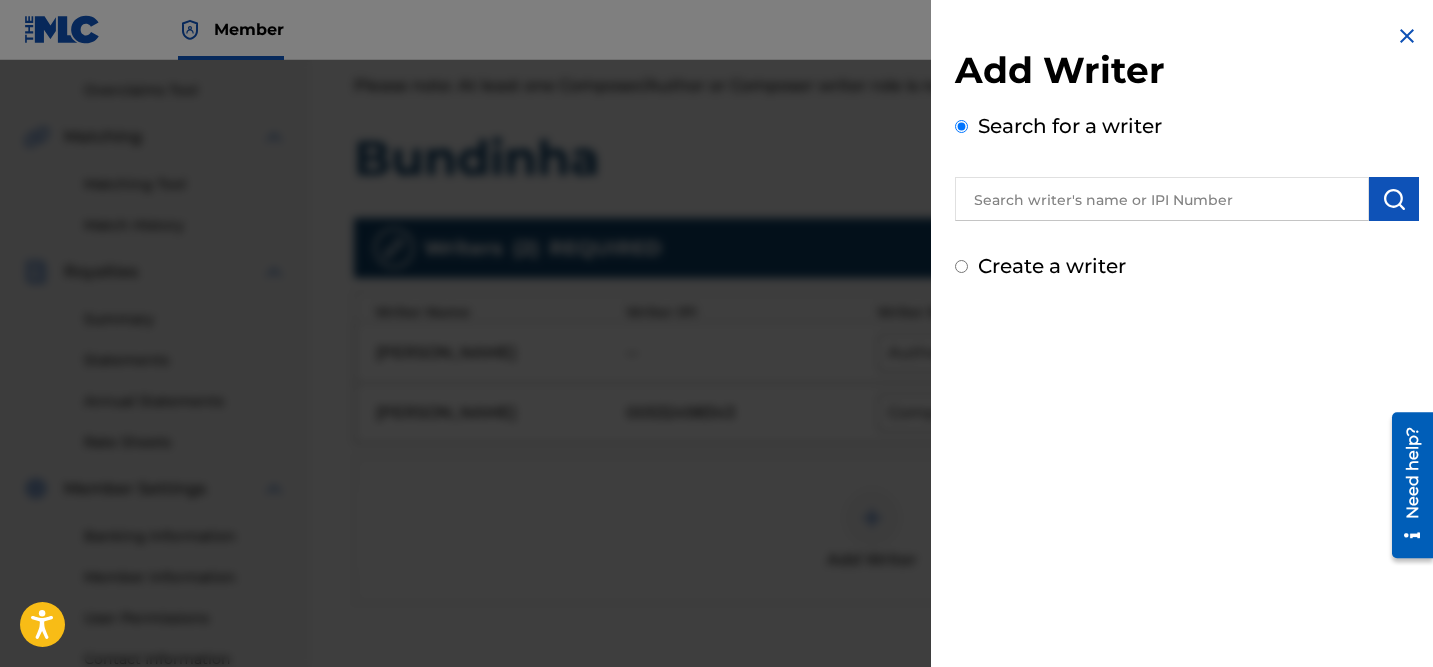 click at bounding box center (1162, 199) 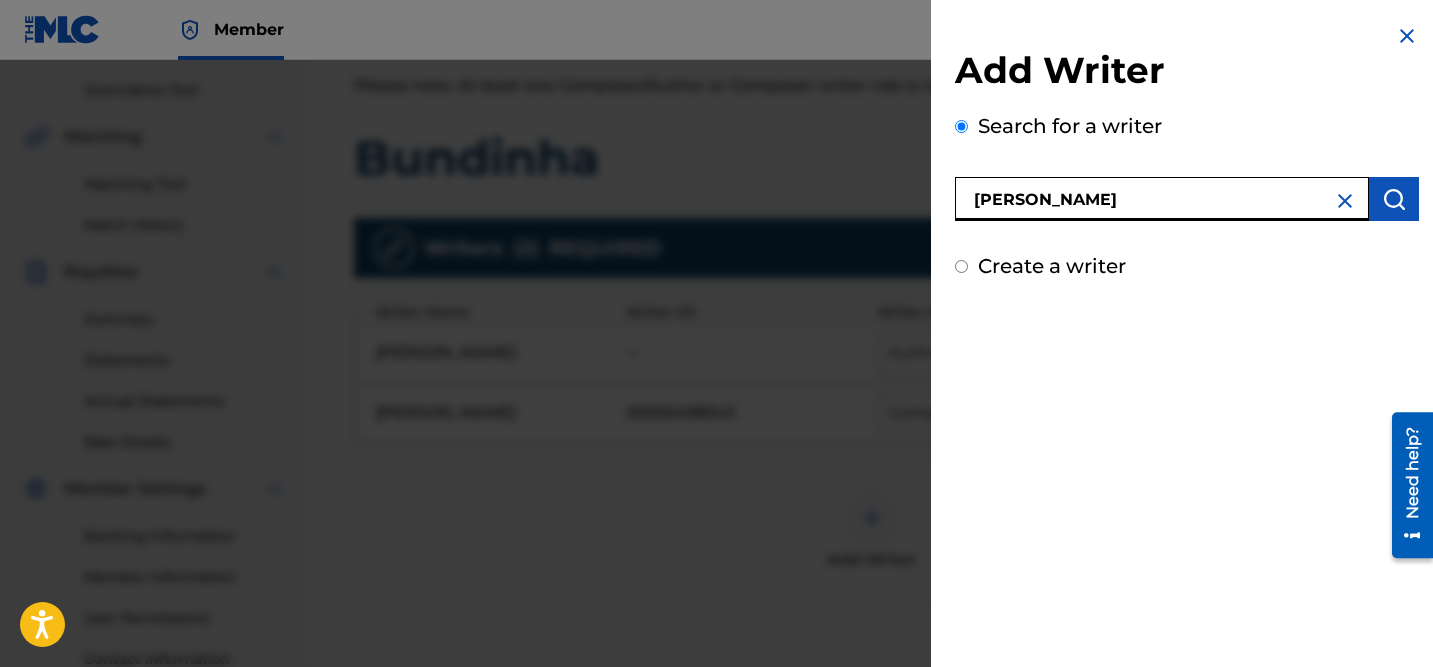 type on "[PERSON_NAME]" 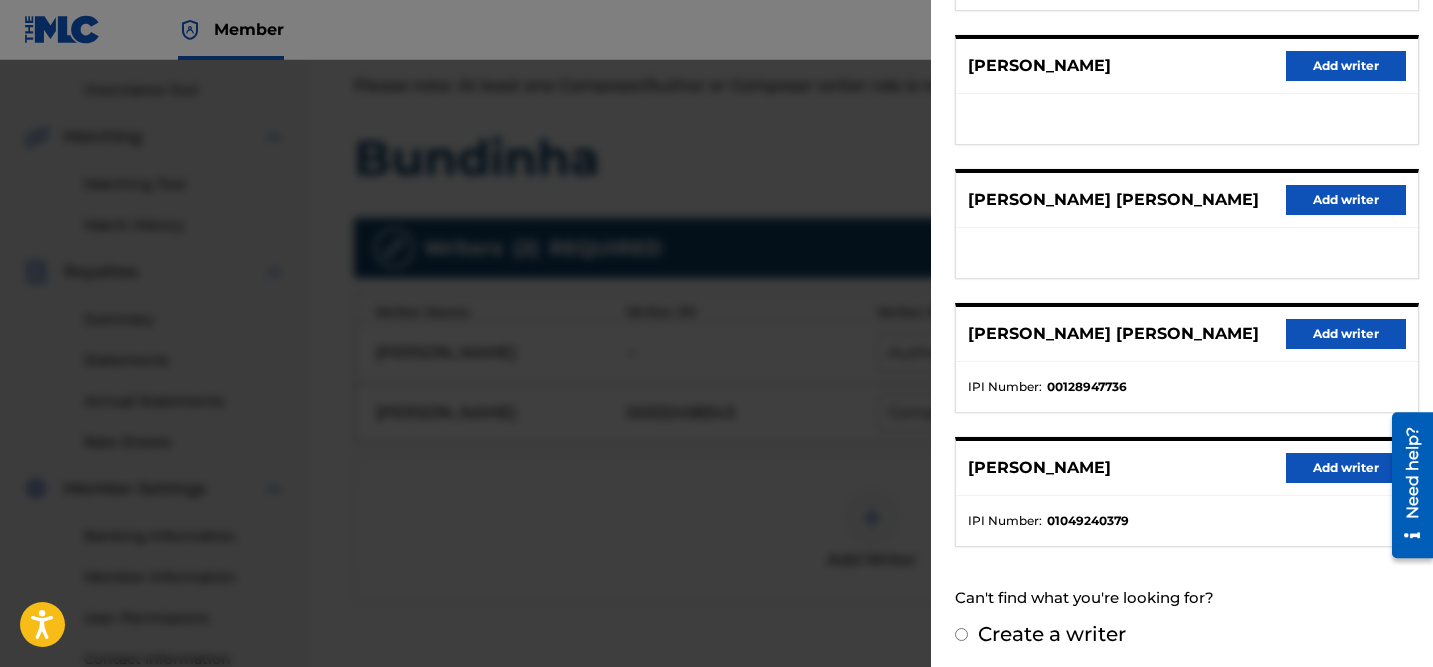 scroll, scrollTop: 375, scrollLeft: 0, axis: vertical 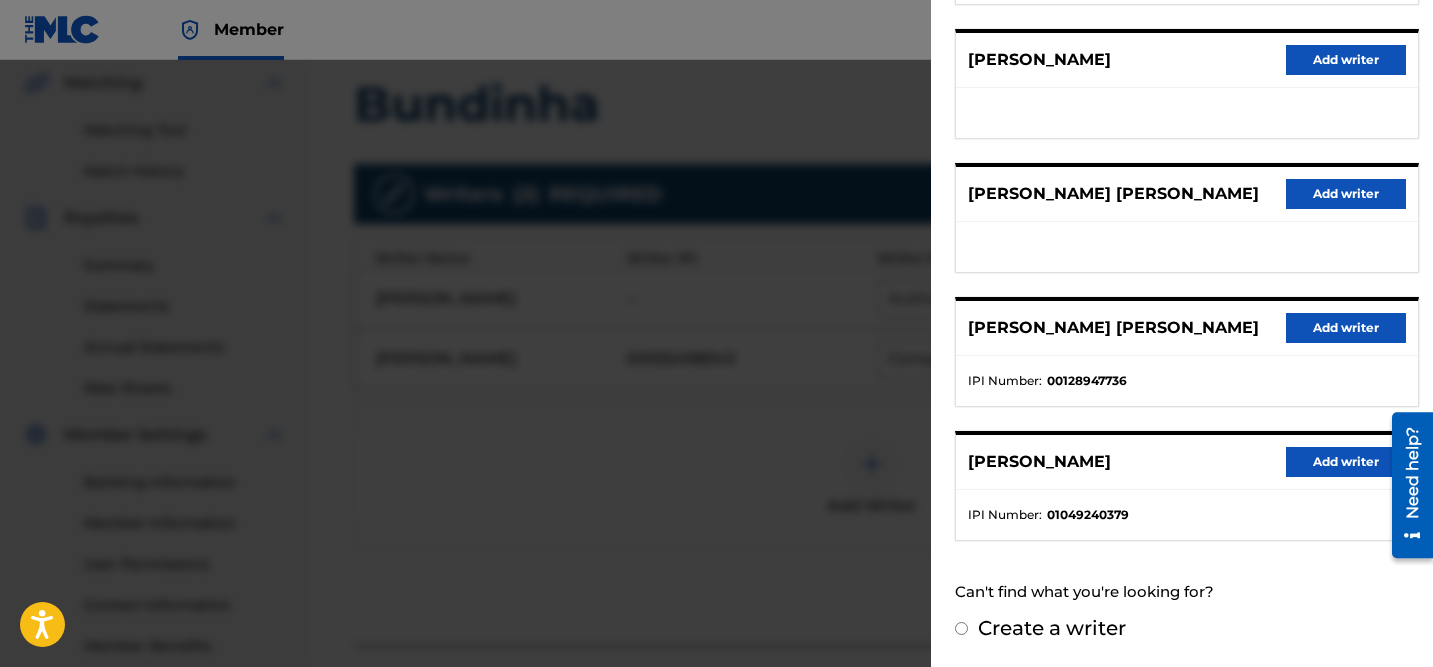 click on "Add writer" at bounding box center (1346, 462) 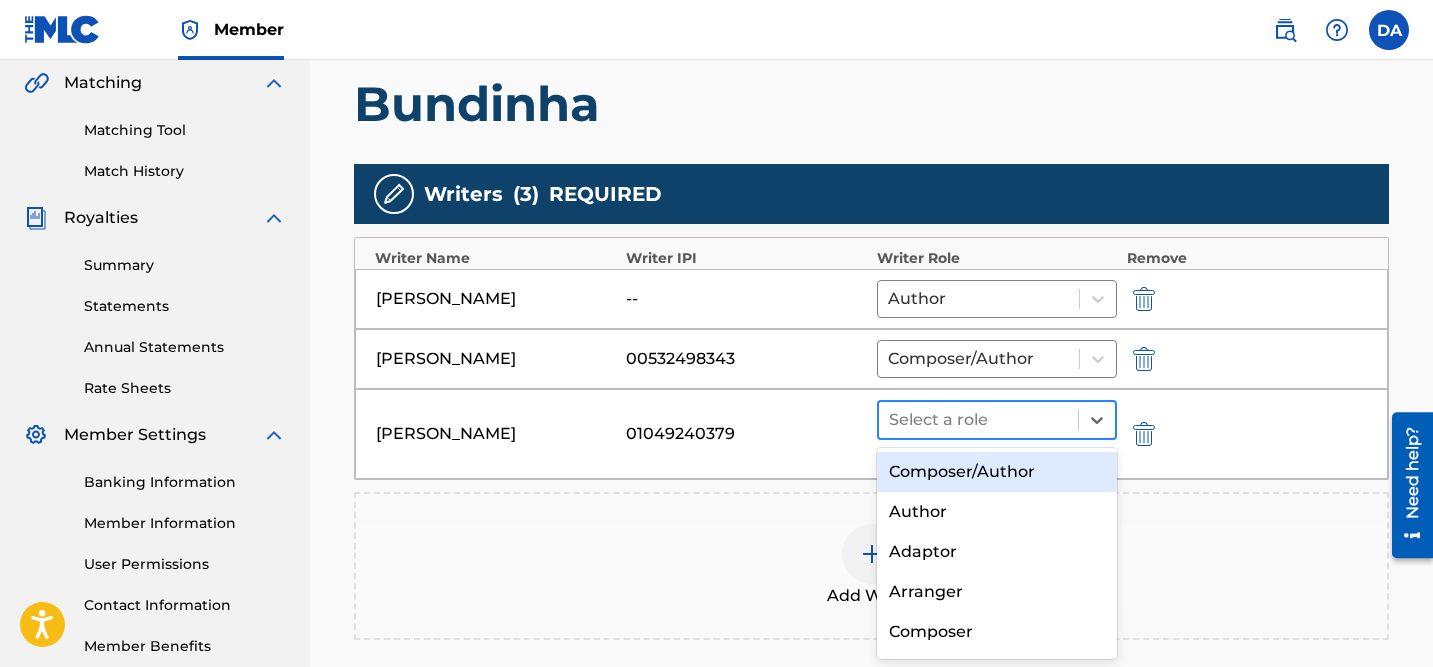 click at bounding box center (978, 420) 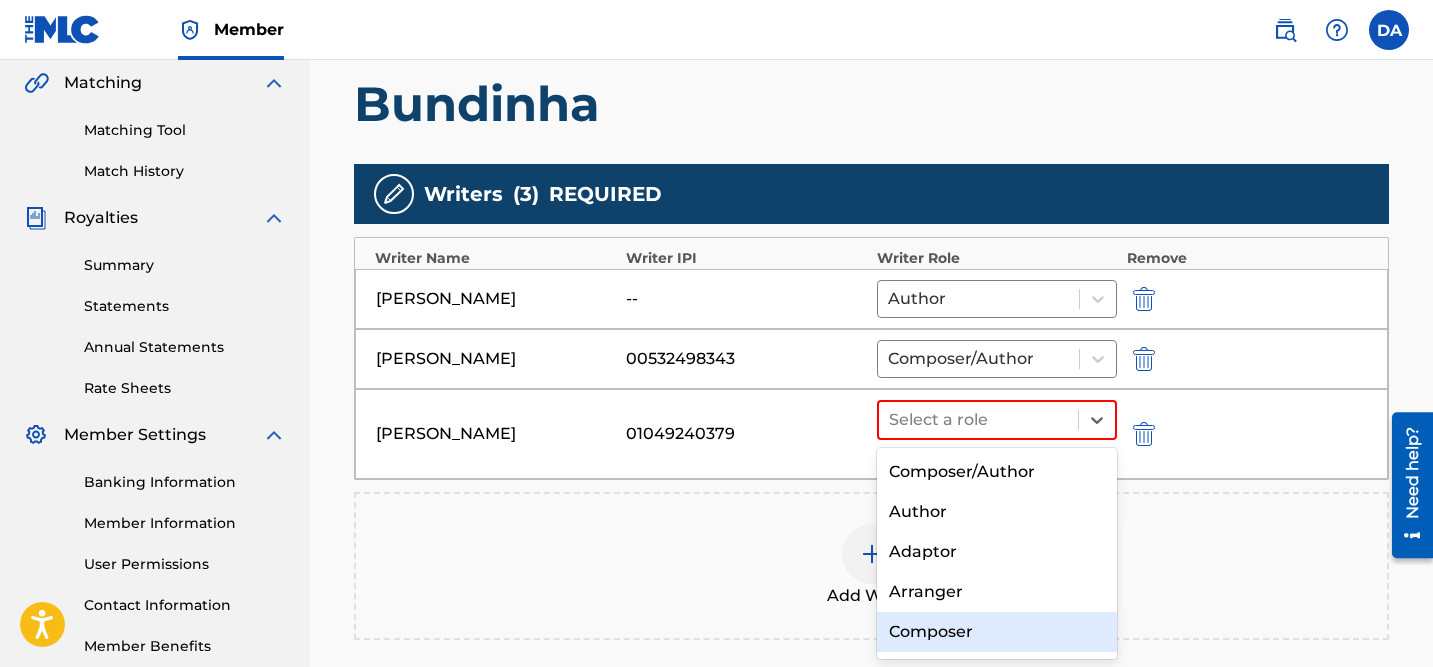 click on "Composer" at bounding box center [997, 632] 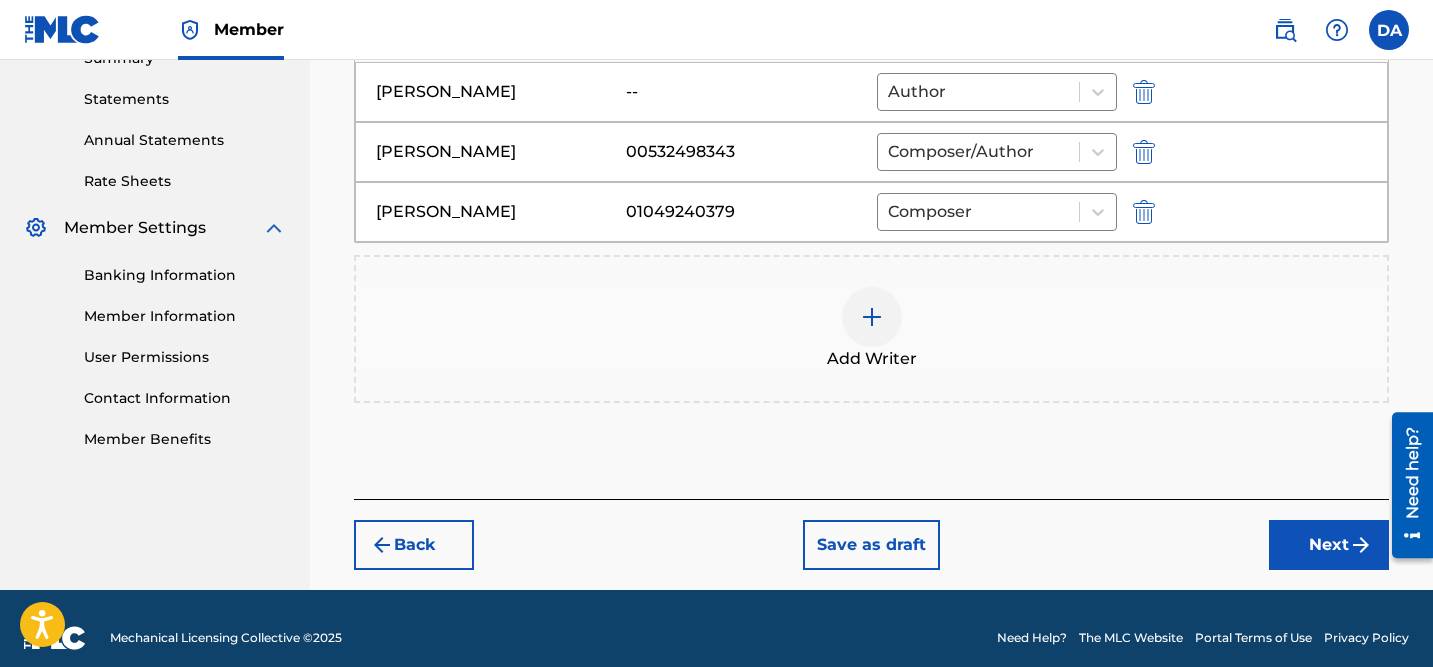 click on "Next" at bounding box center (1329, 545) 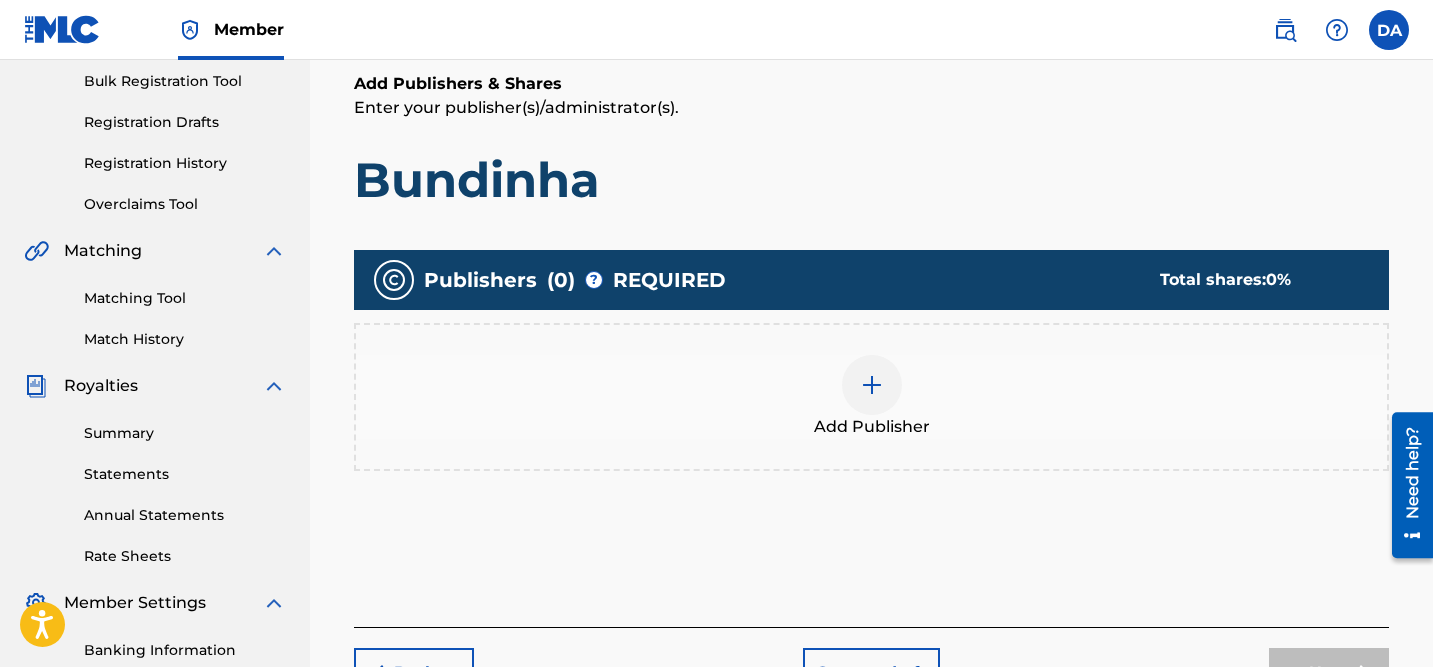 scroll, scrollTop: 299, scrollLeft: 0, axis: vertical 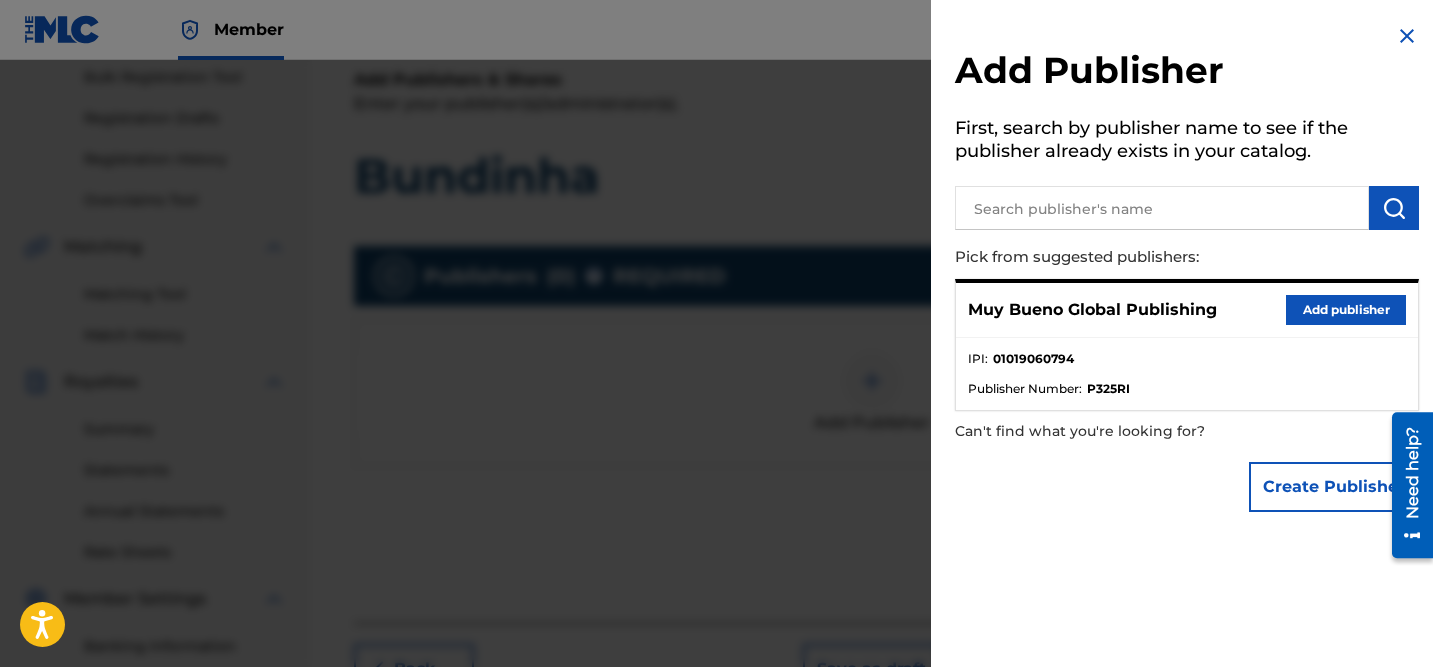 click on "Add publisher" at bounding box center [1346, 310] 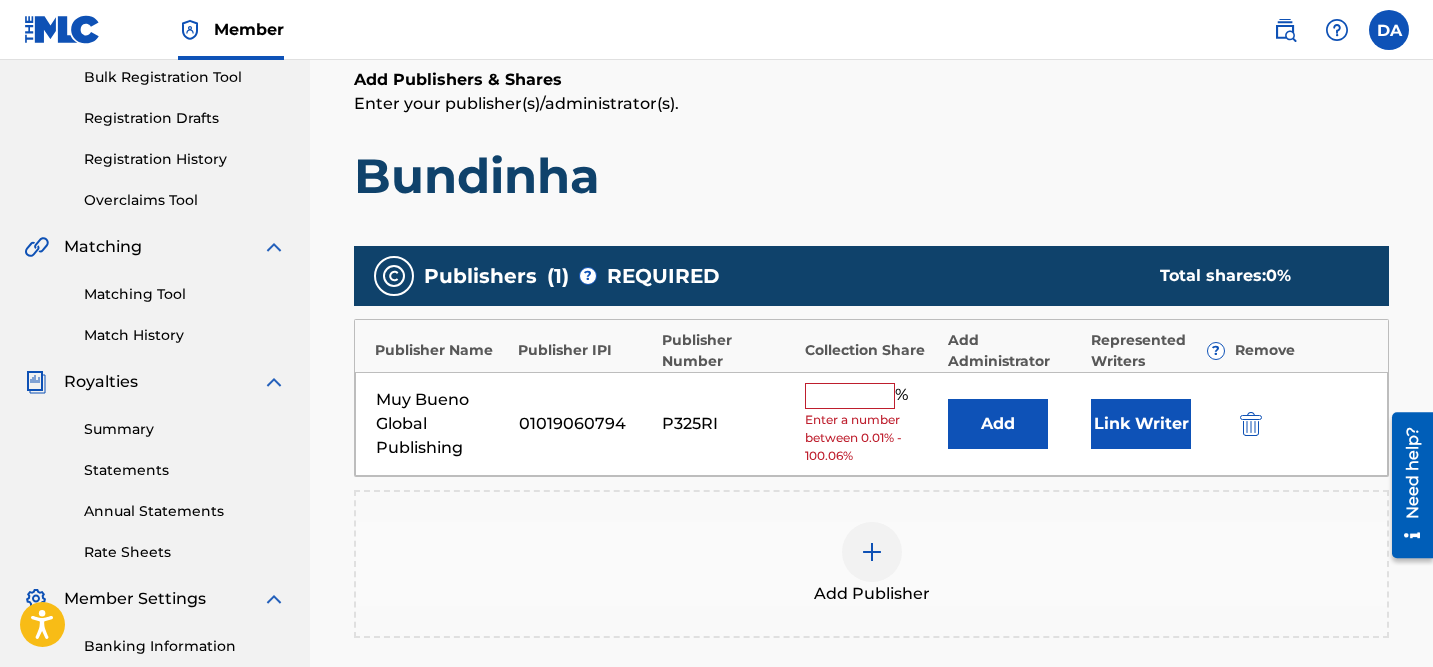 click at bounding box center [850, 396] 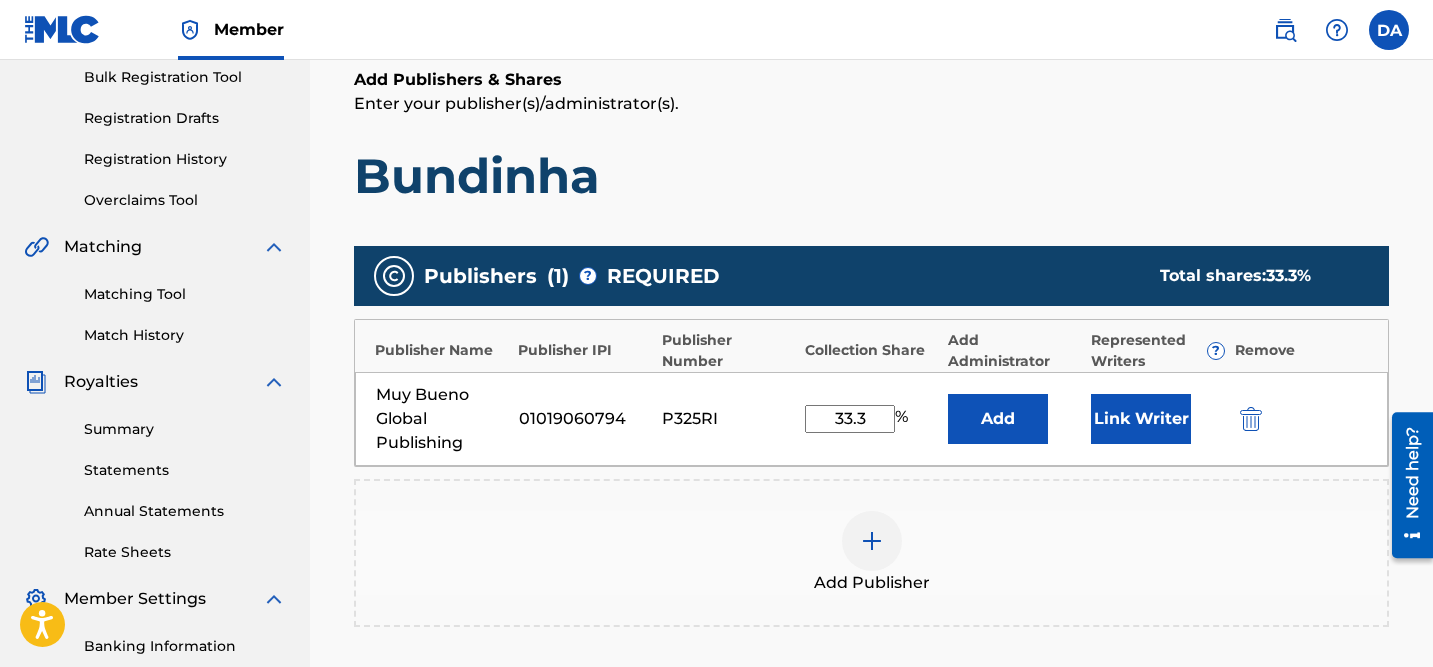 type on "33.3" 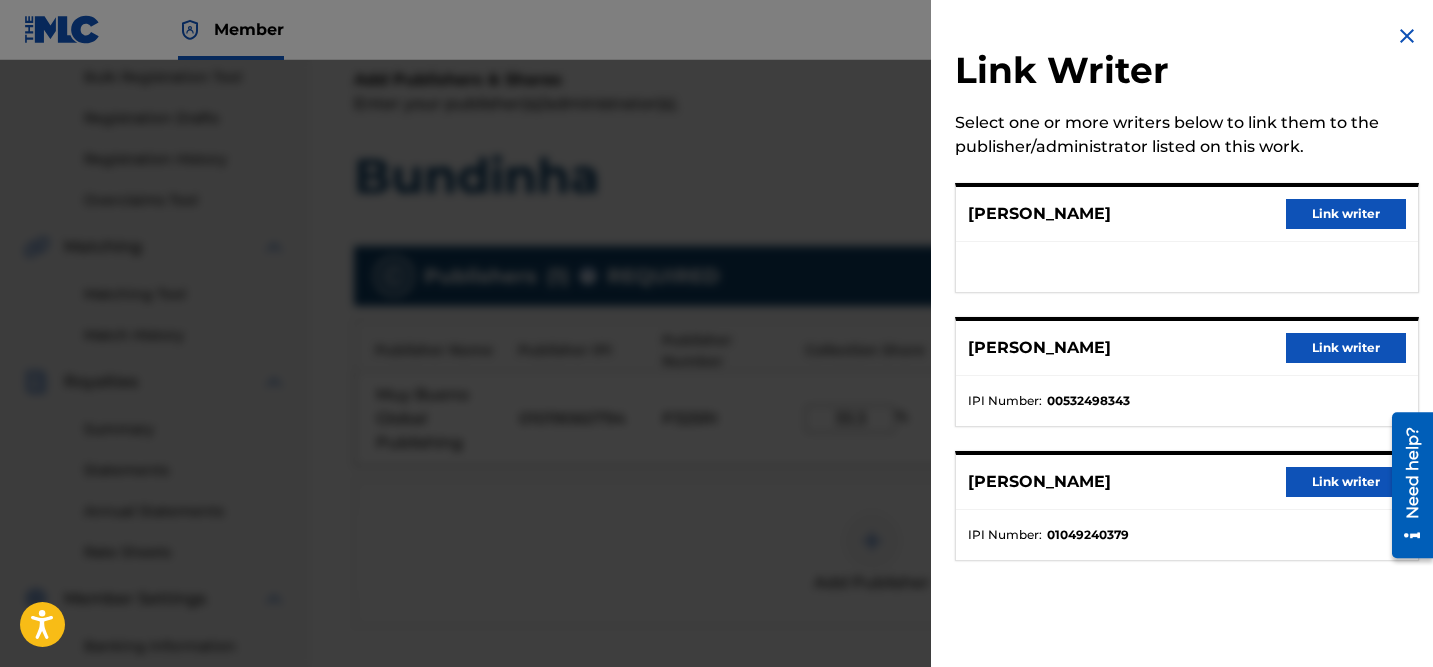 click on "Link writer" at bounding box center [1346, 214] 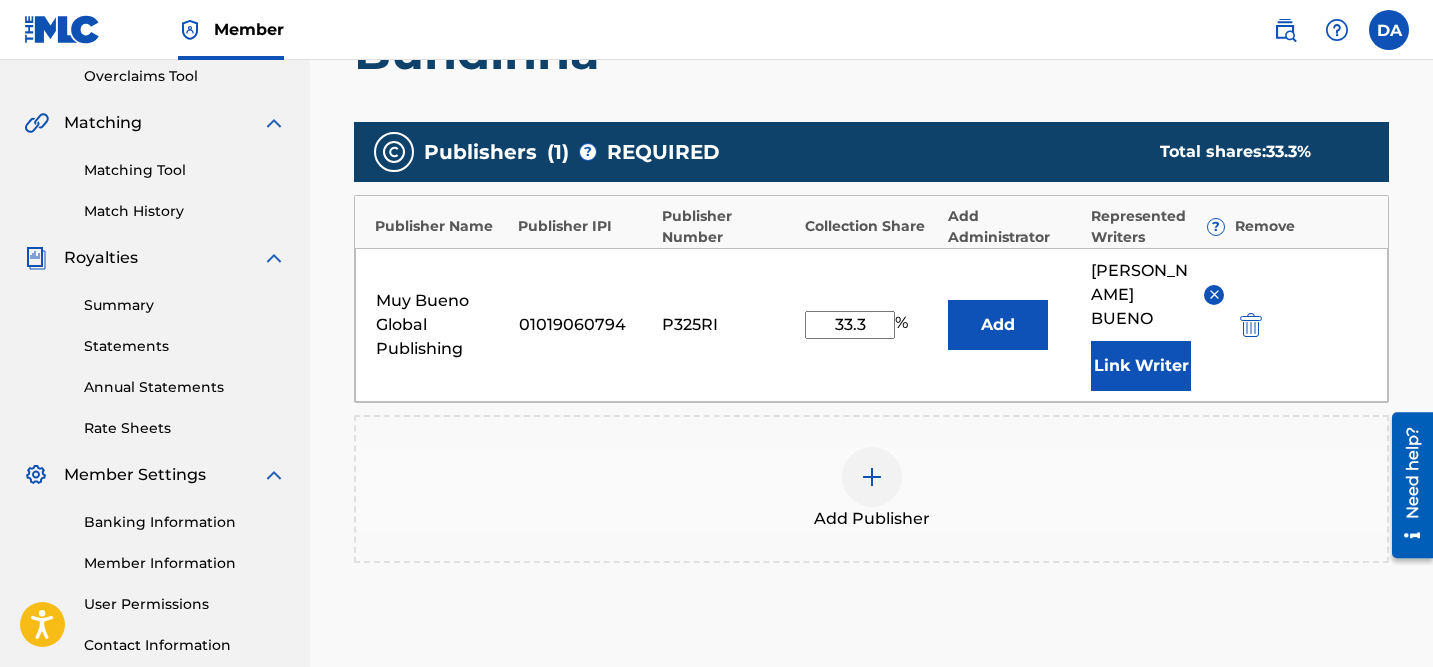 scroll, scrollTop: 426, scrollLeft: 0, axis: vertical 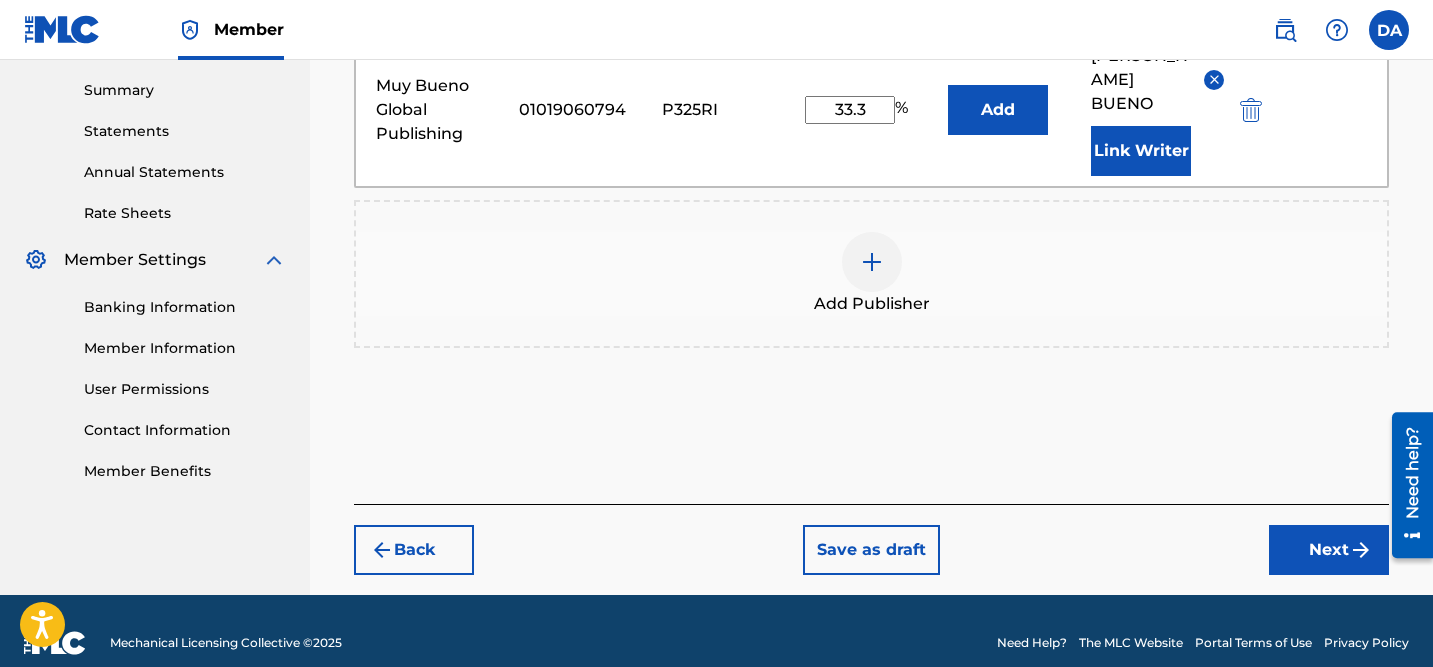 click on "Next" at bounding box center (1329, 550) 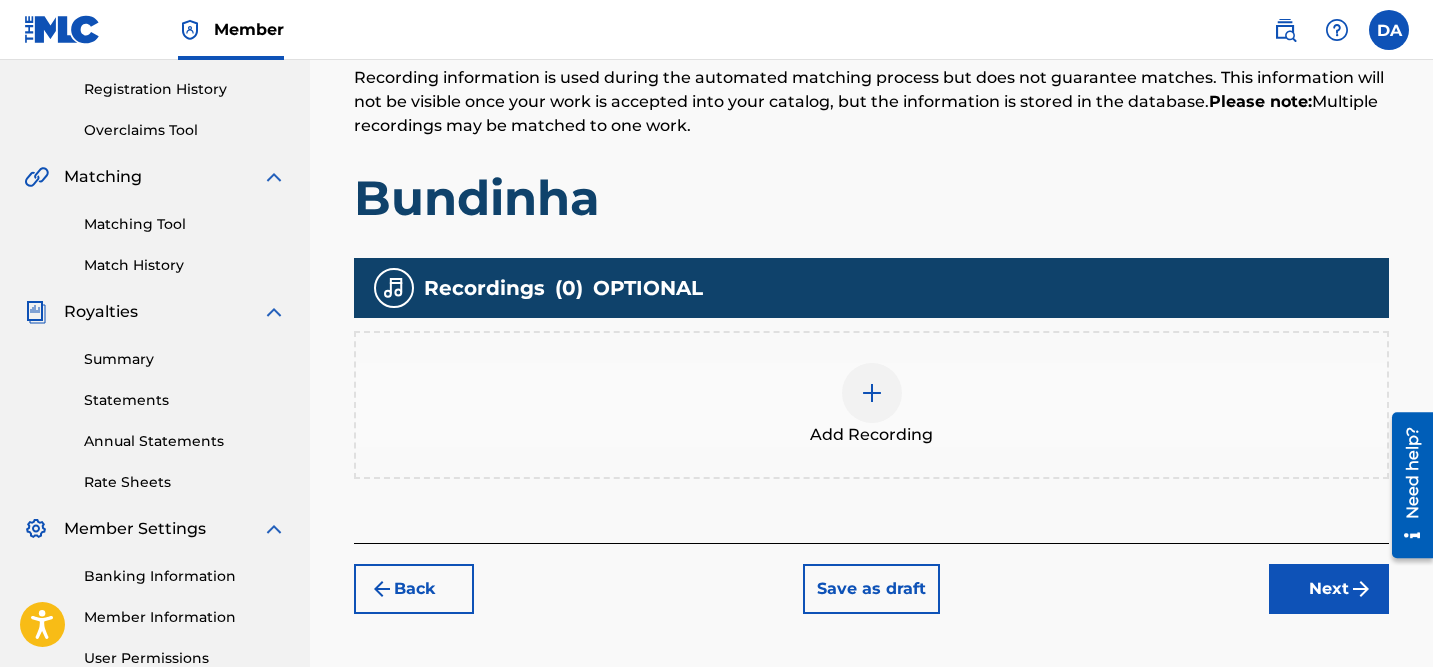 scroll, scrollTop: 374, scrollLeft: 0, axis: vertical 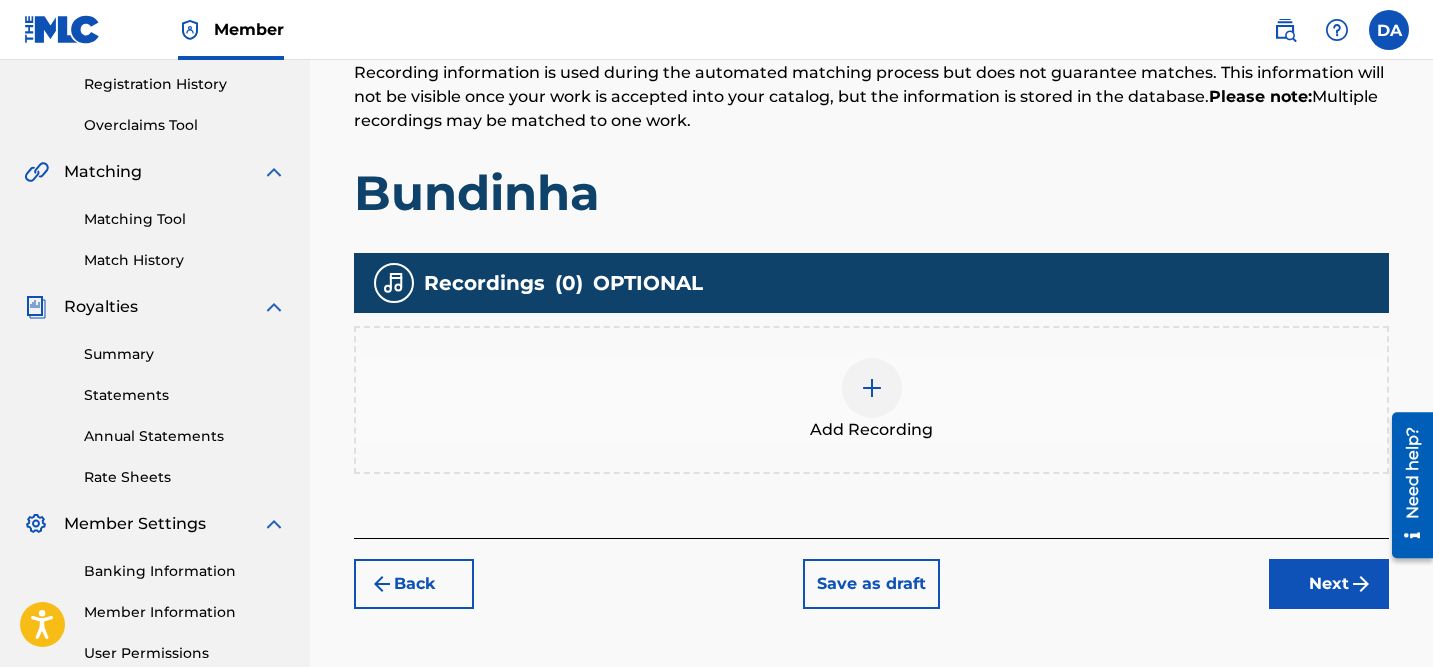 click on "Add Recording" at bounding box center (871, 400) 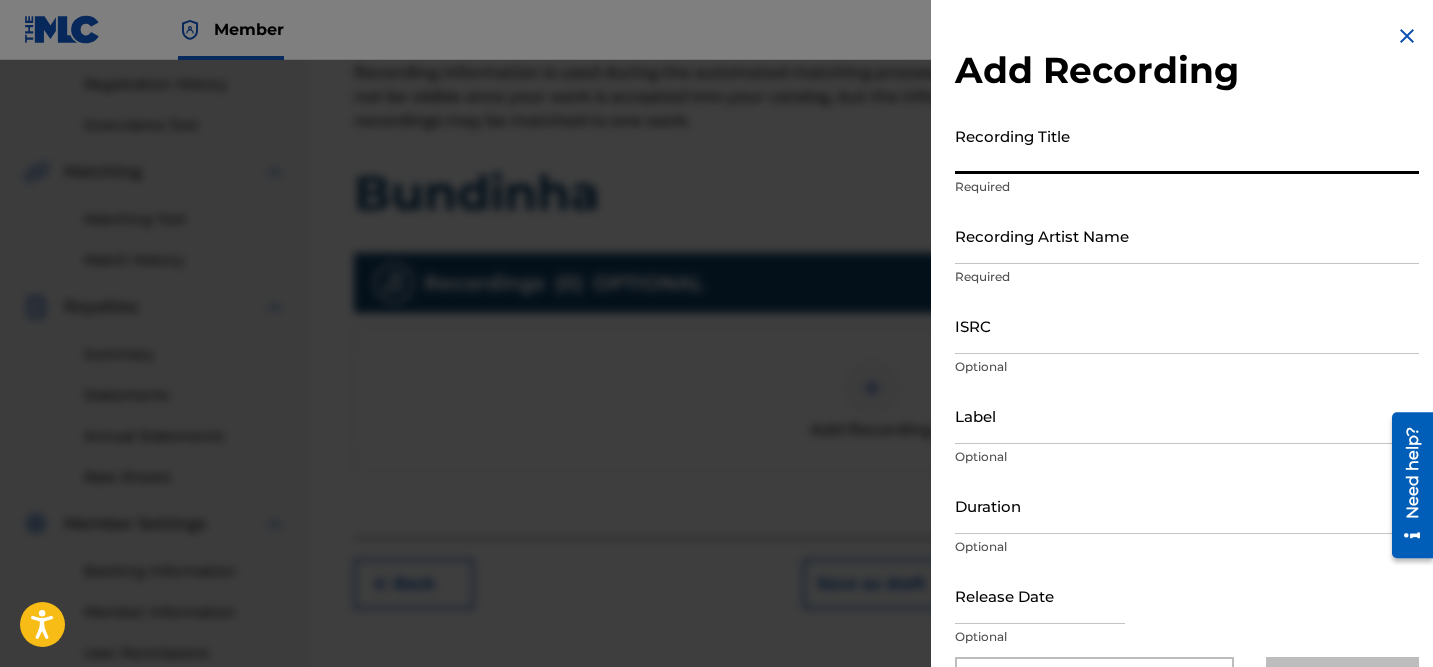 click on "Recording Title" at bounding box center [1187, 145] 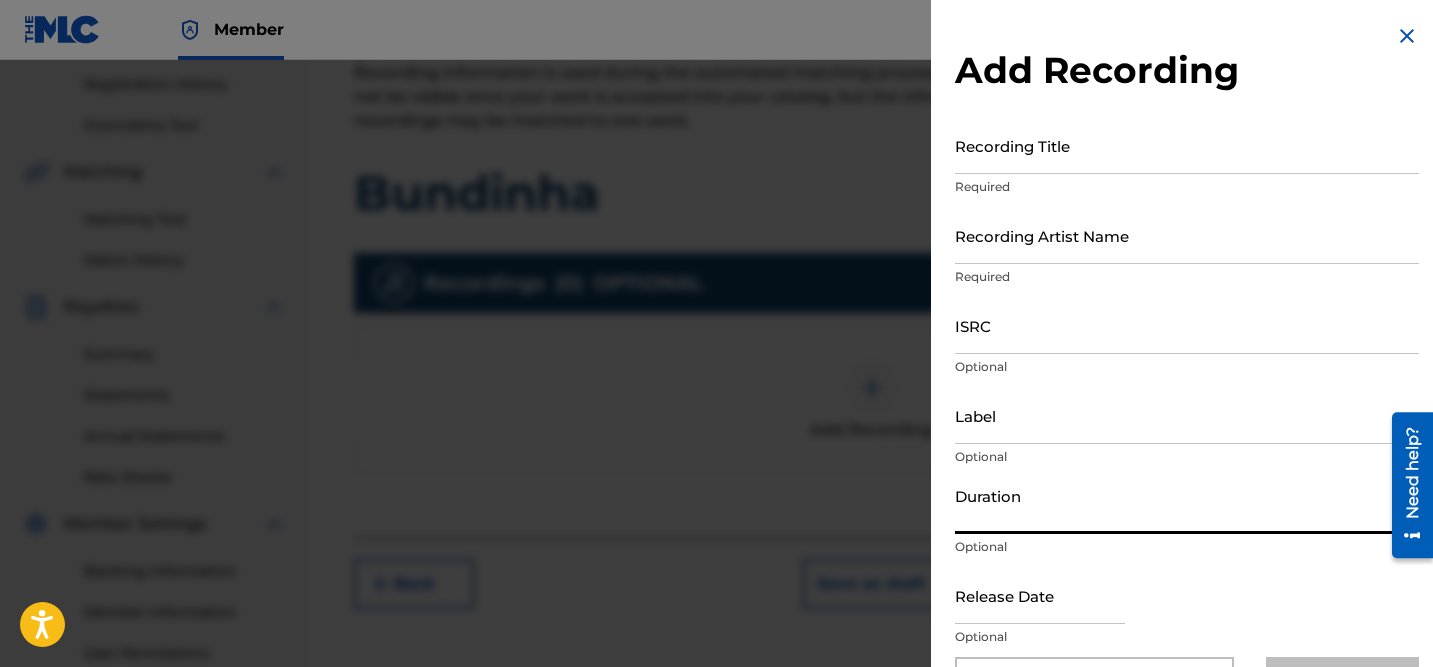 click on "Duration" at bounding box center [1187, 505] 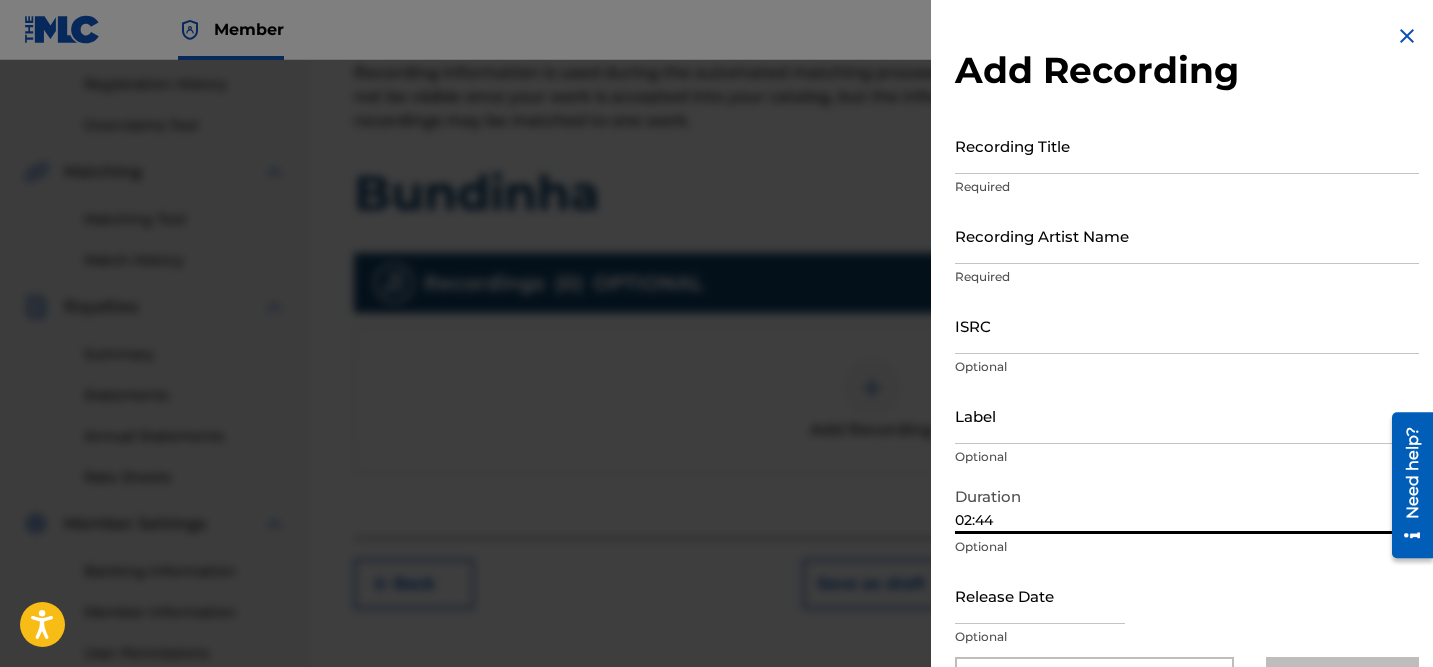type on "02:44" 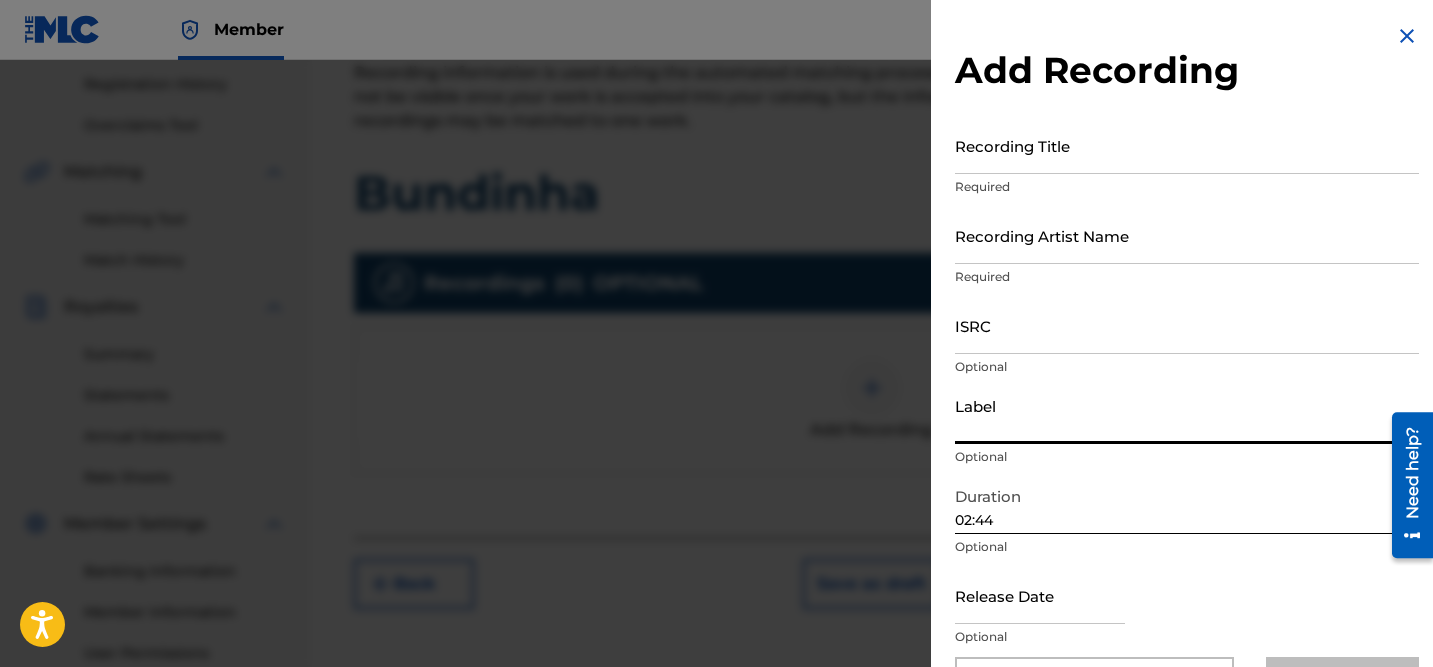 click on "Label" at bounding box center (1187, 415) 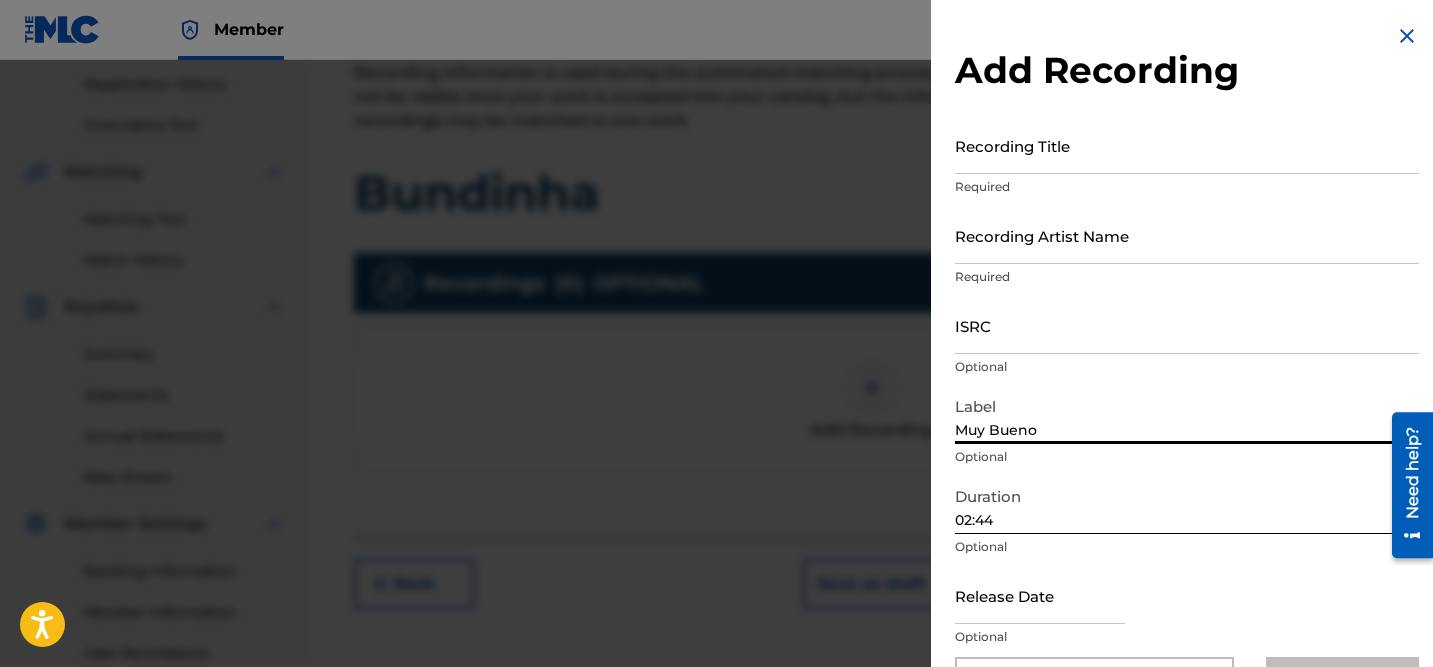 click on "Recording Title" at bounding box center [1187, 145] 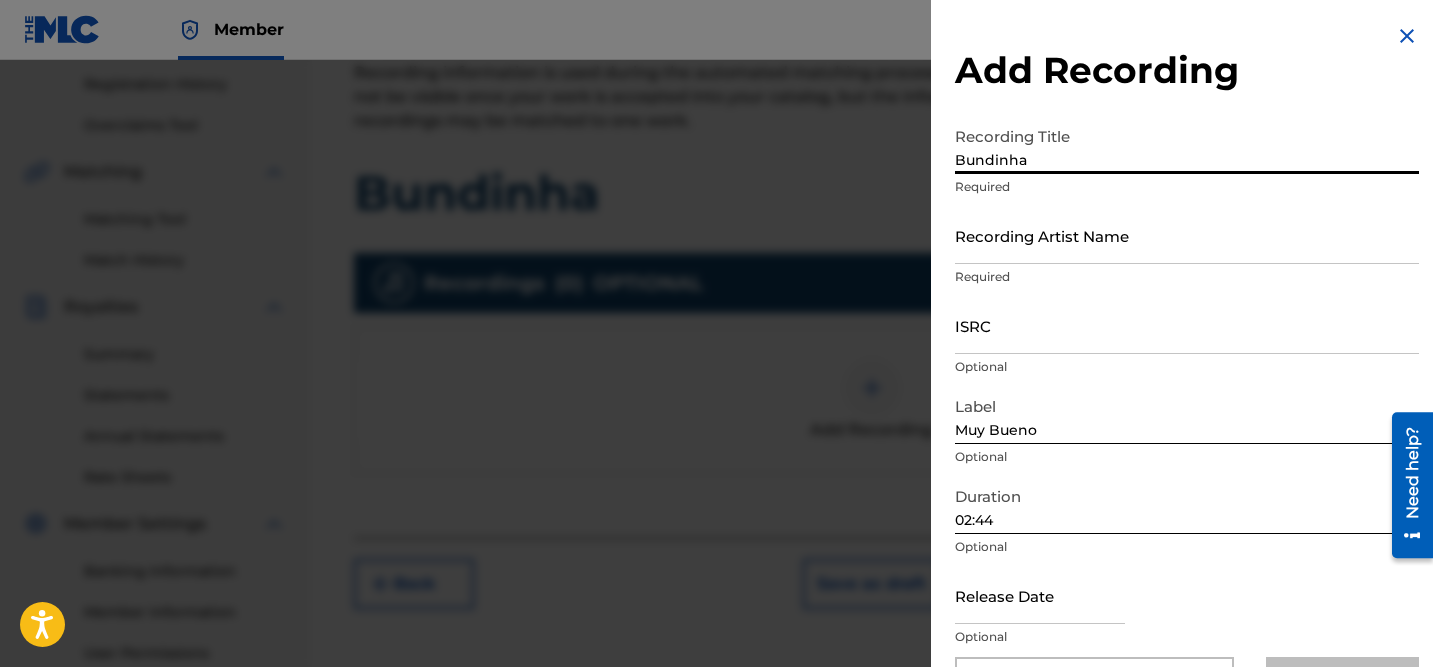 type on "Bundinha" 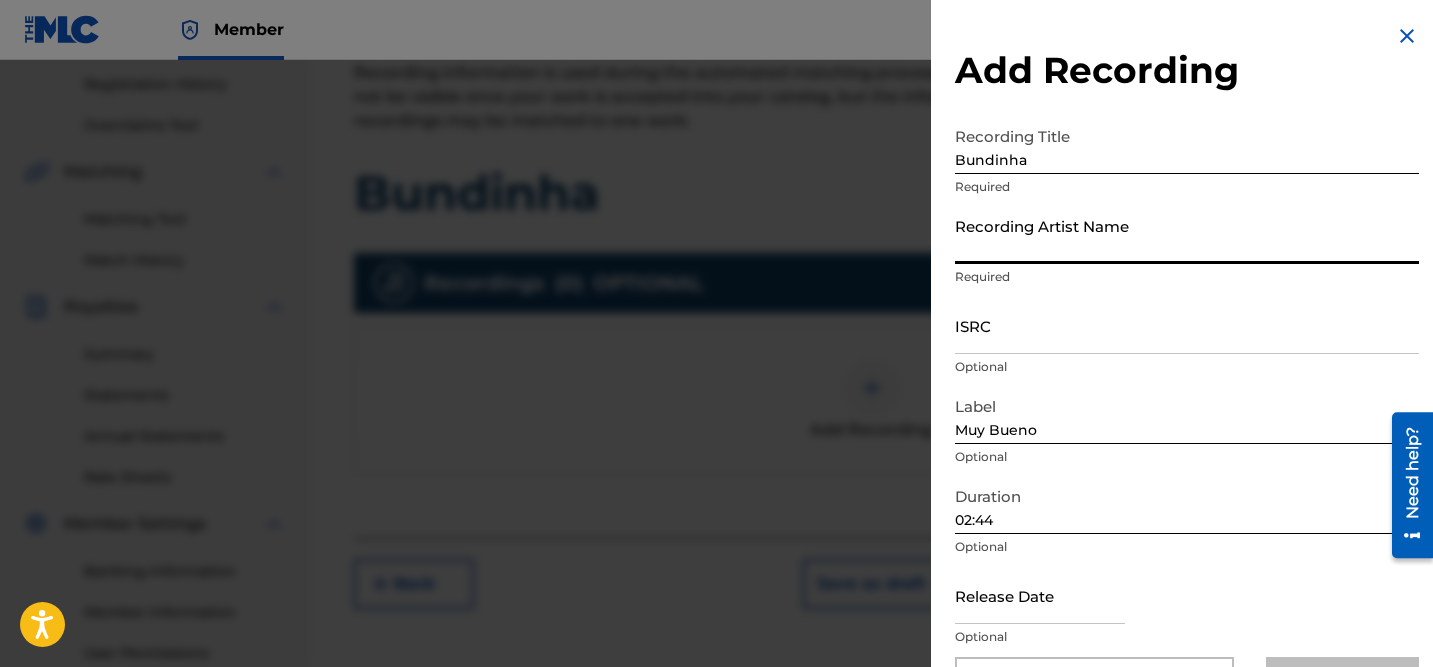 type on "Gabby B" 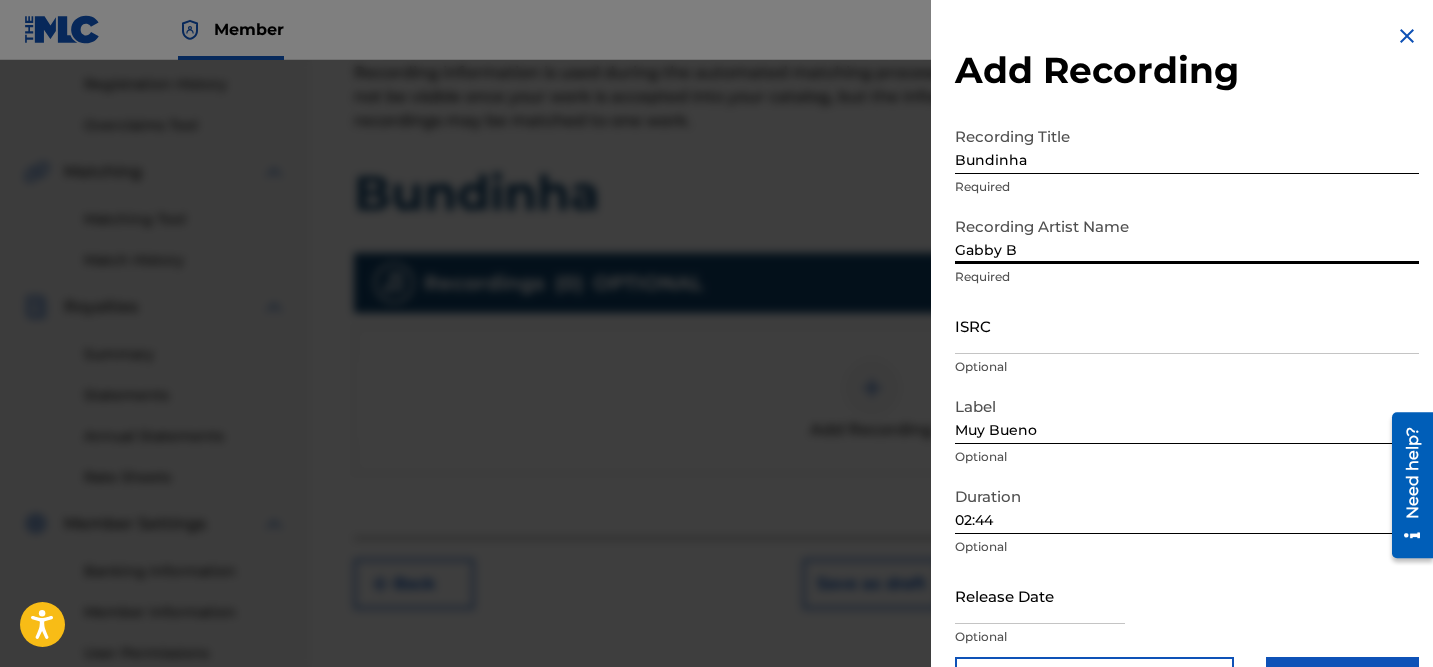 scroll, scrollTop: 64, scrollLeft: 0, axis: vertical 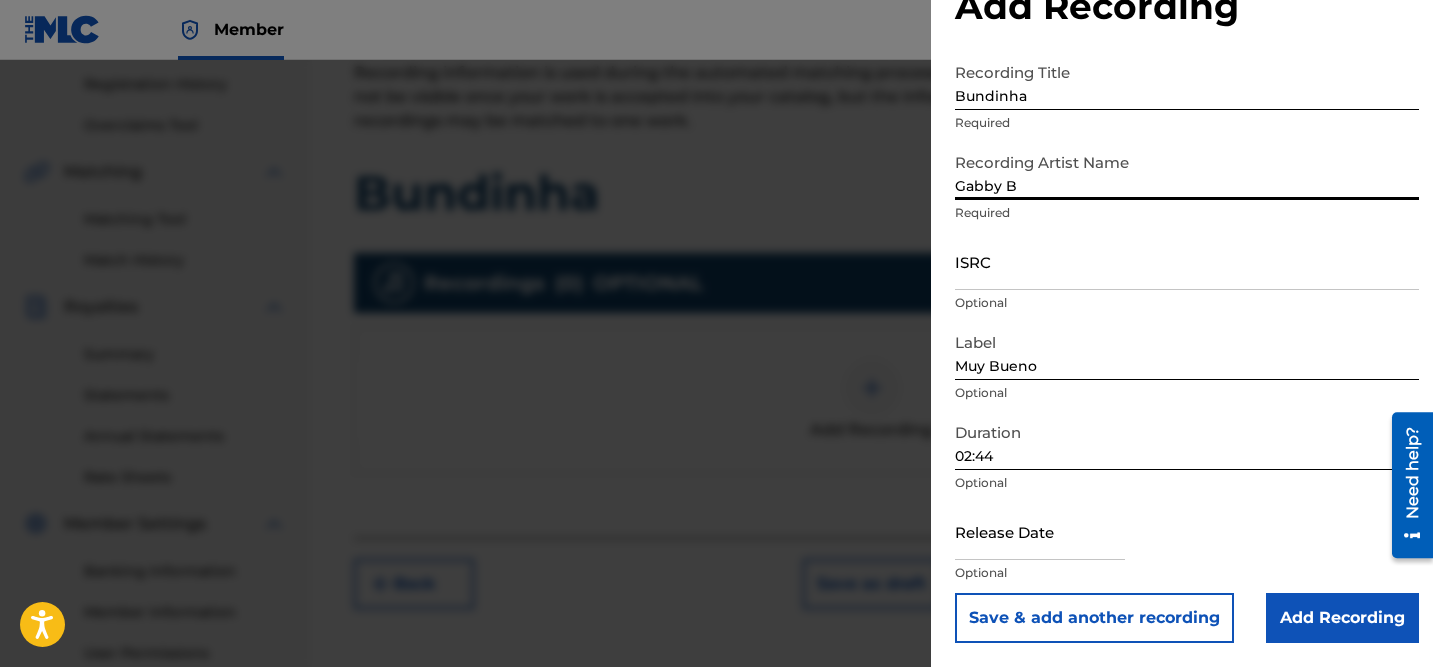 click at bounding box center [1040, 531] 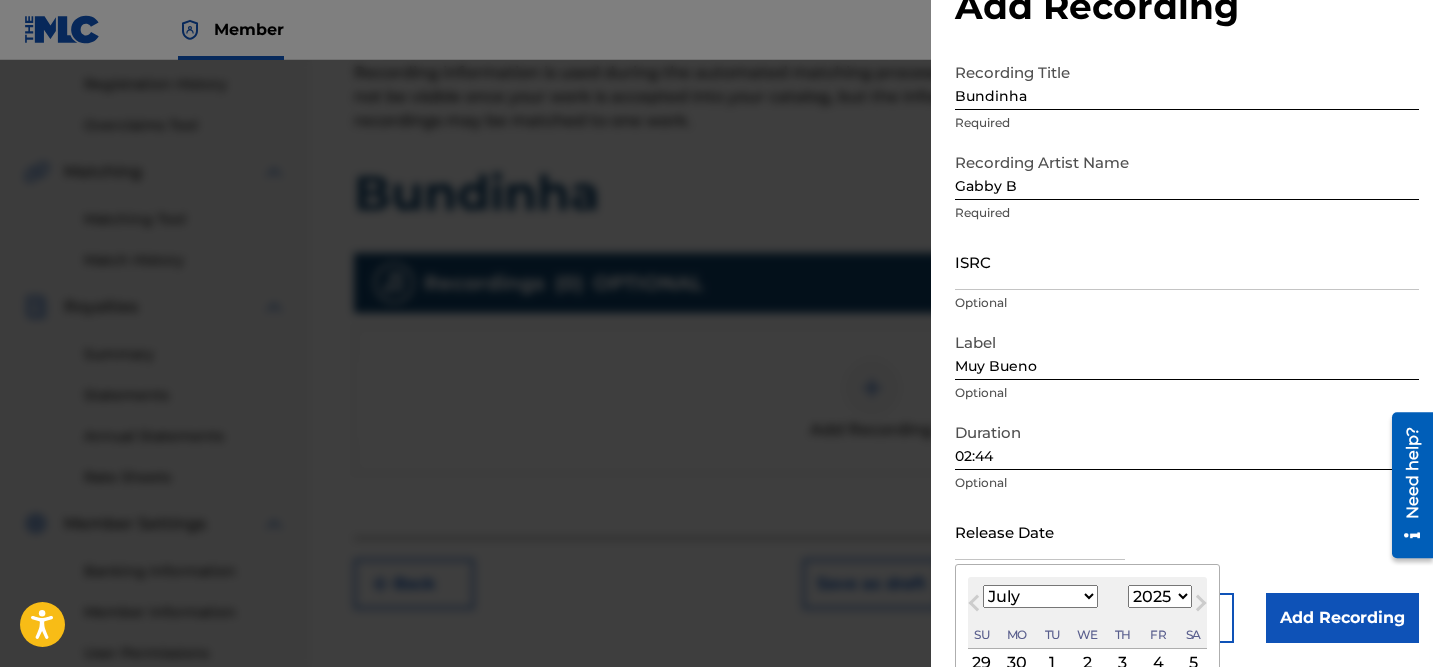 click on "January February March April May June July August September October November December" at bounding box center [1040, 596] 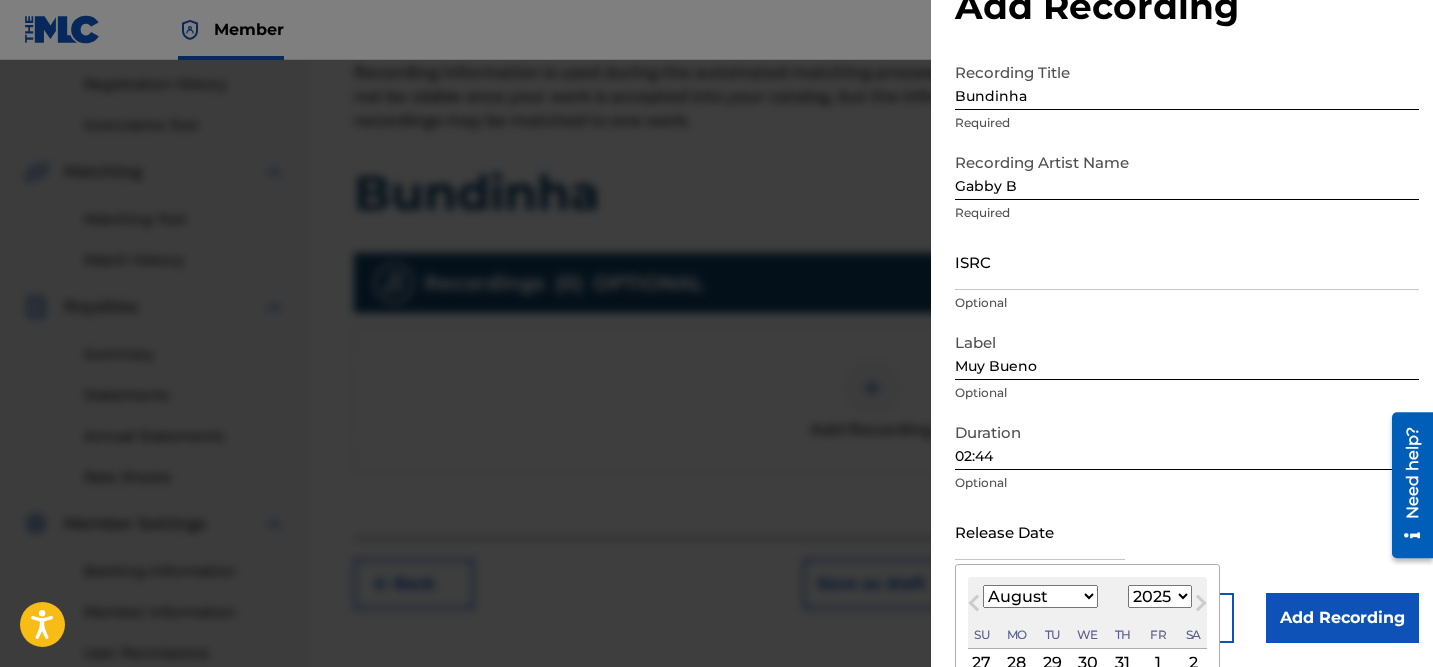 click on "1" at bounding box center [1158, 663] 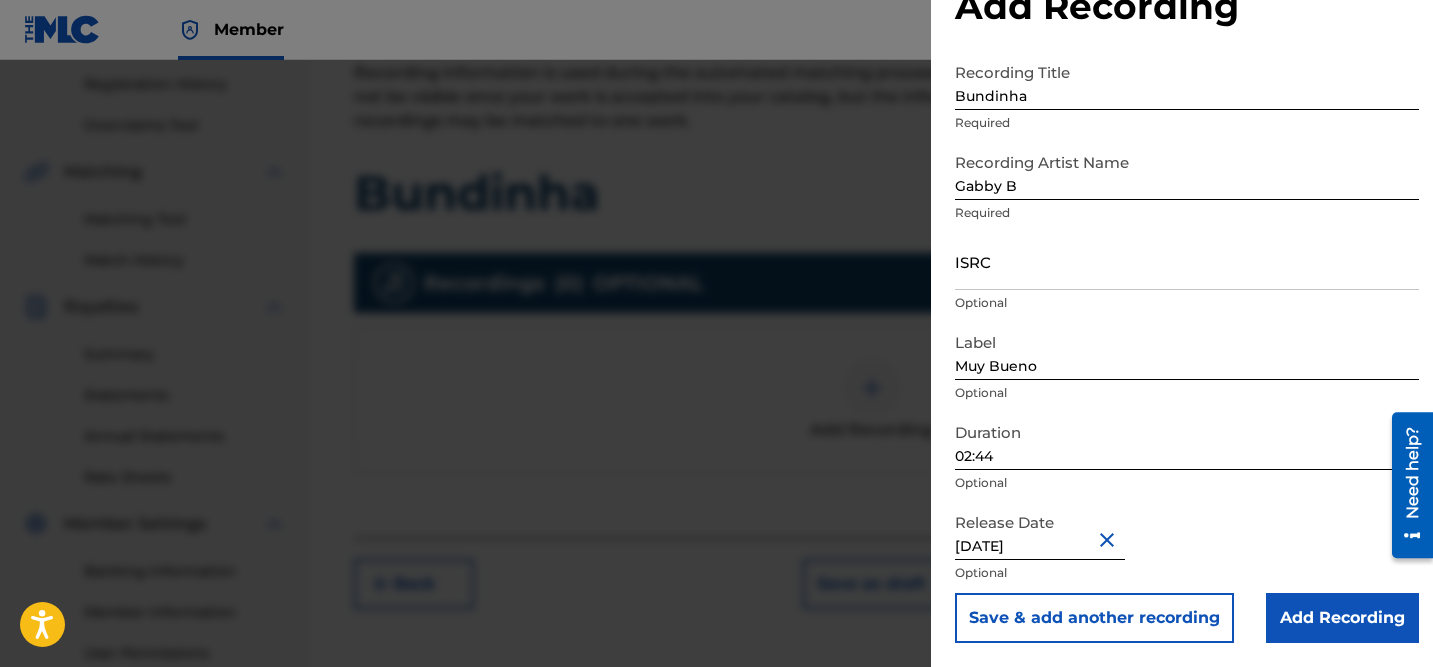 click on "Release Date [DATE] Optional" at bounding box center (1187, 548) 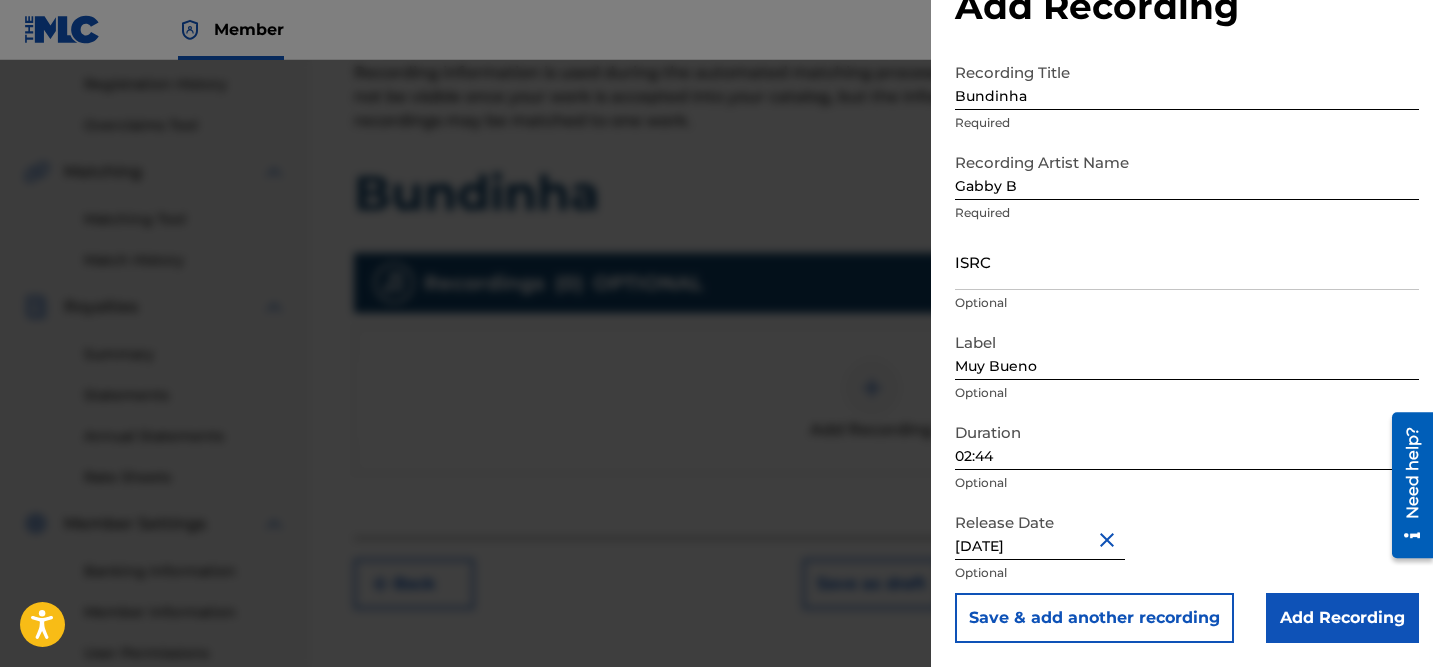 click on "ISRC" at bounding box center (1187, 261) 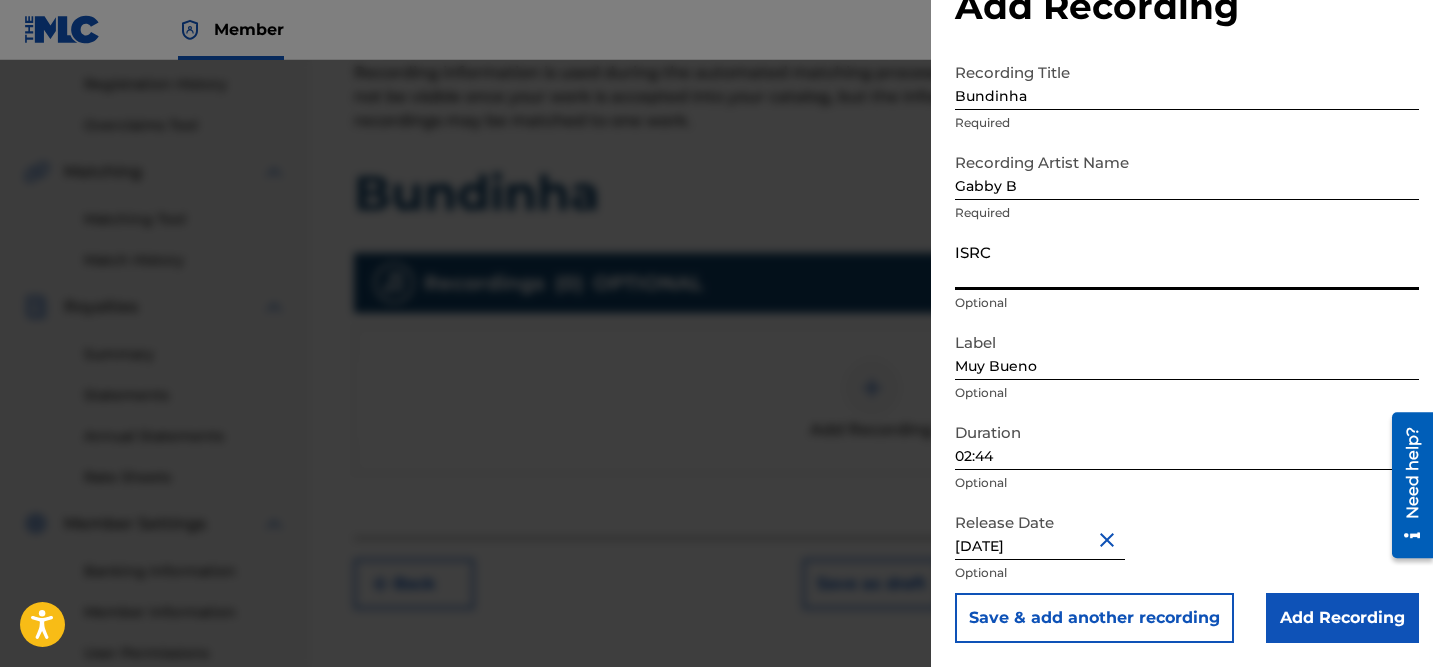 paste on "QZNJX2537681" 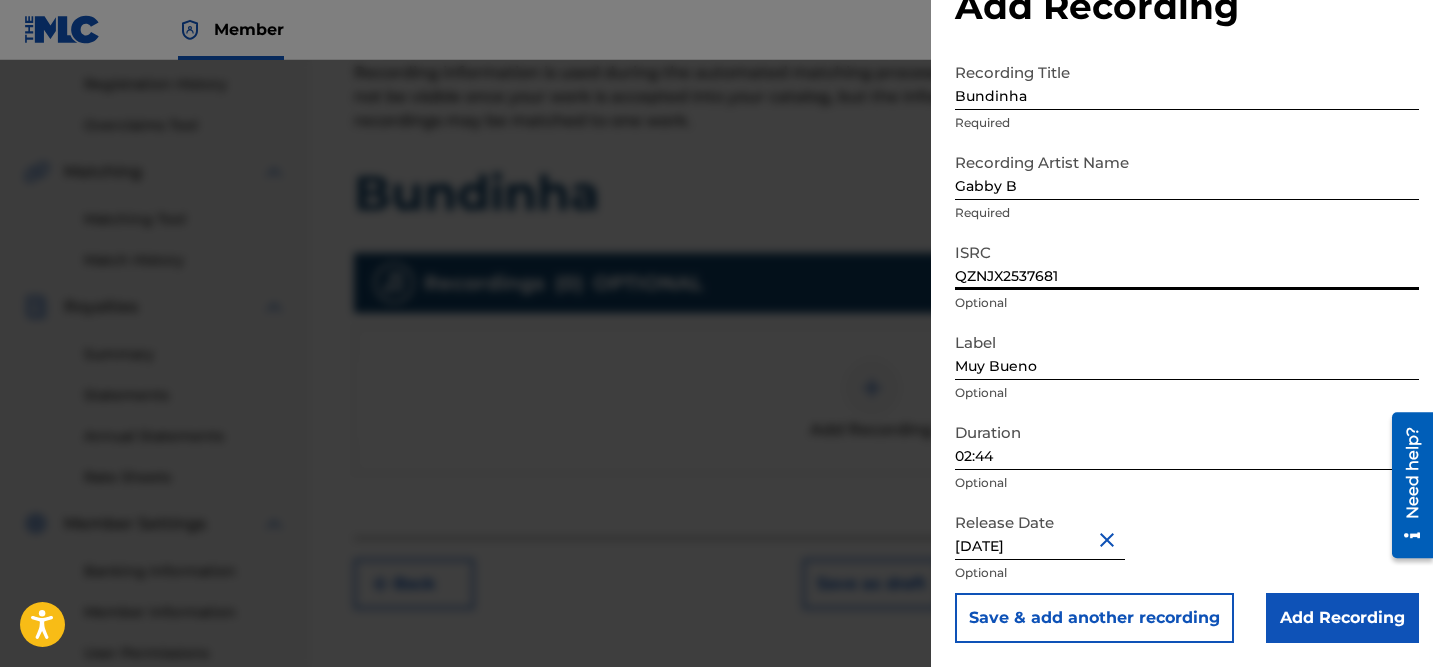 type on "QZNJX2537681" 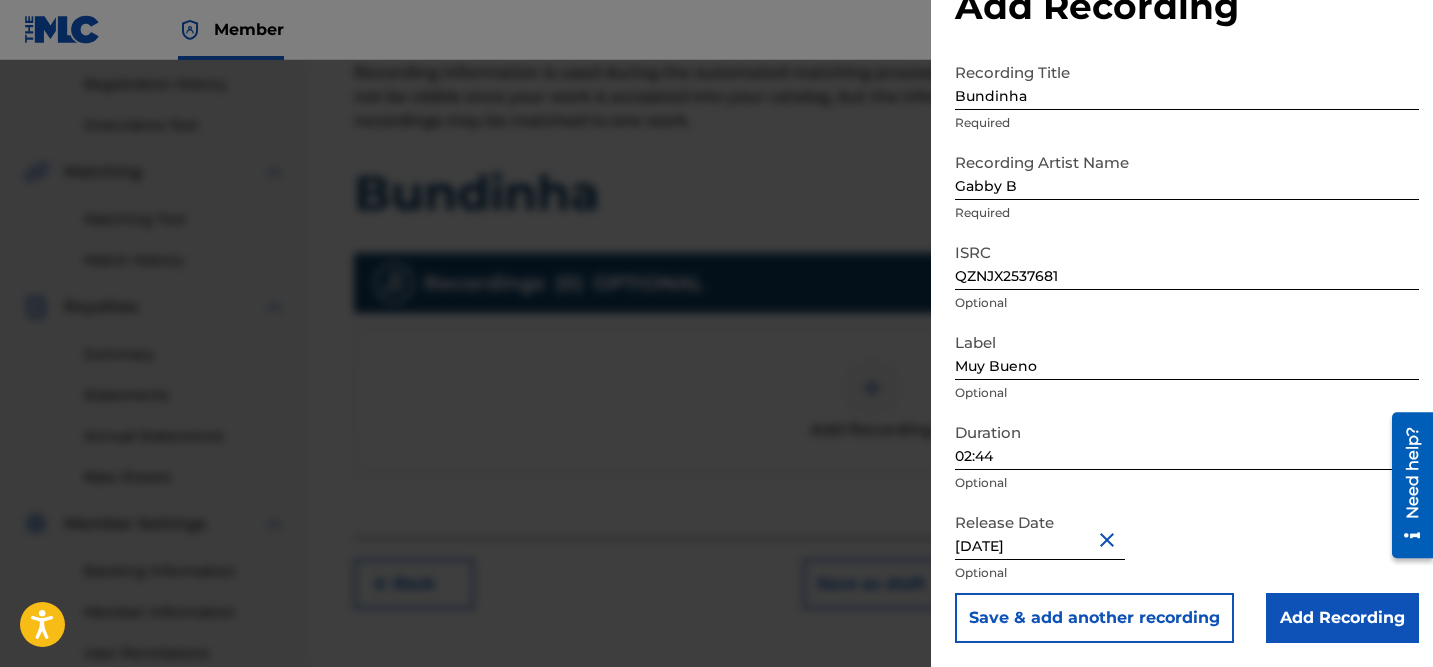 click on "Save & add another recording" at bounding box center [1094, 618] 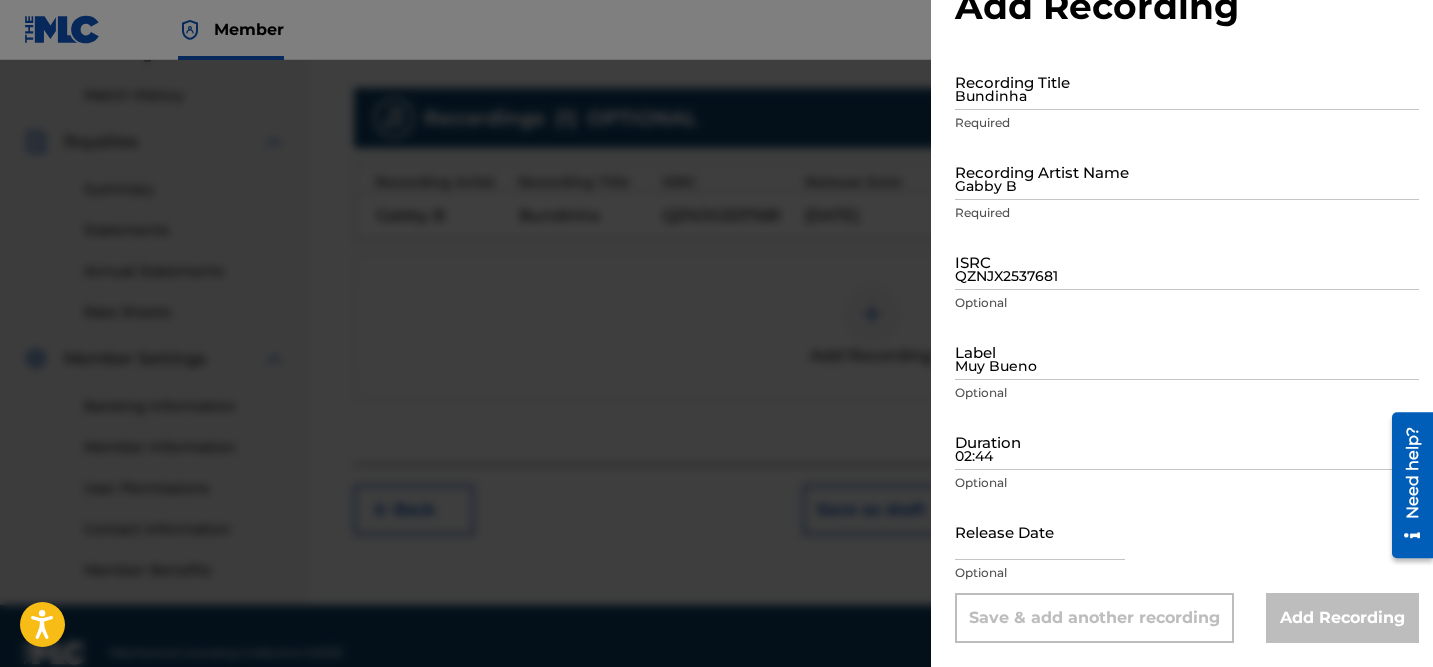 scroll, scrollTop: 551, scrollLeft: 0, axis: vertical 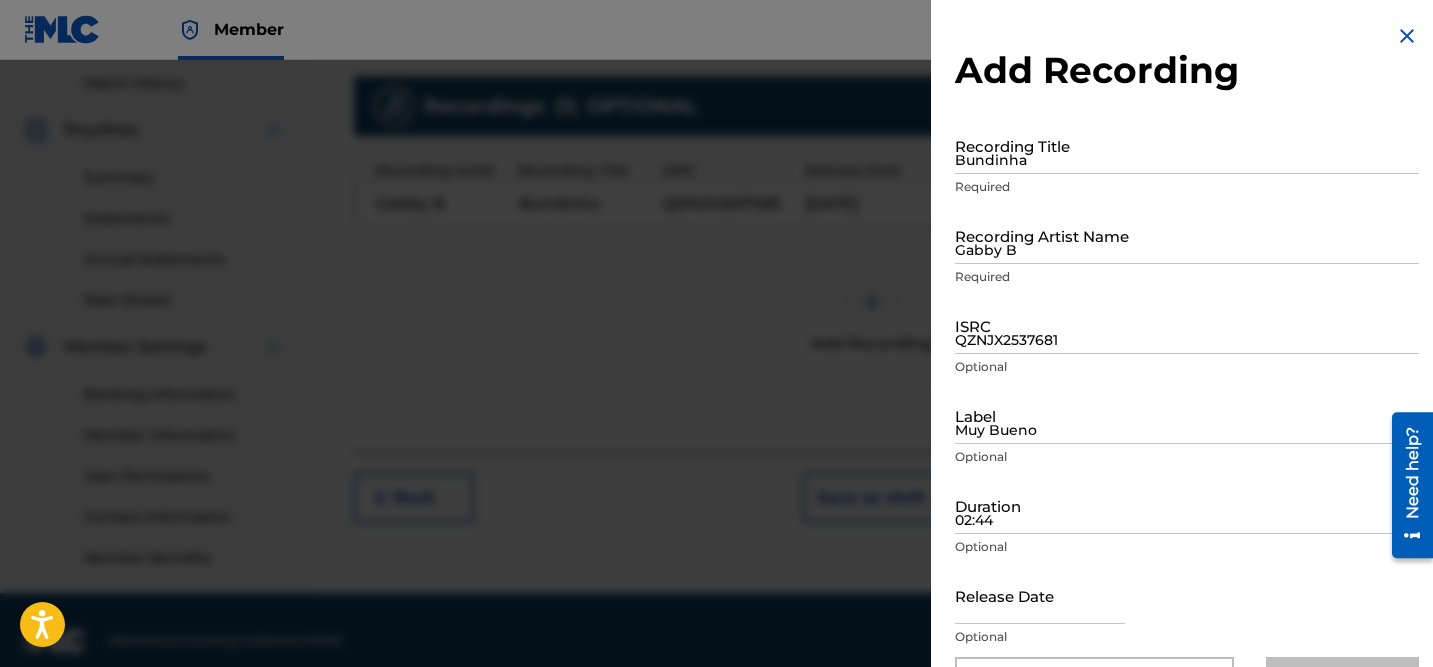 click at bounding box center (1407, 36) 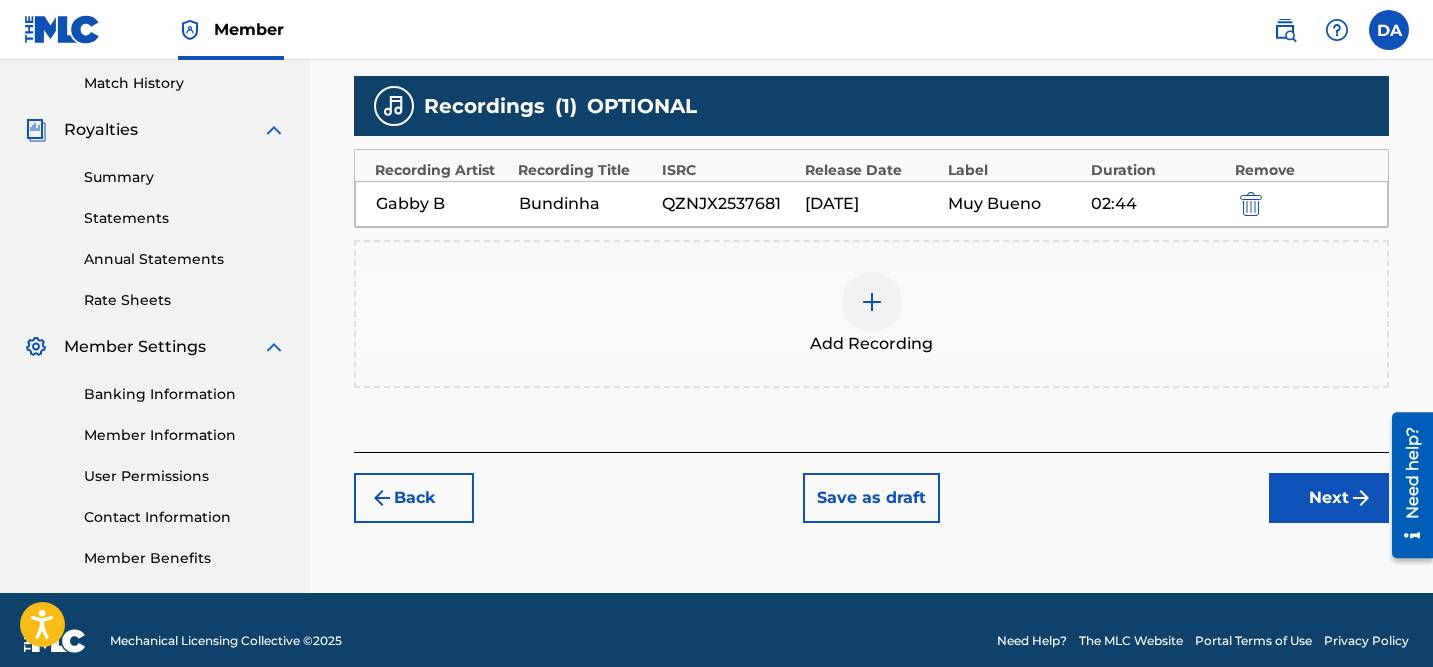 click on "Next" at bounding box center (1329, 498) 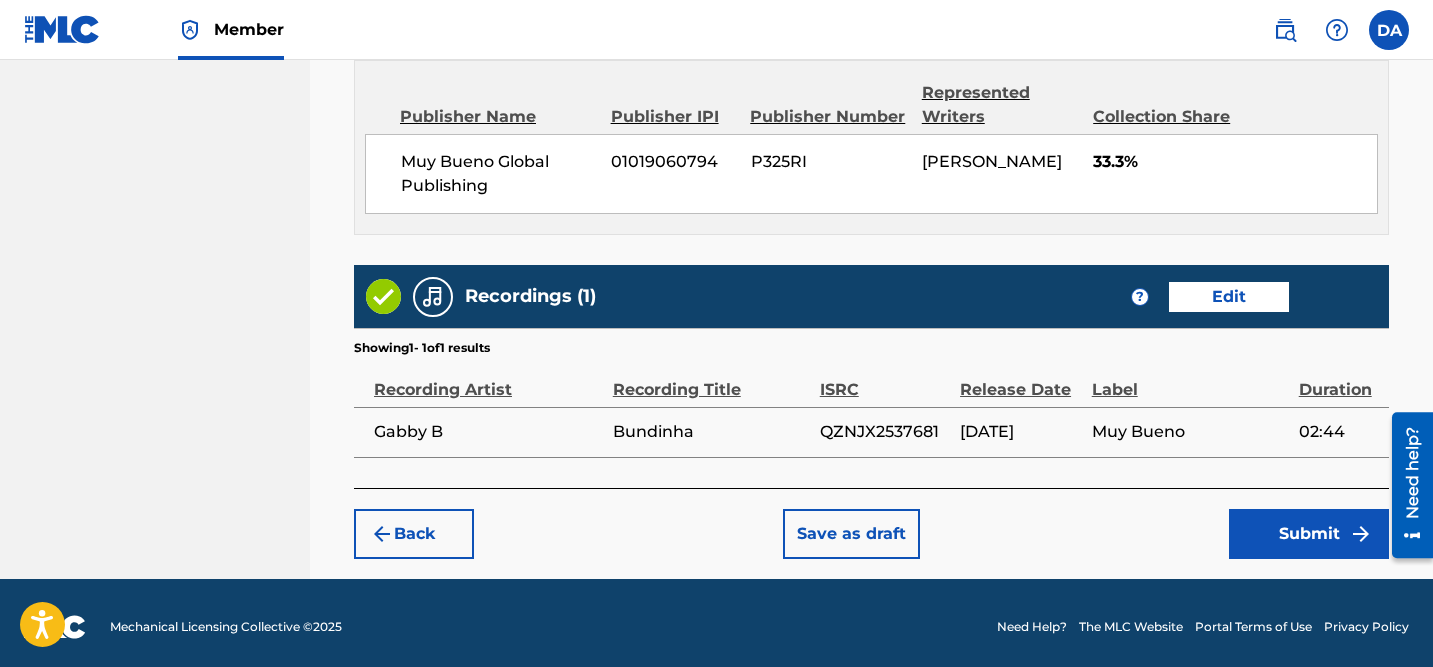 scroll, scrollTop: 1153, scrollLeft: 0, axis: vertical 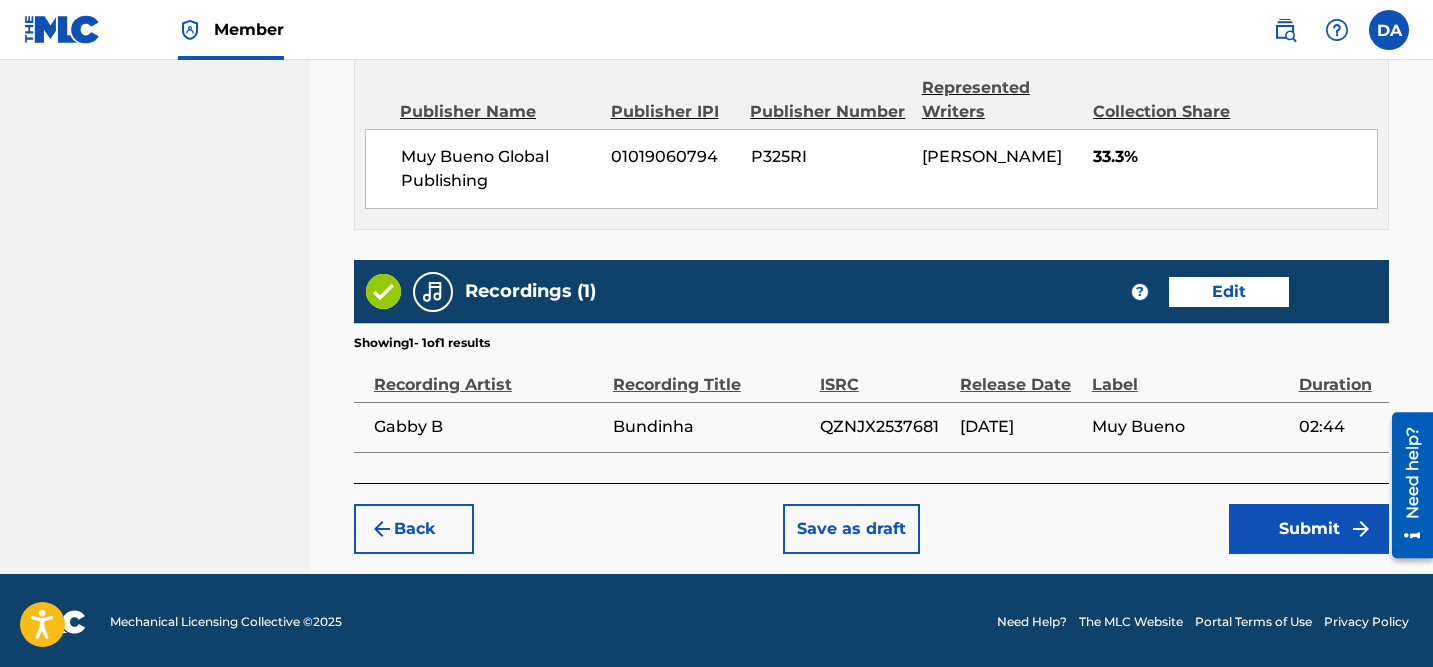 click on "Submit" at bounding box center (1309, 529) 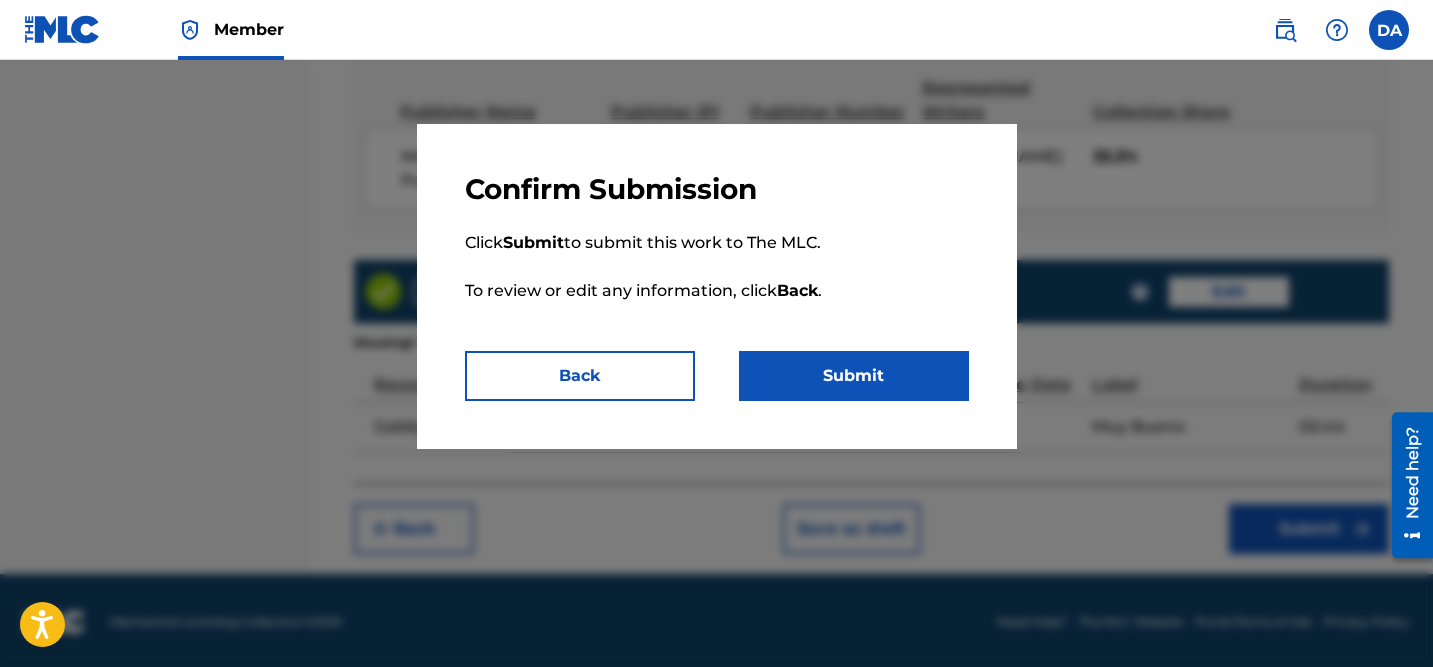 click on "Submit" at bounding box center [854, 376] 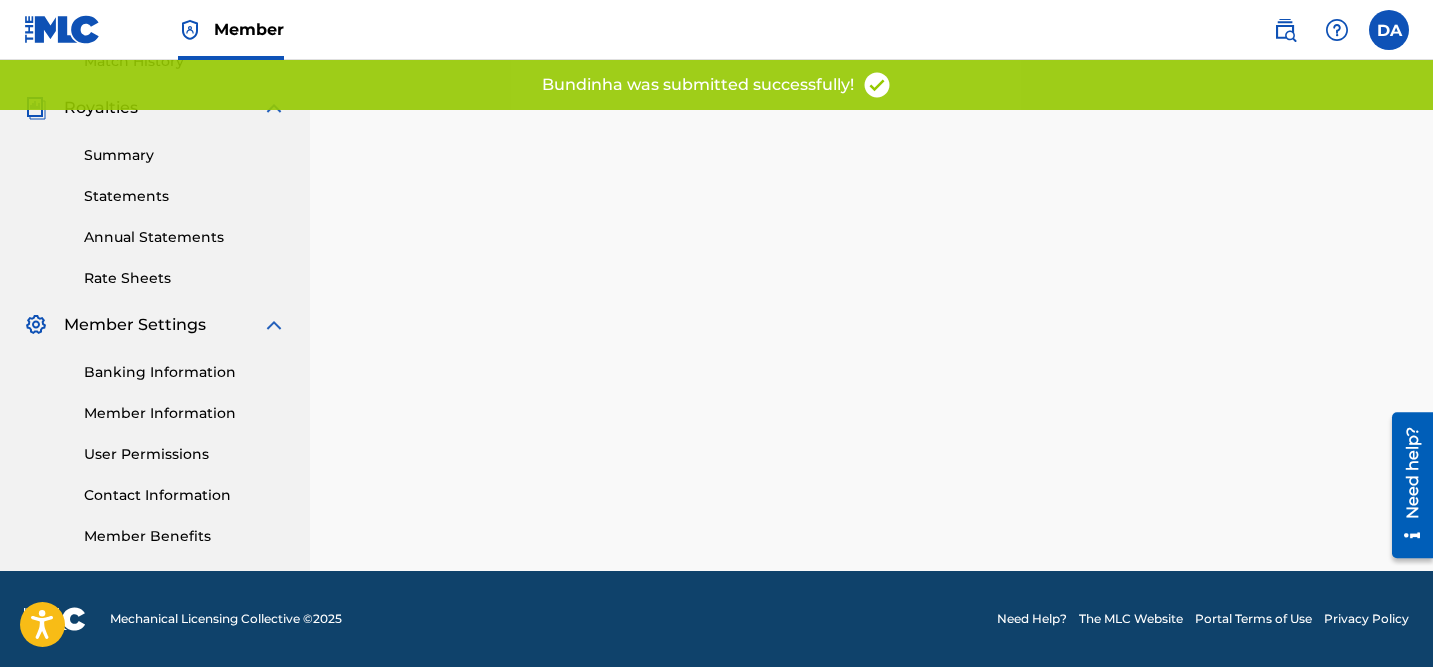 scroll, scrollTop: 0, scrollLeft: 0, axis: both 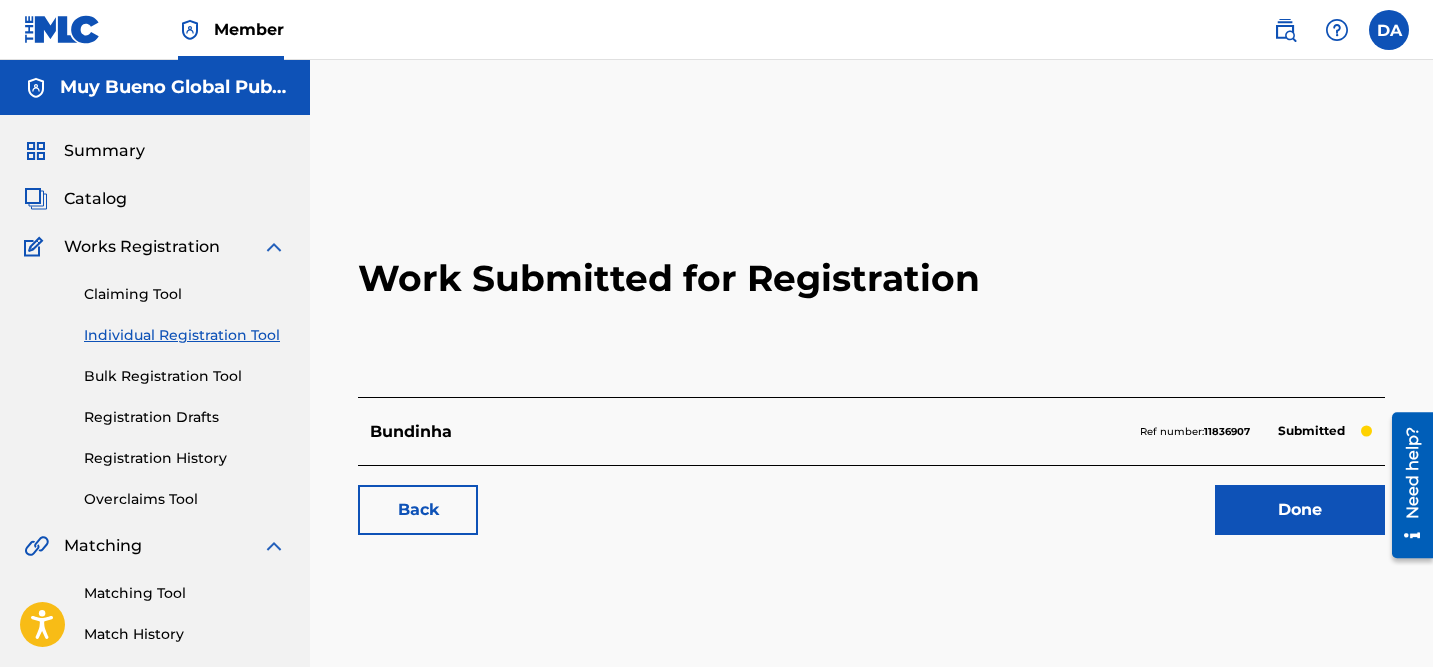 click on "Done" at bounding box center (1300, 510) 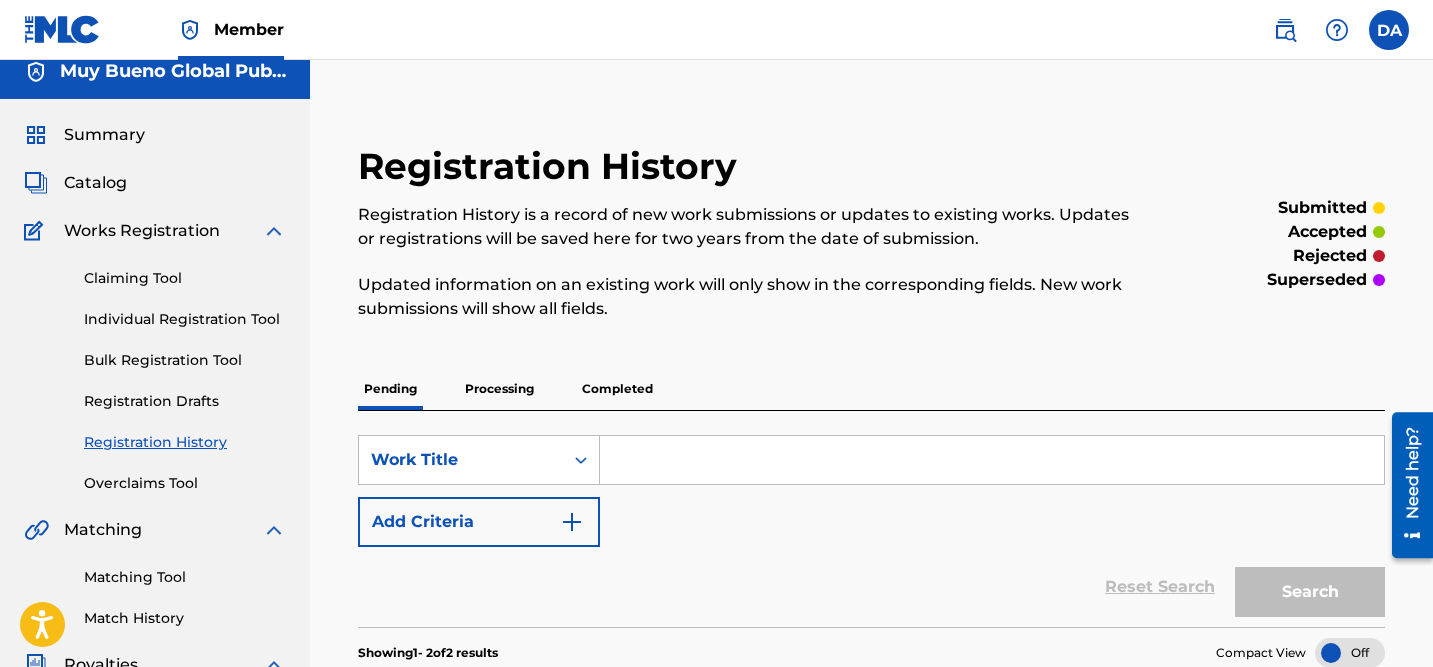 scroll, scrollTop: 0, scrollLeft: 0, axis: both 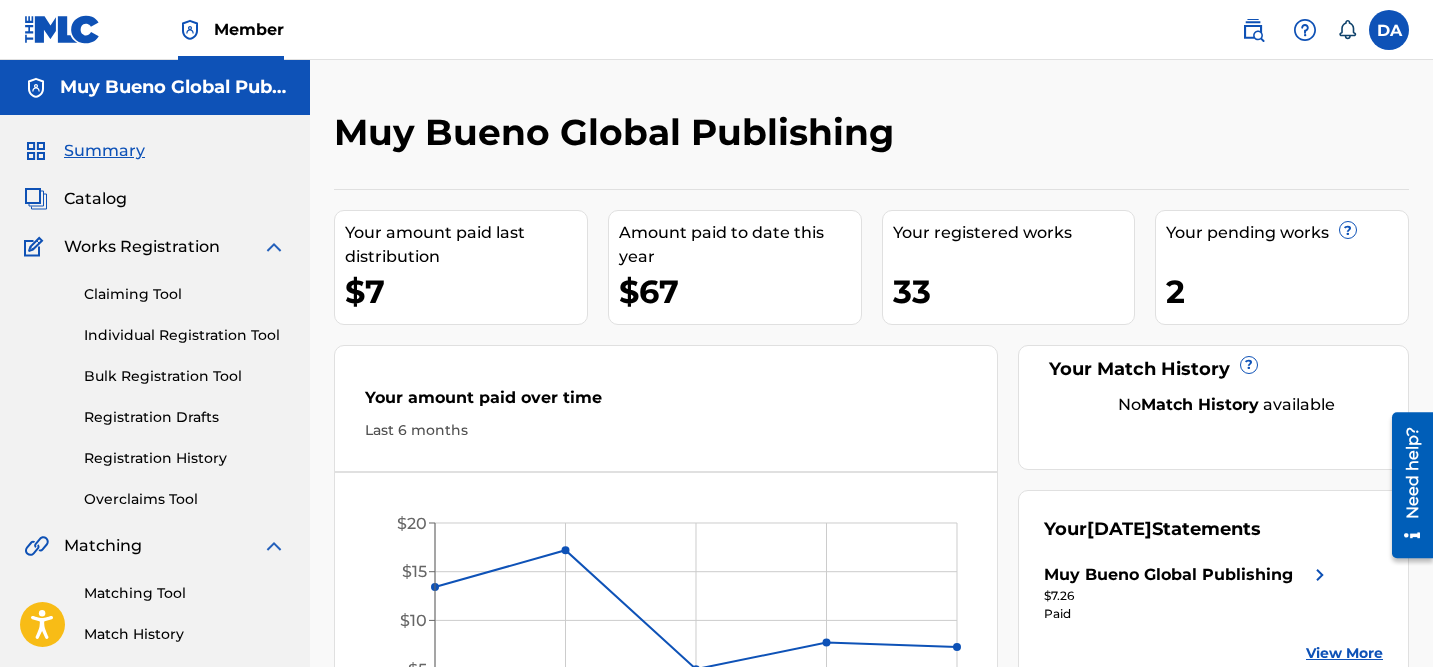 click on "Individual Registration Tool" at bounding box center [185, 335] 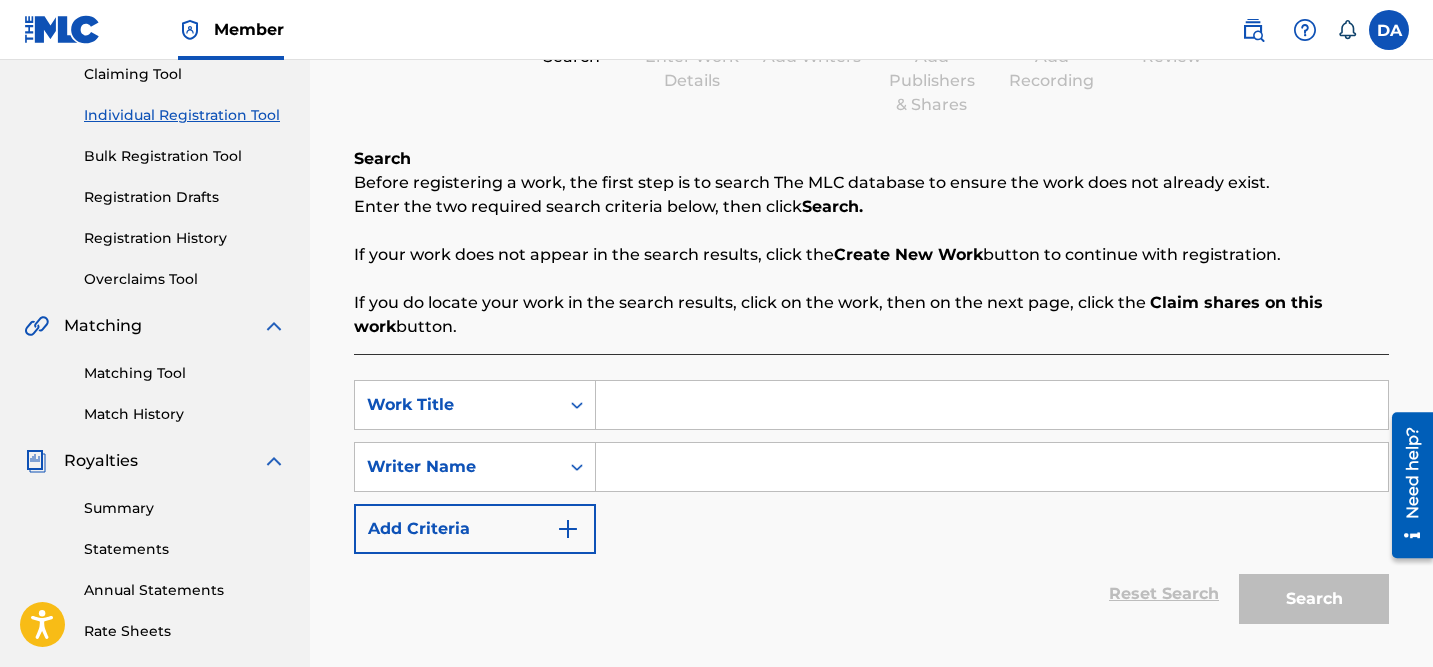 scroll, scrollTop: 225, scrollLeft: 0, axis: vertical 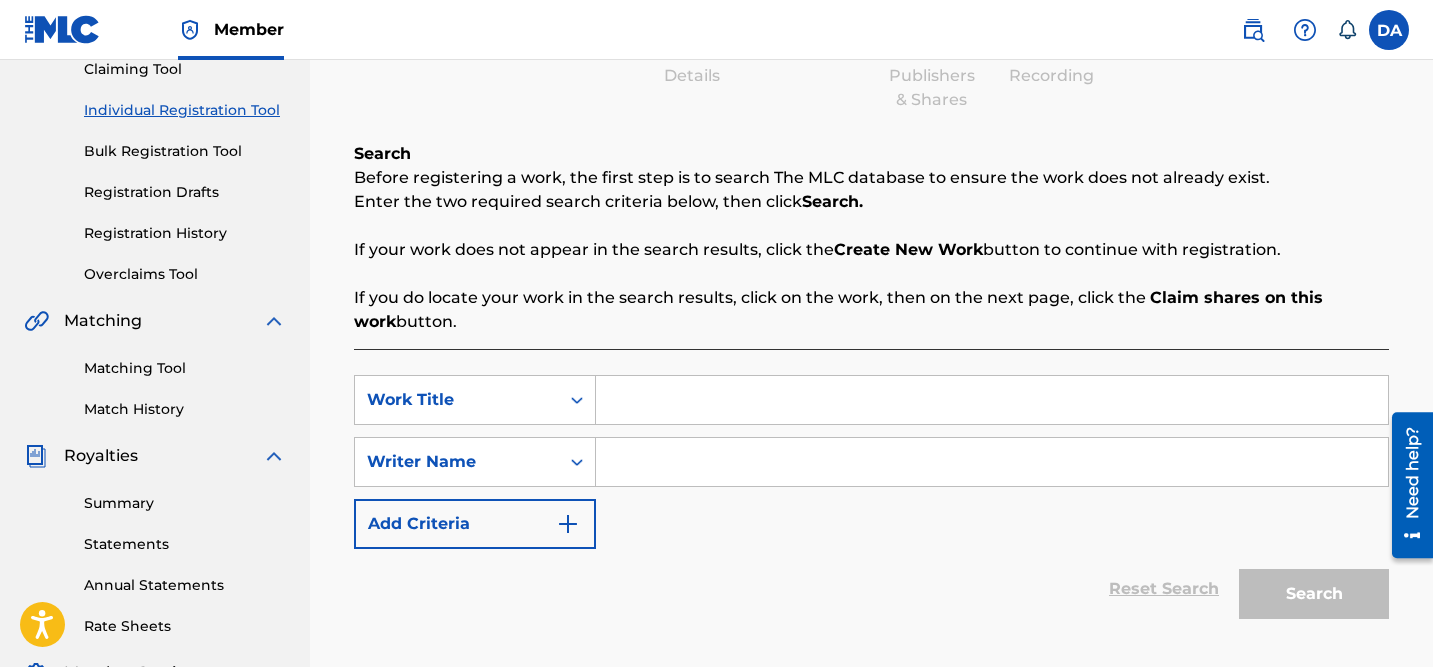 click at bounding box center [992, 400] 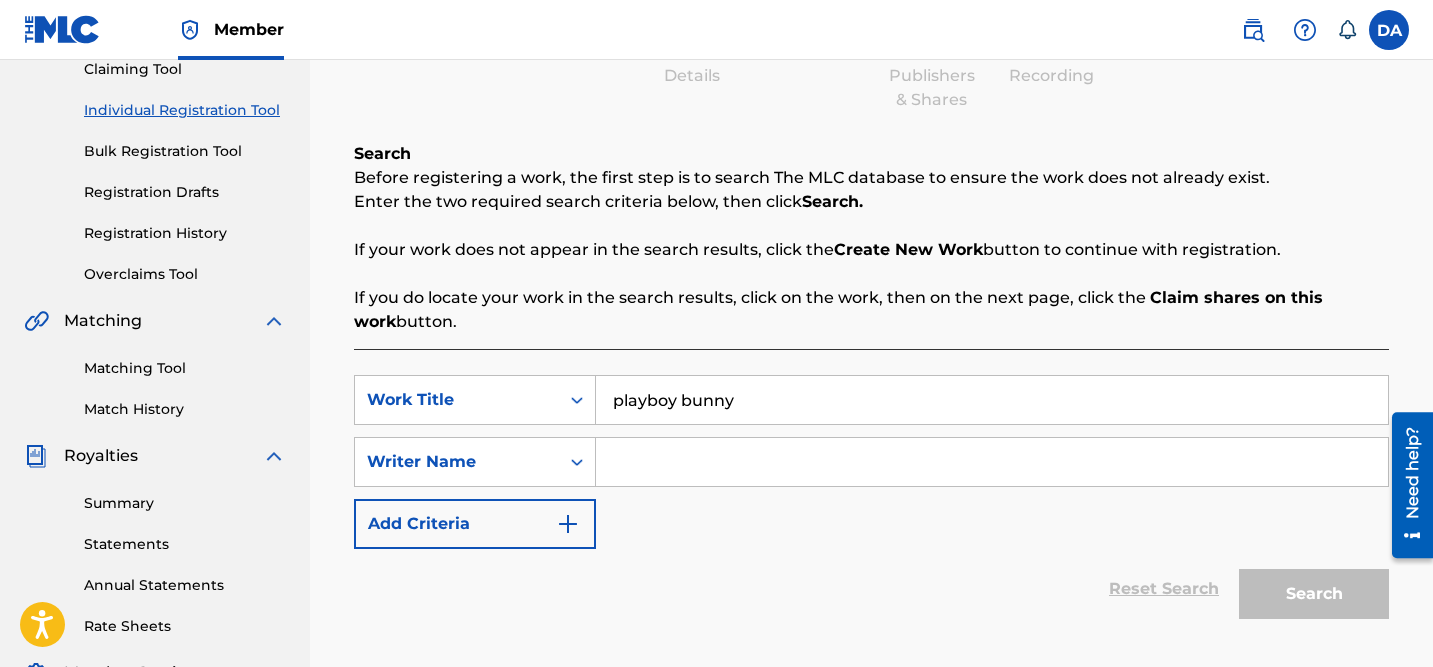 type on "playboy bunny" 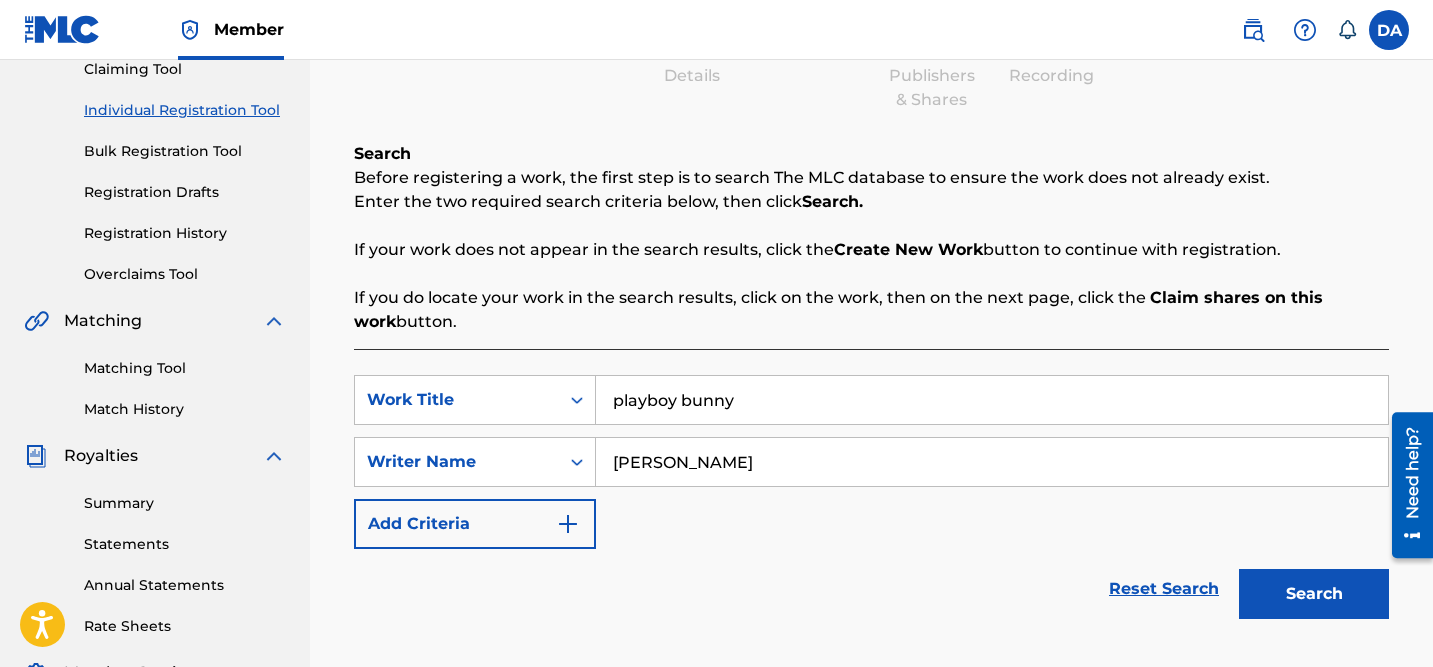 click on "Search" at bounding box center (1314, 594) 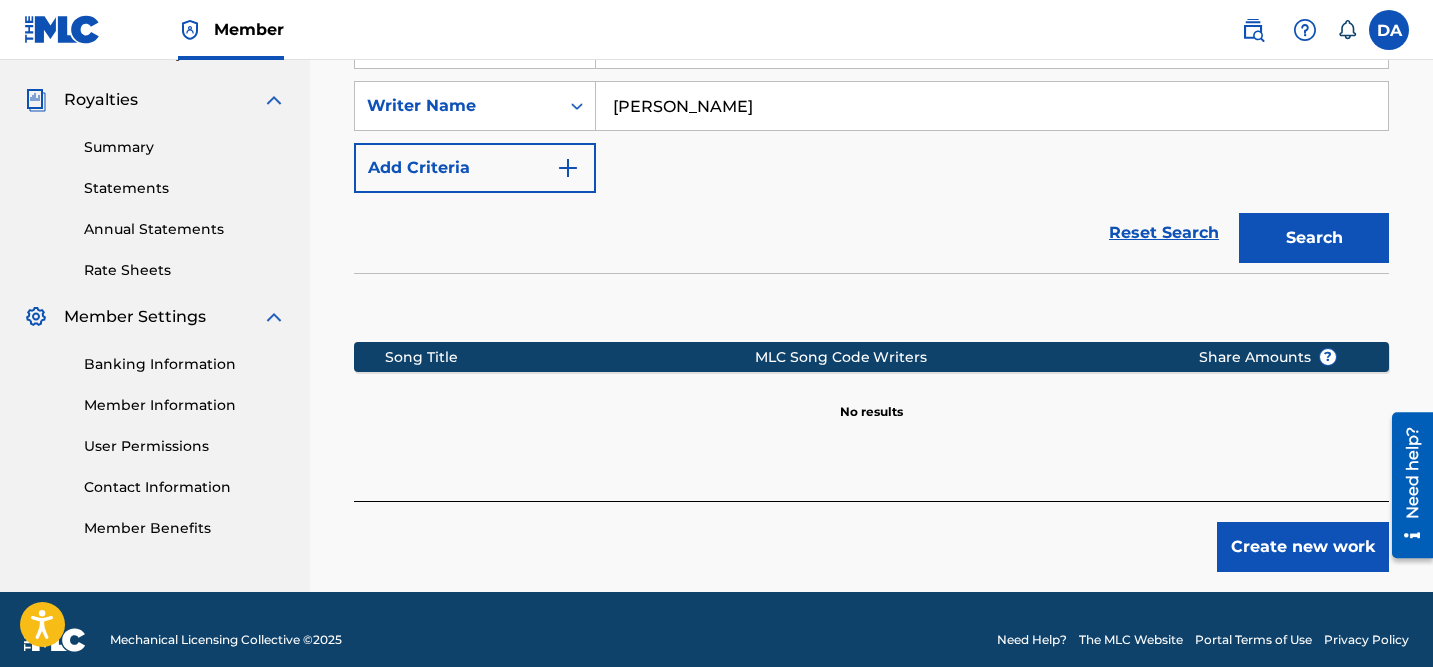 scroll, scrollTop: 588, scrollLeft: 0, axis: vertical 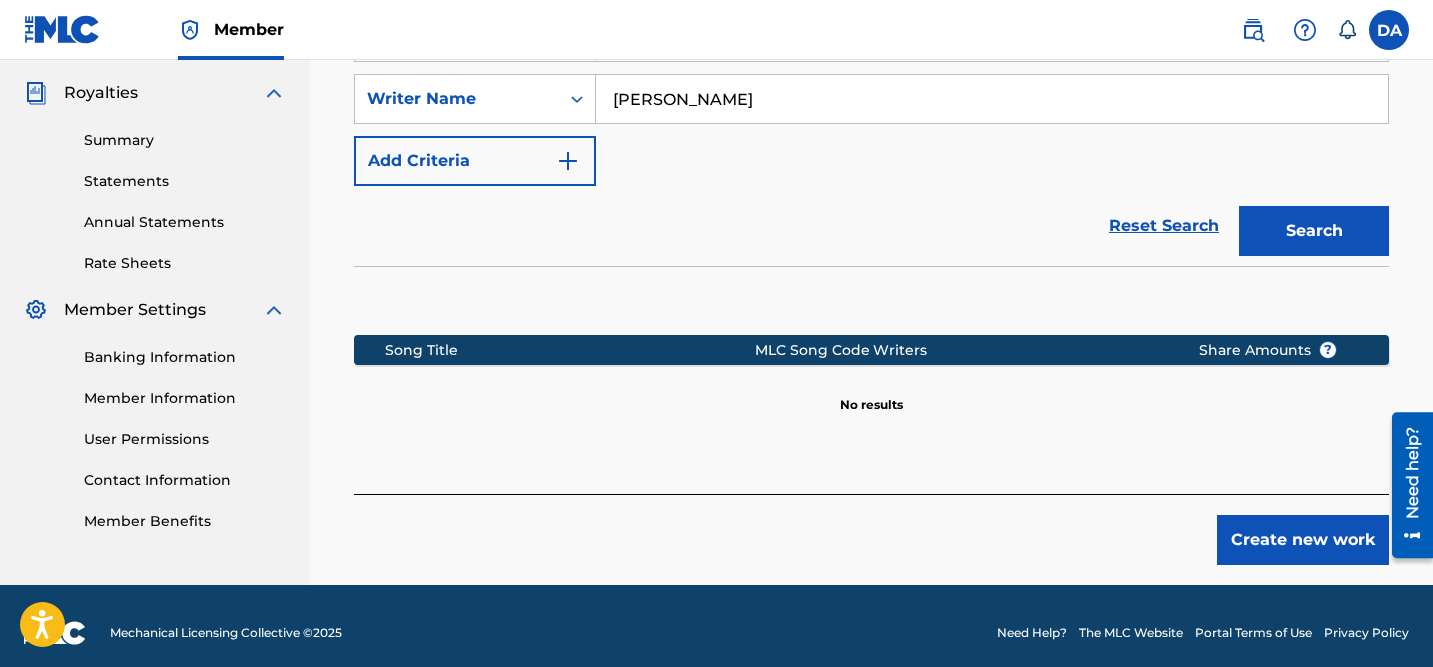 click on "Create new work" at bounding box center [1303, 540] 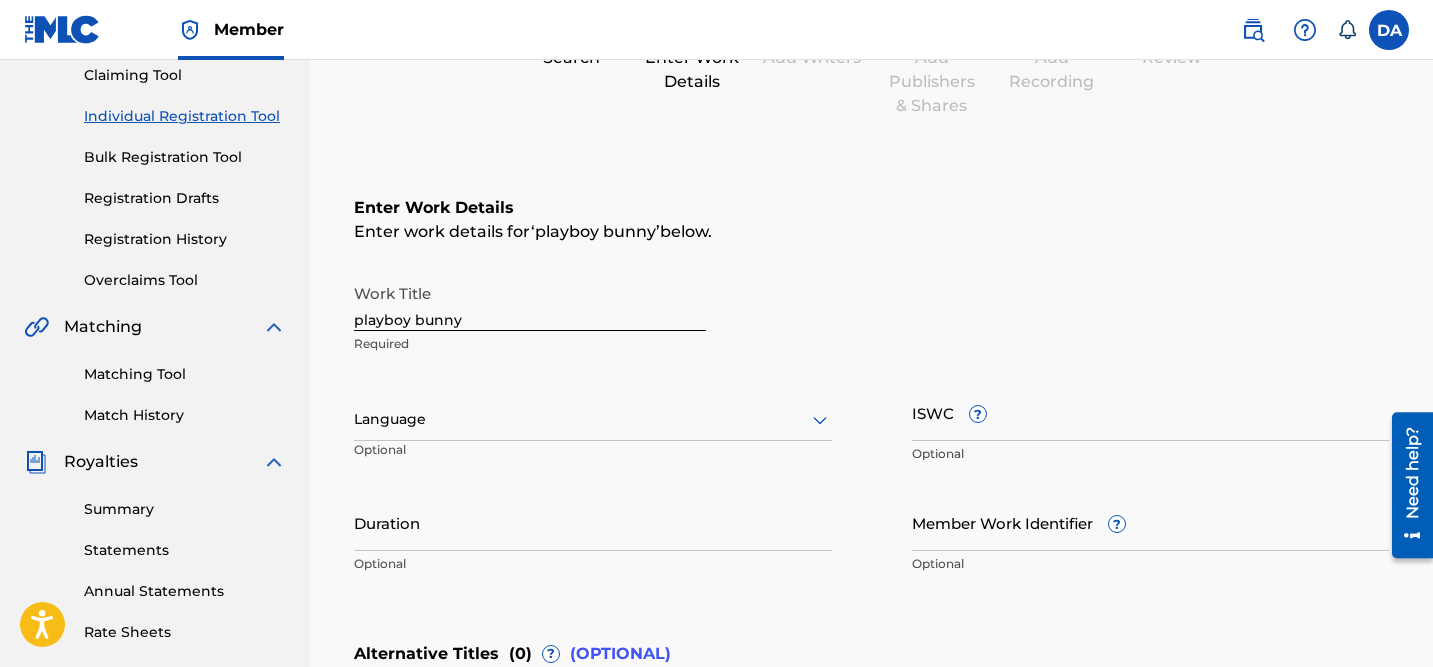 scroll, scrollTop: 206, scrollLeft: 0, axis: vertical 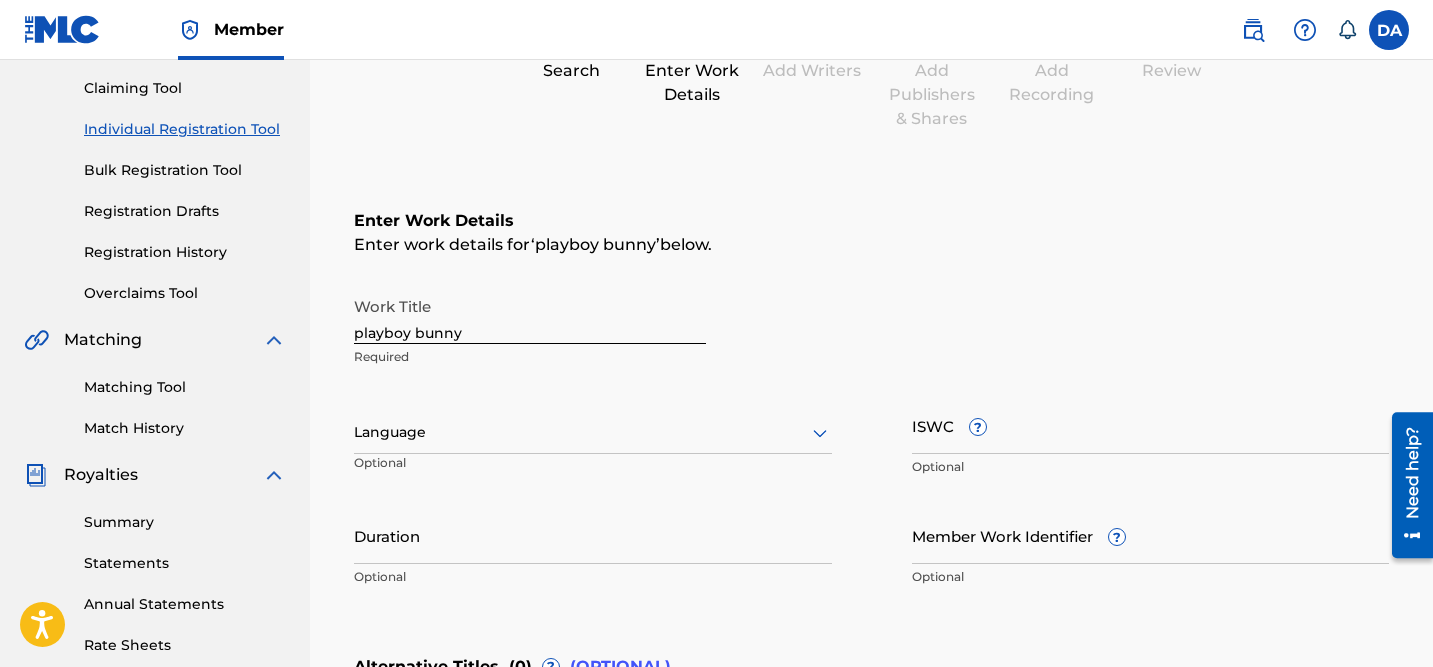 click on "playboy bunny" at bounding box center [530, 315] 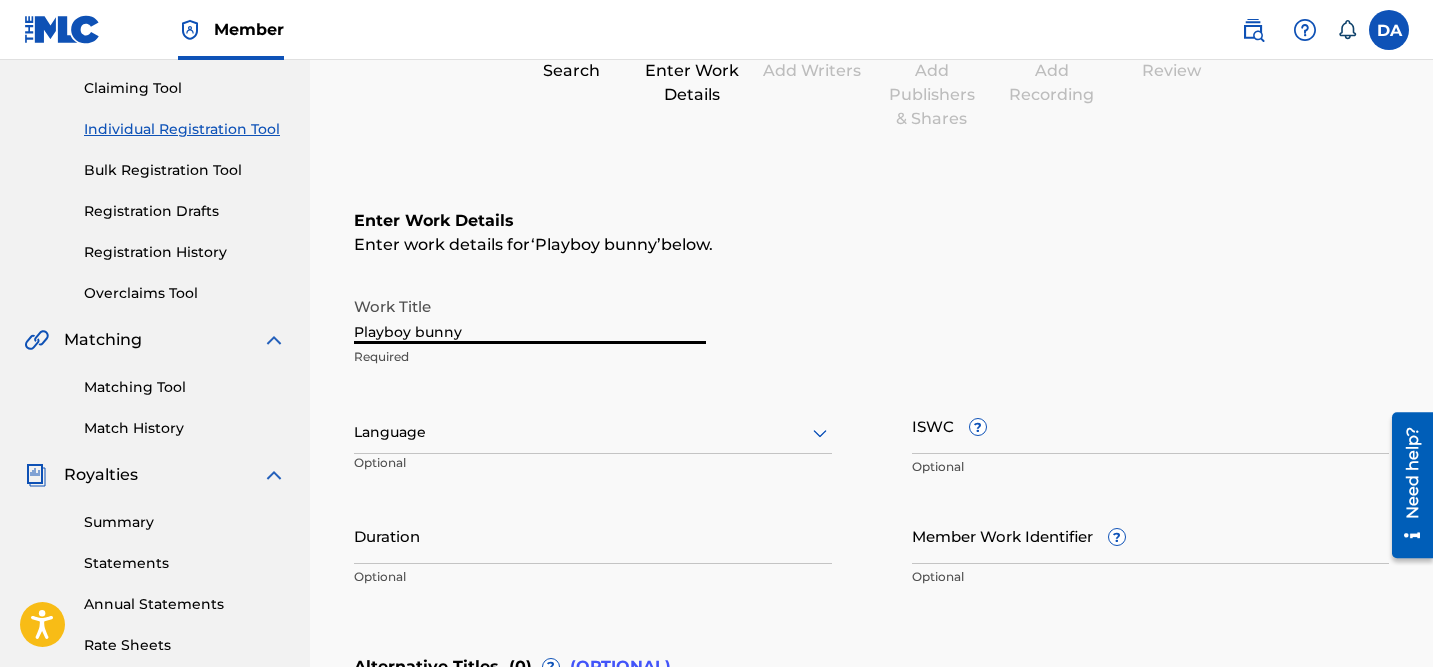 click on "Playboy bunny" at bounding box center (530, 315) 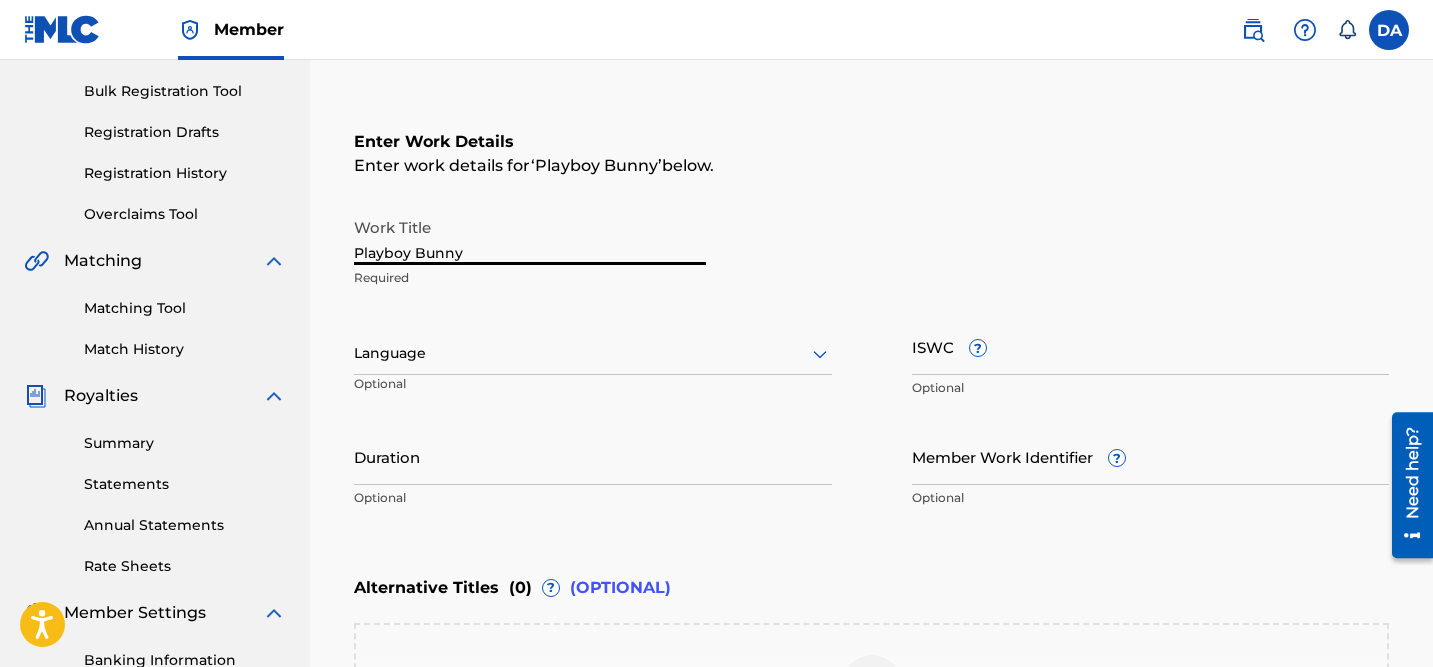 scroll, scrollTop: 287, scrollLeft: 0, axis: vertical 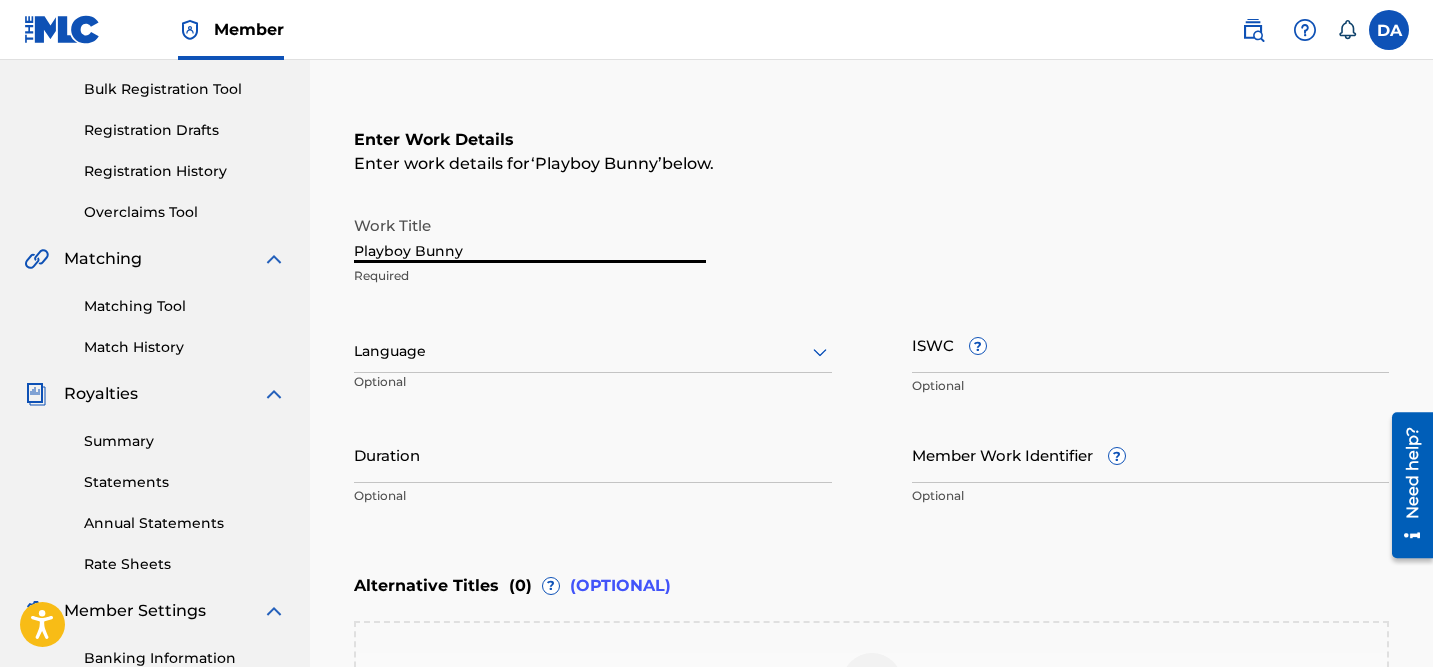 type on "Playboy Bunny" 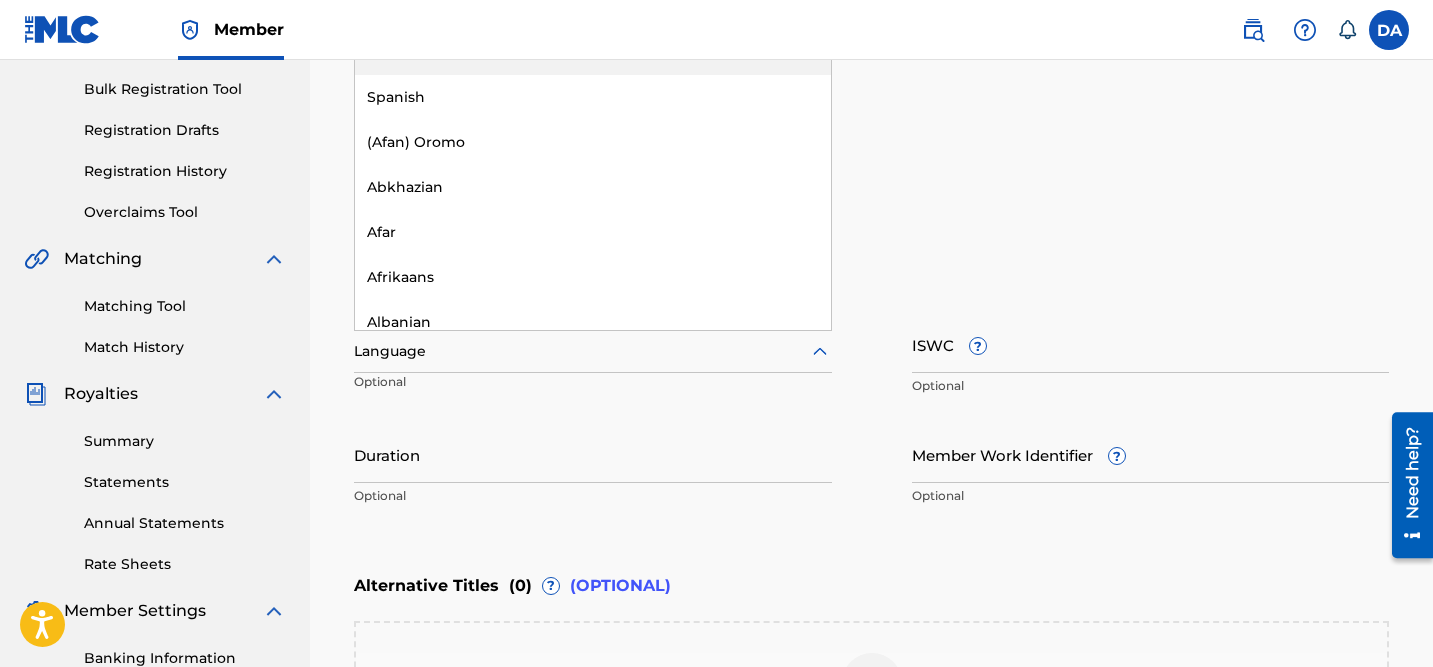 click at bounding box center (593, 351) 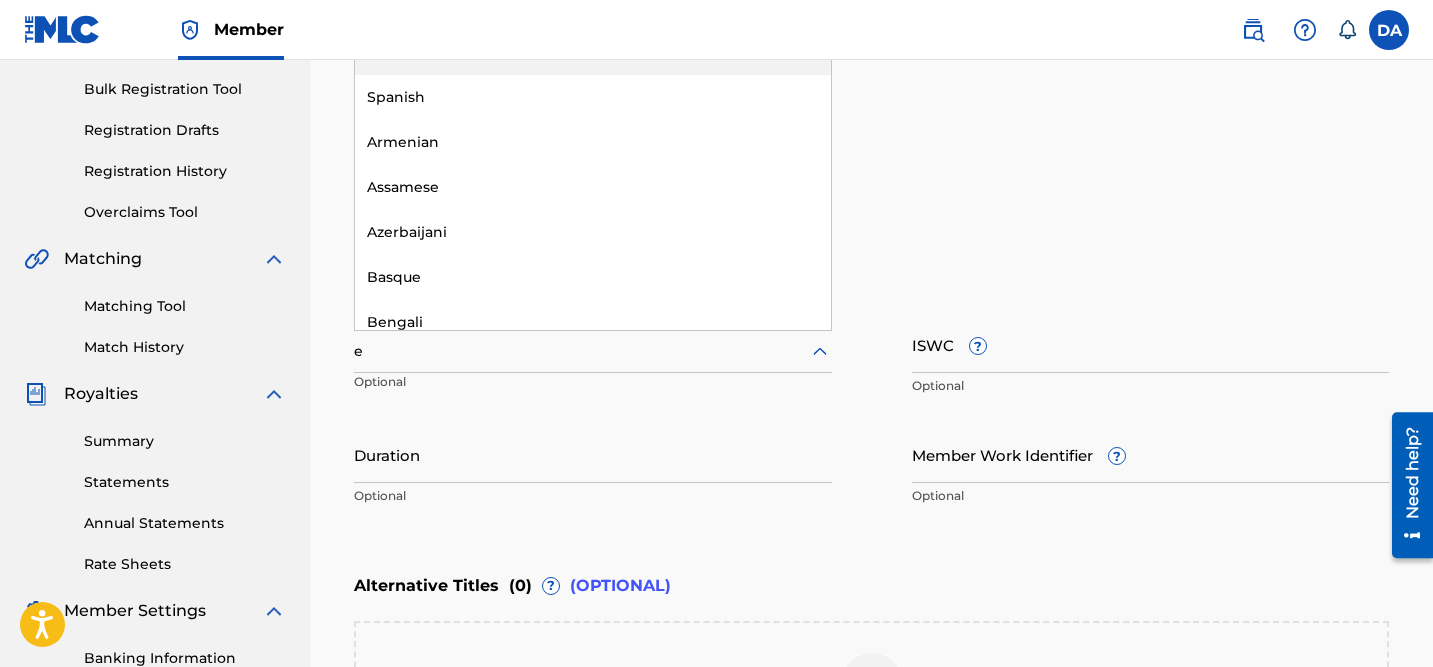 type on "en" 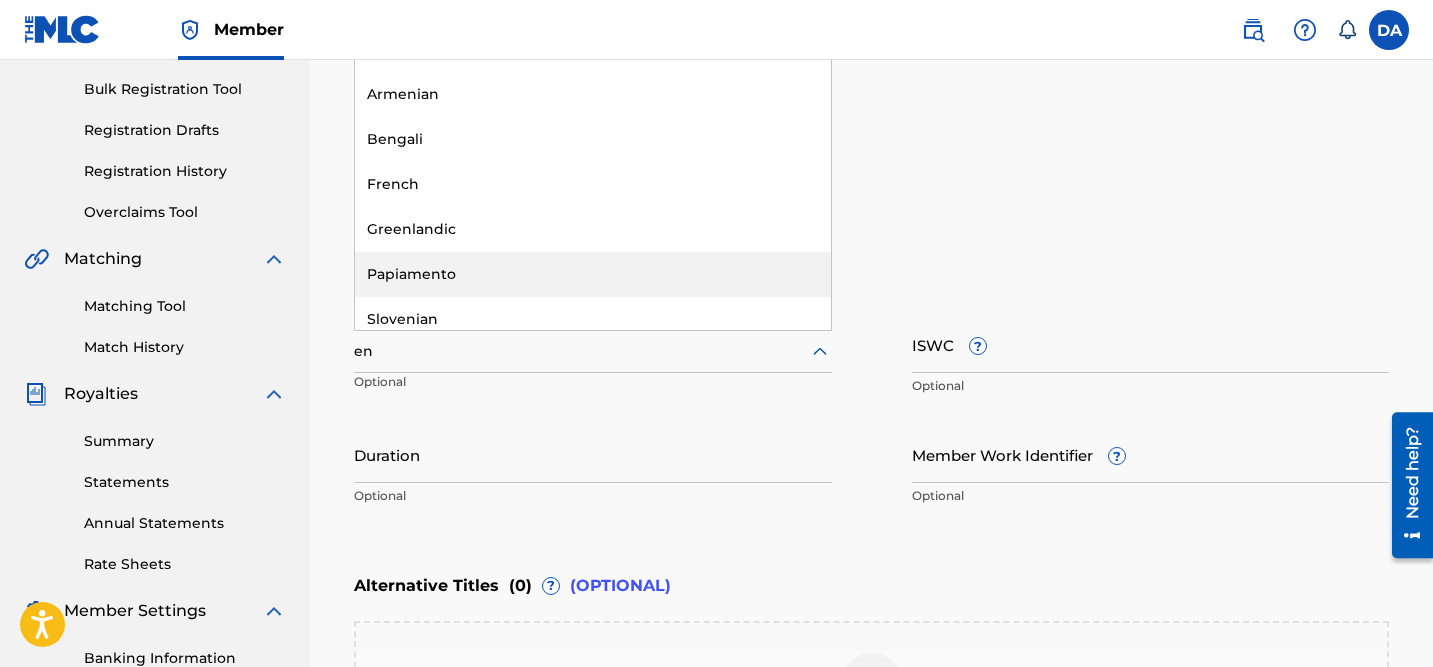 scroll, scrollTop: 0, scrollLeft: 0, axis: both 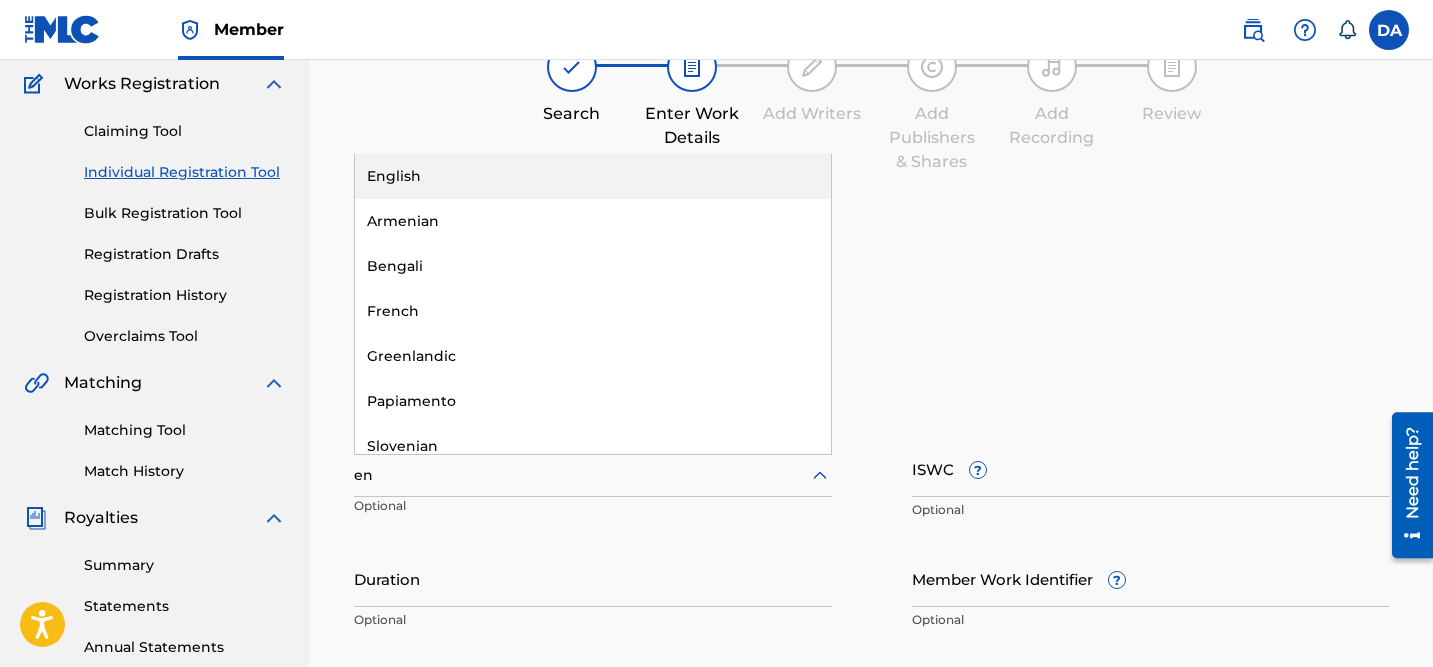 click on "English" at bounding box center [593, 176] 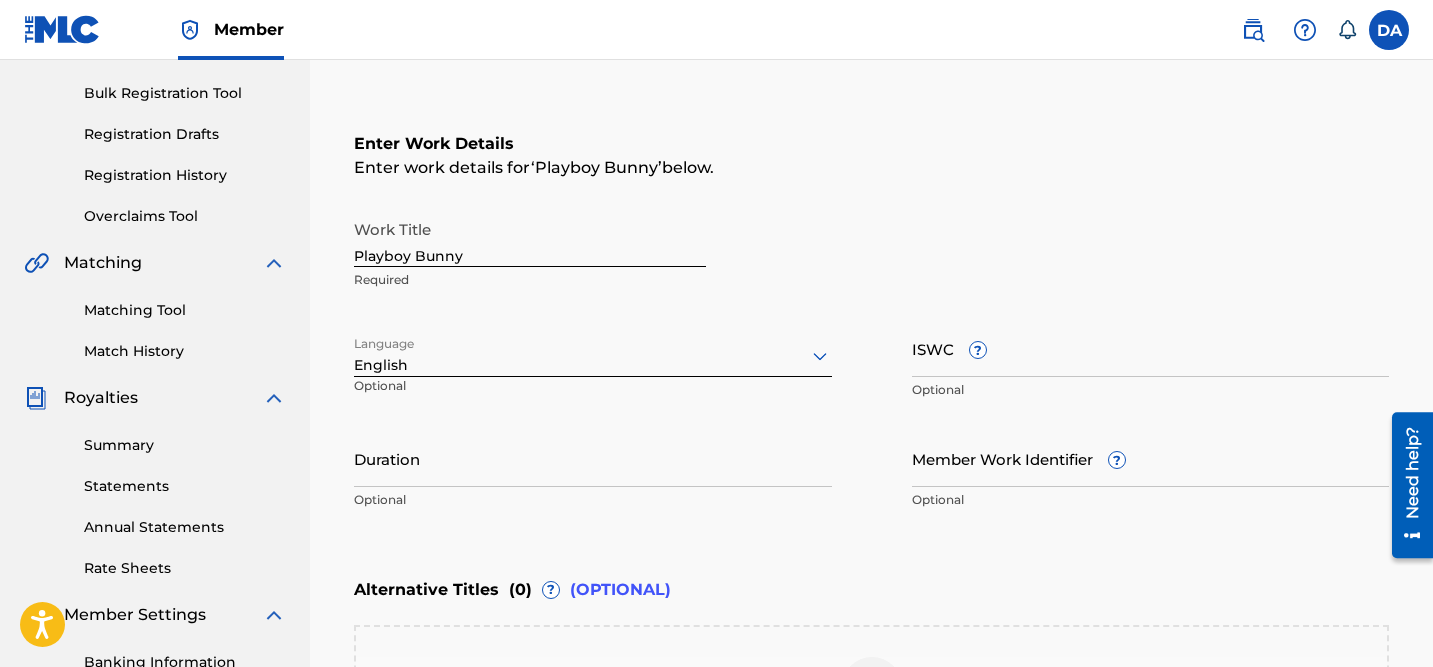 scroll, scrollTop: 326, scrollLeft: 0, axis: vertical 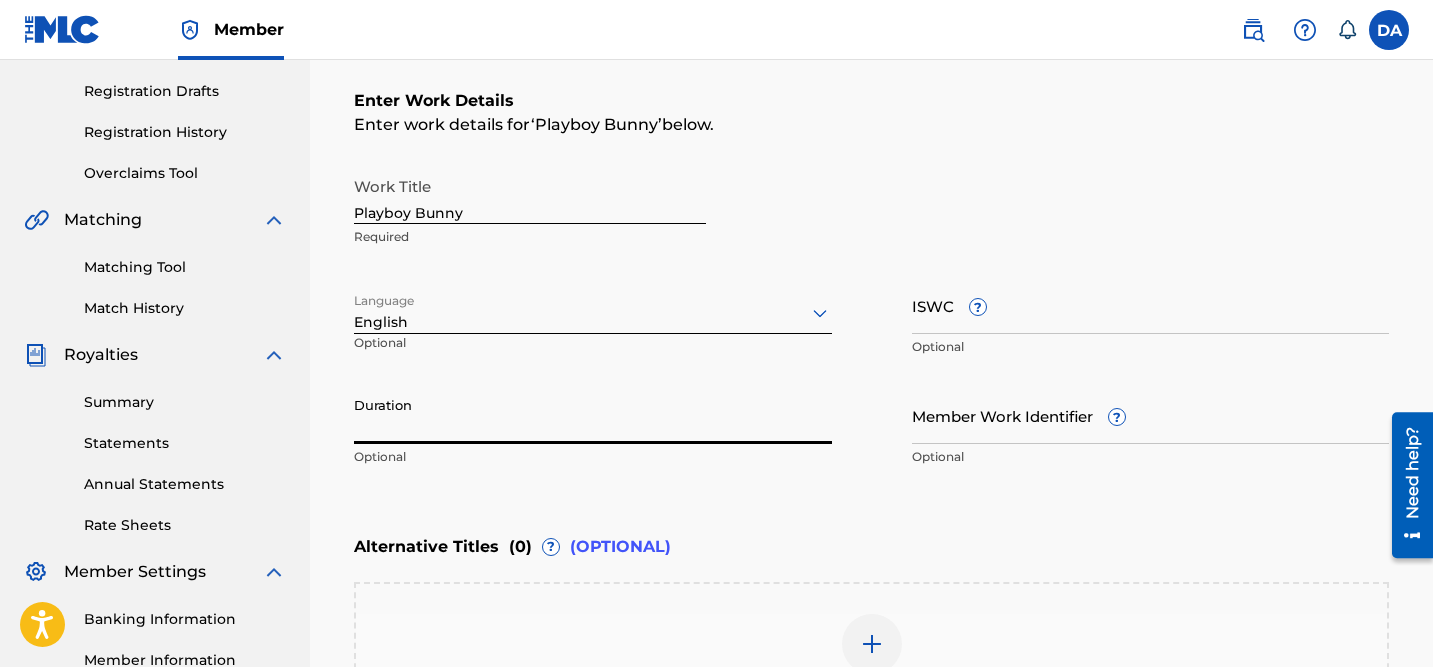click on "Duration" at bounding box center [593, 415] 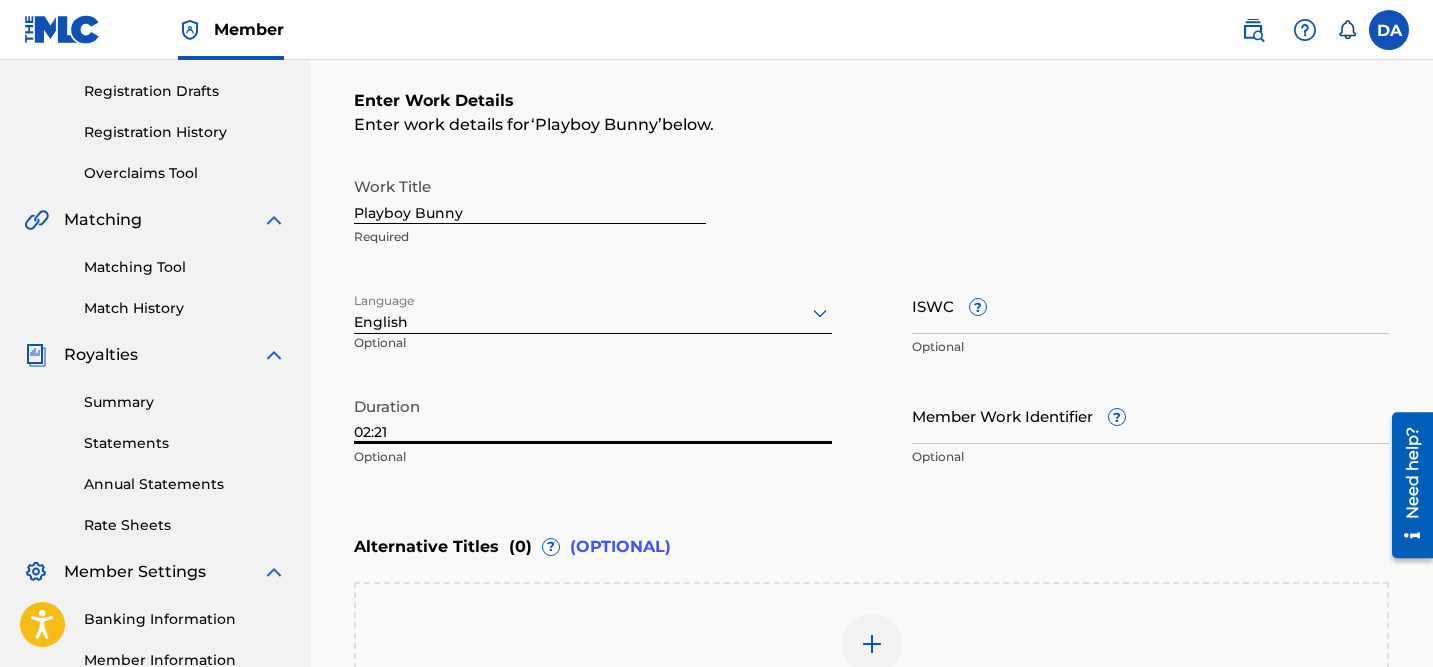 type on "02:21" 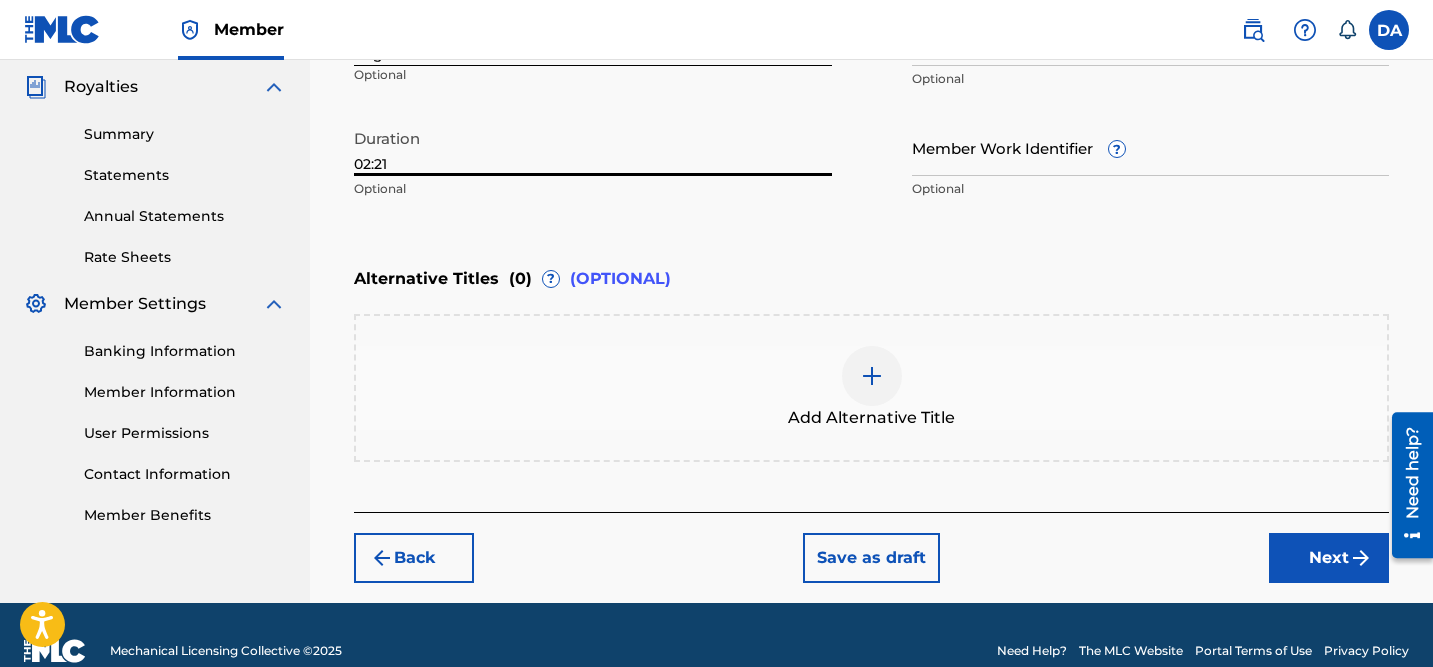 scroll, scrollTop: 598, scrollLeft: 0, axis: vertical 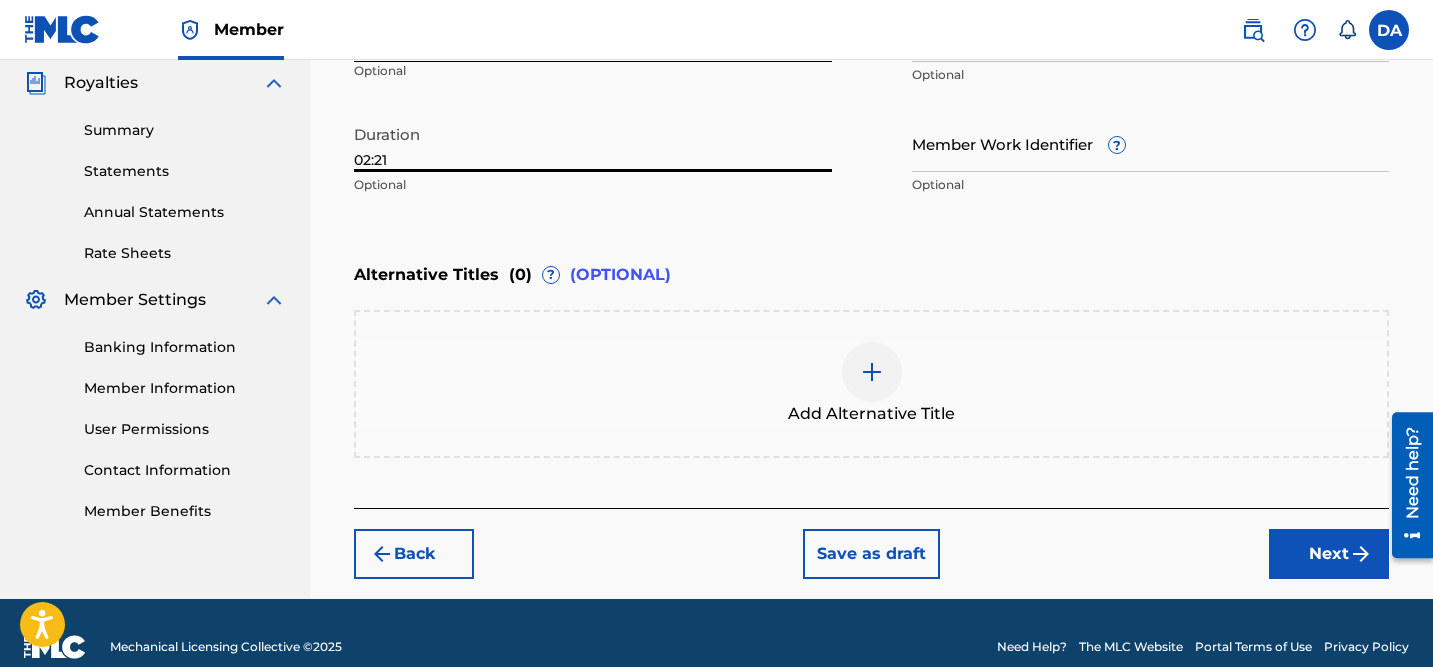 click on "Next" at bounding box center [1329, 554] 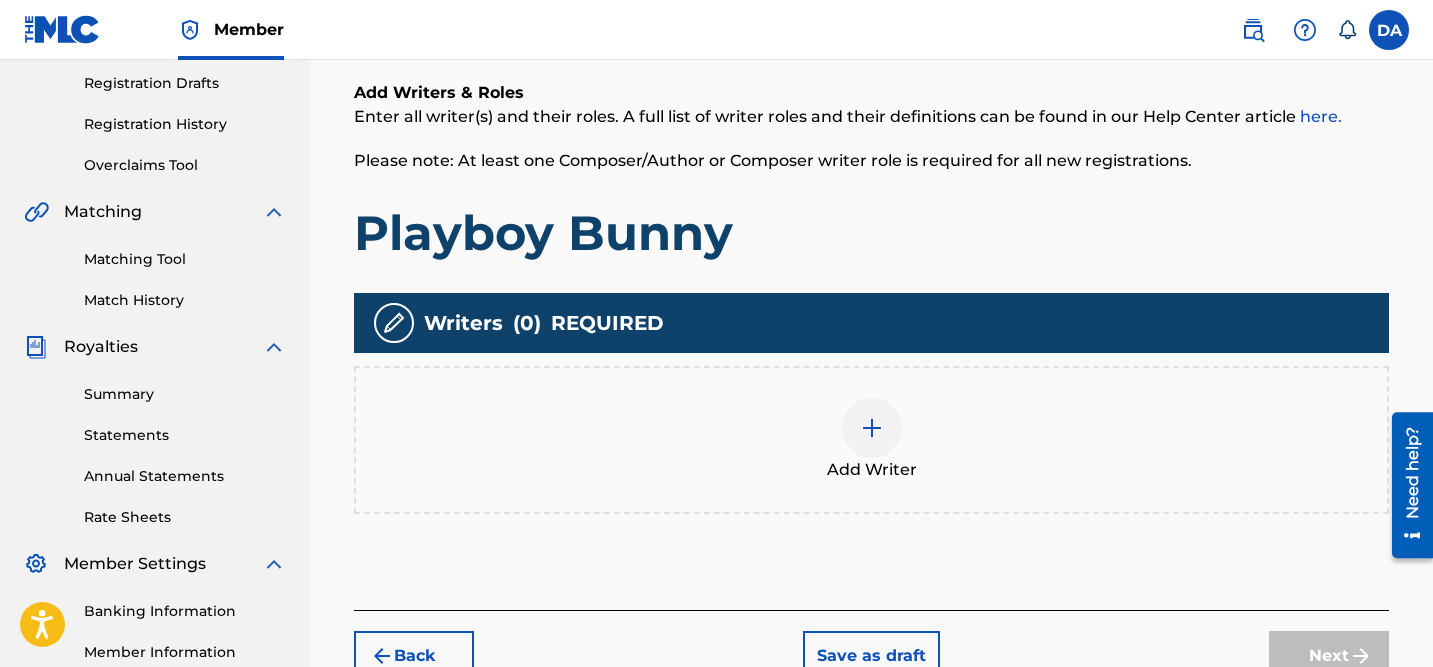 scroll, scrollTop: 390, scrollLeft: 0, axis: vertical 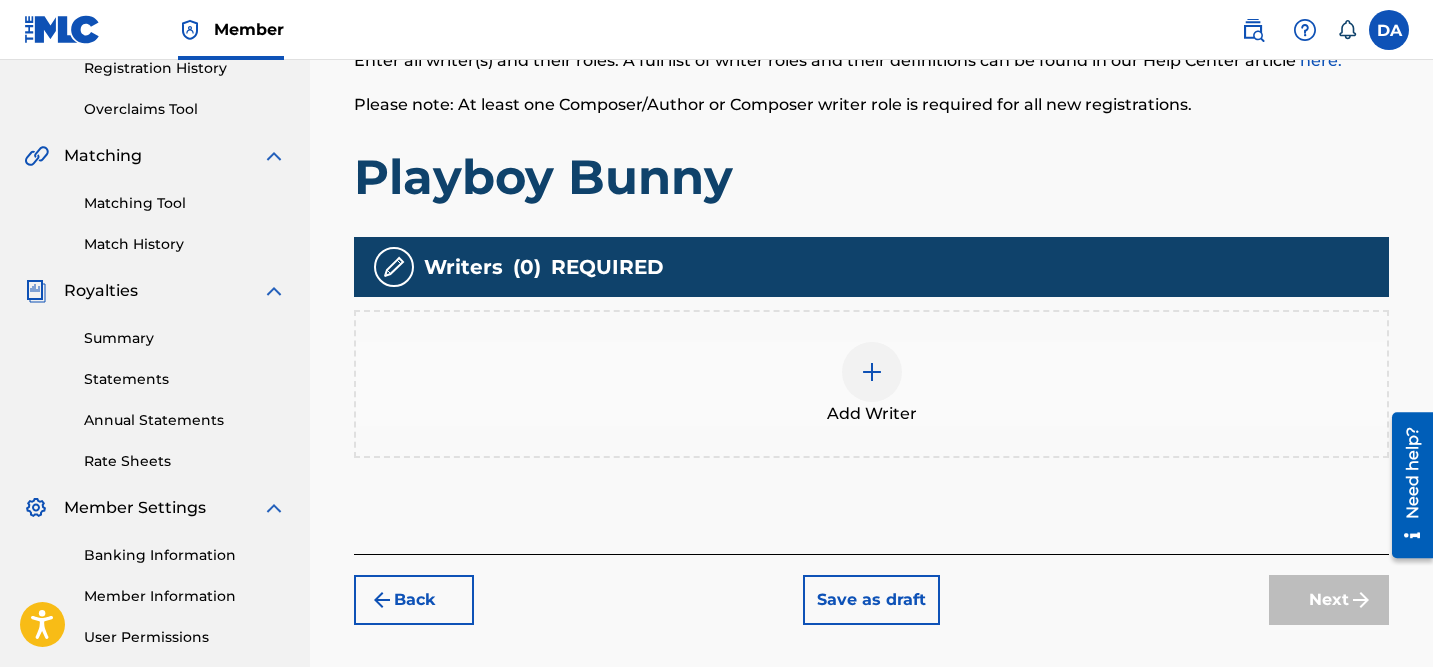 click at bounding box center (872, 372) 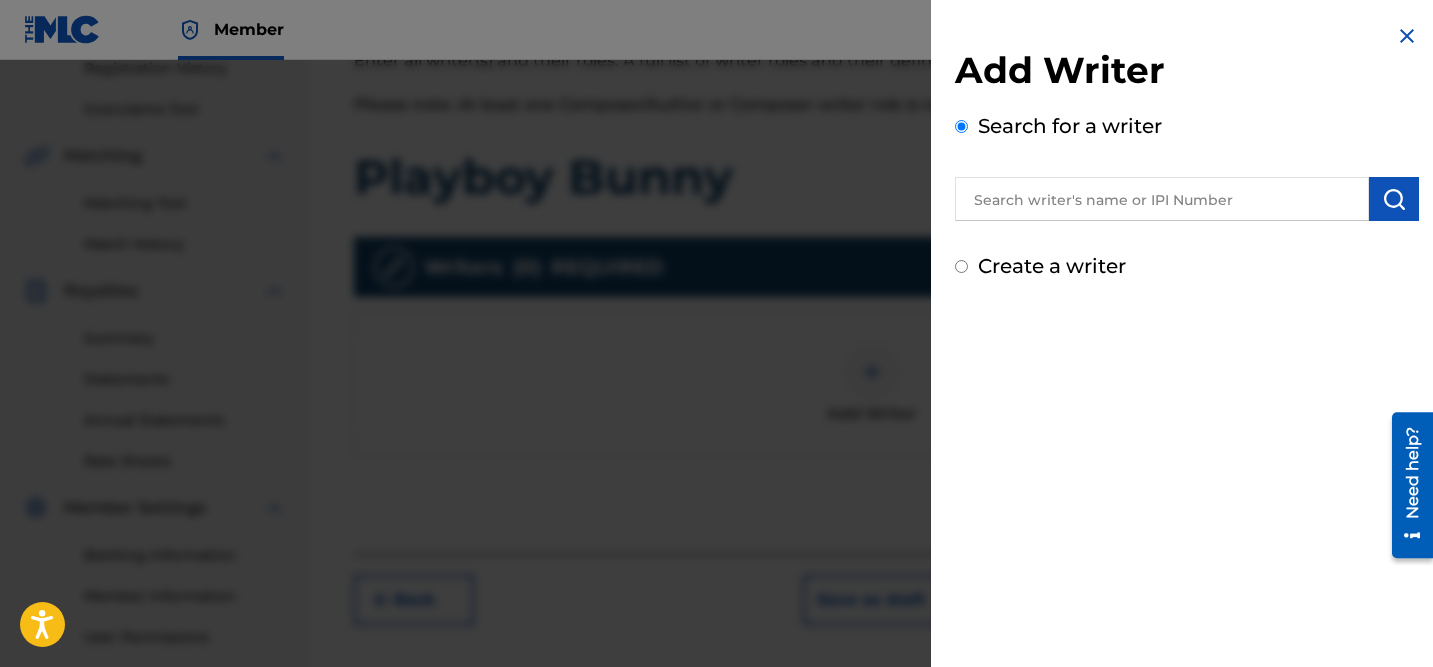click at bounding box center (1162, 199) 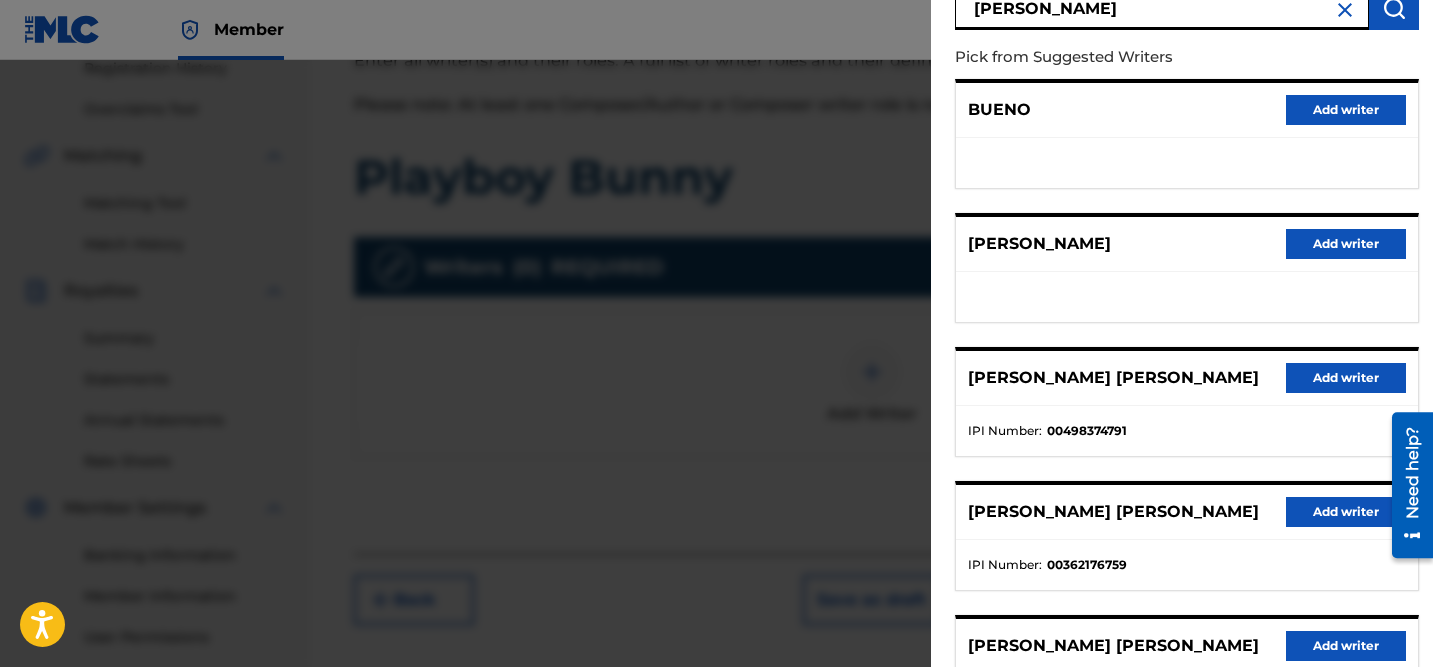 scroll, scrollTop: 375, scrollLeft: 0, axis: vertical 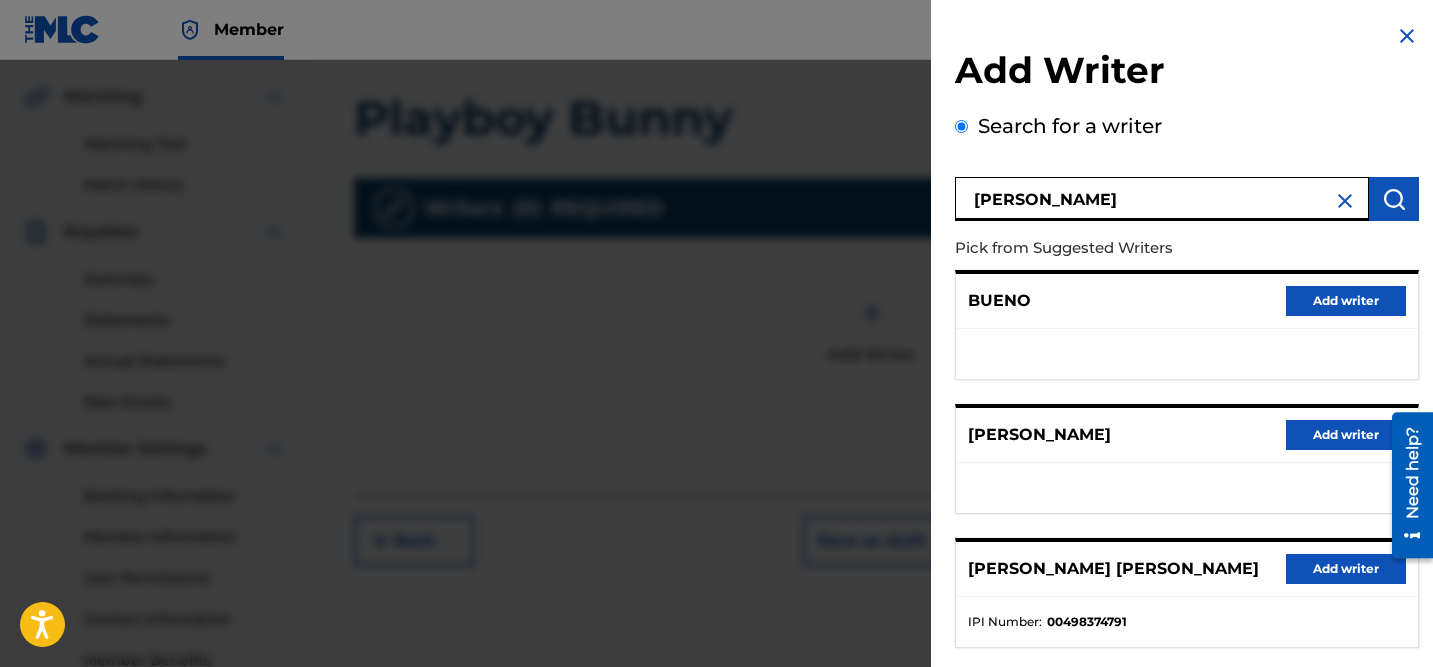 click on "gabriela v bueno" at bounding box center [1162, 199] 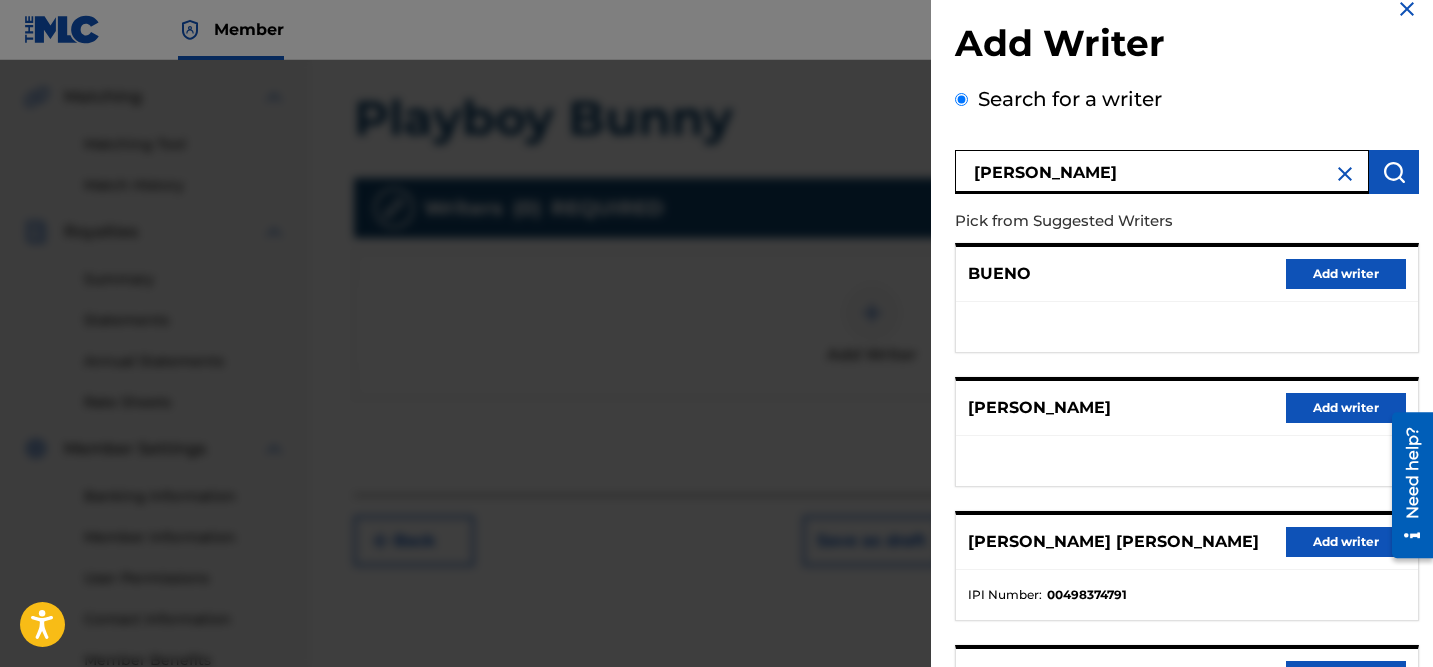 scroll, scrollTop: 33, scrollLeft: 0, axis: vertical 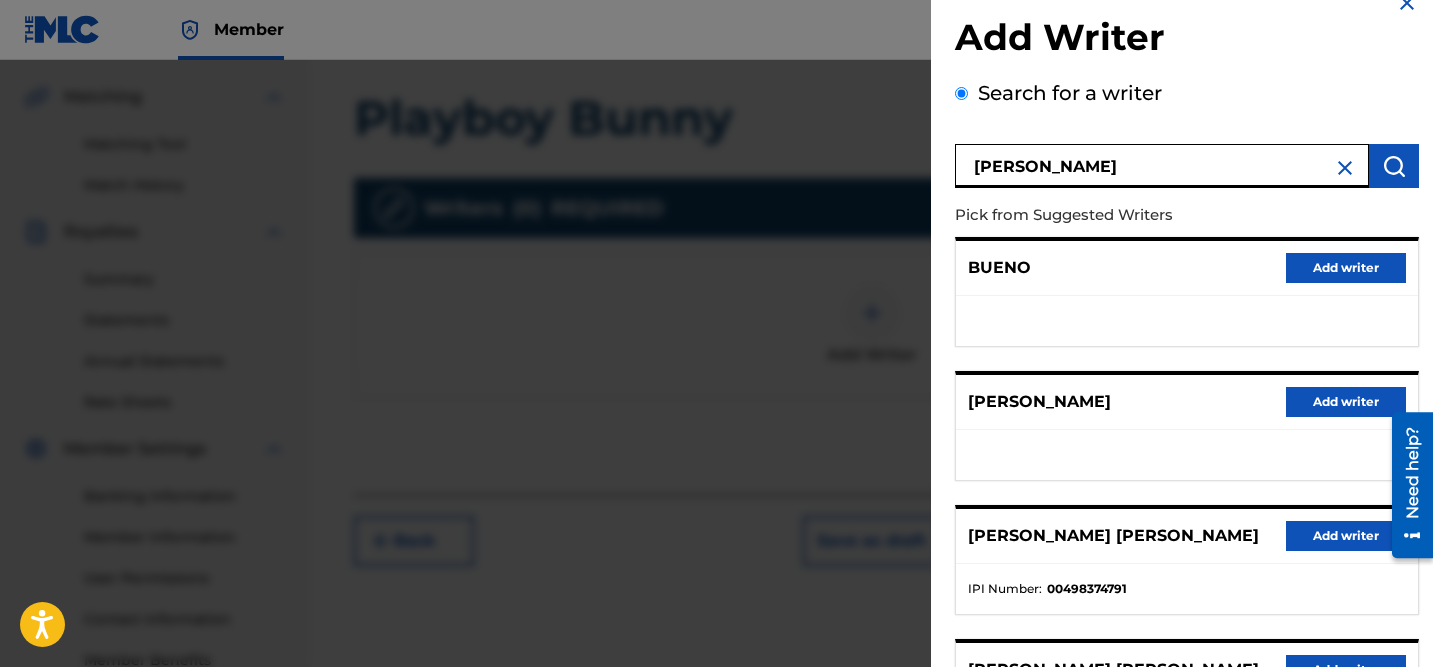 click on "Add writer" at bounding box center [1346, 402] 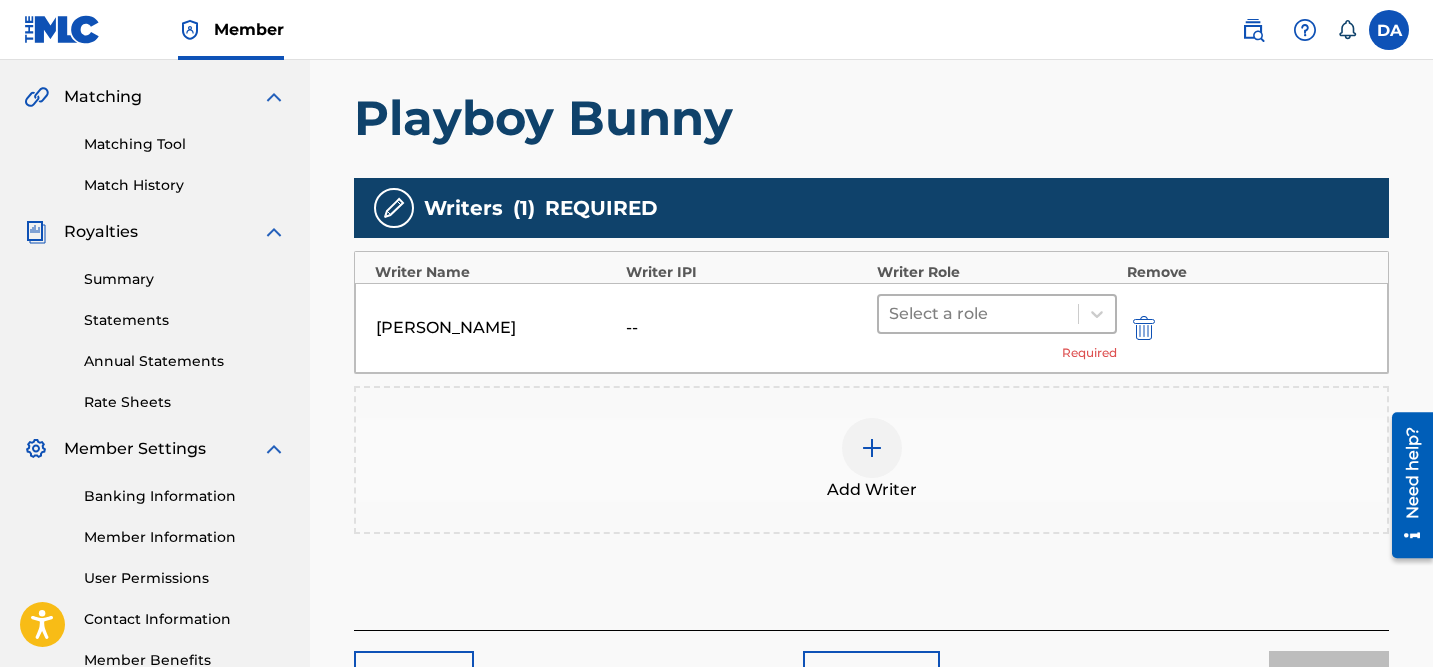 click at bounding box center [978, 314] 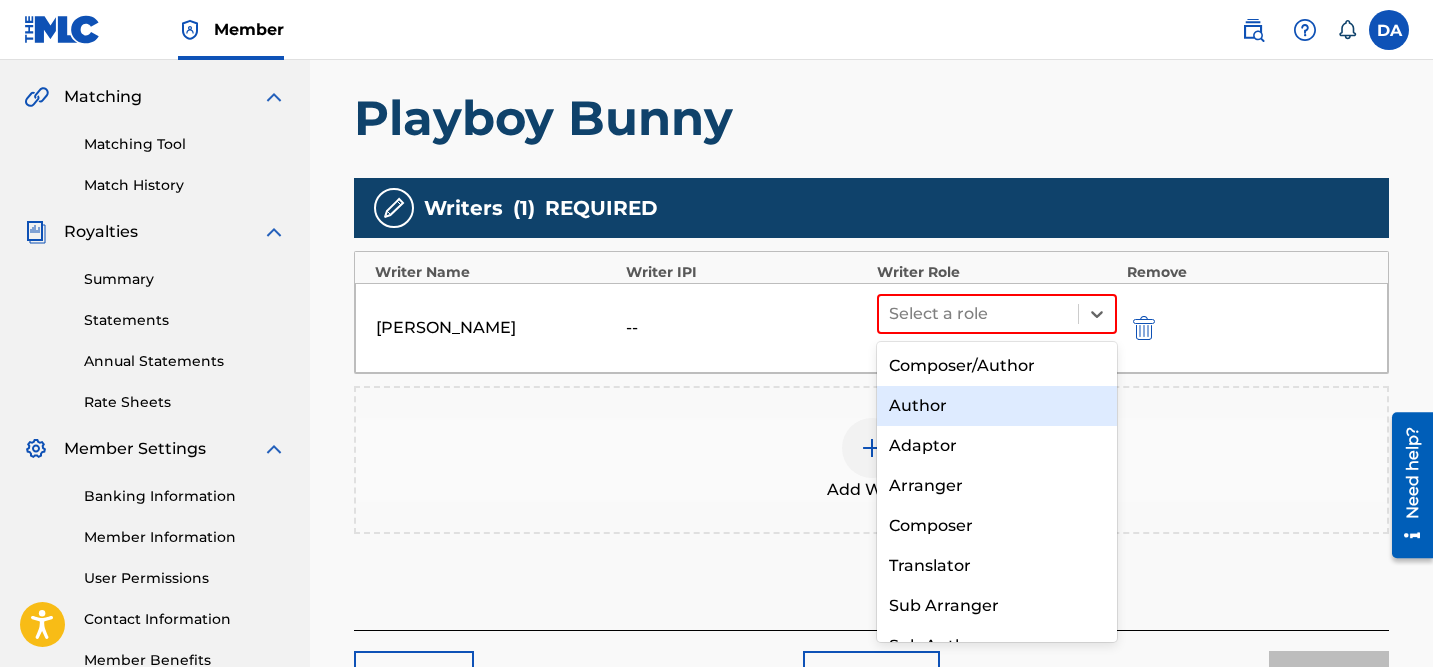 click on "Author" at bounding box center (997, 406) 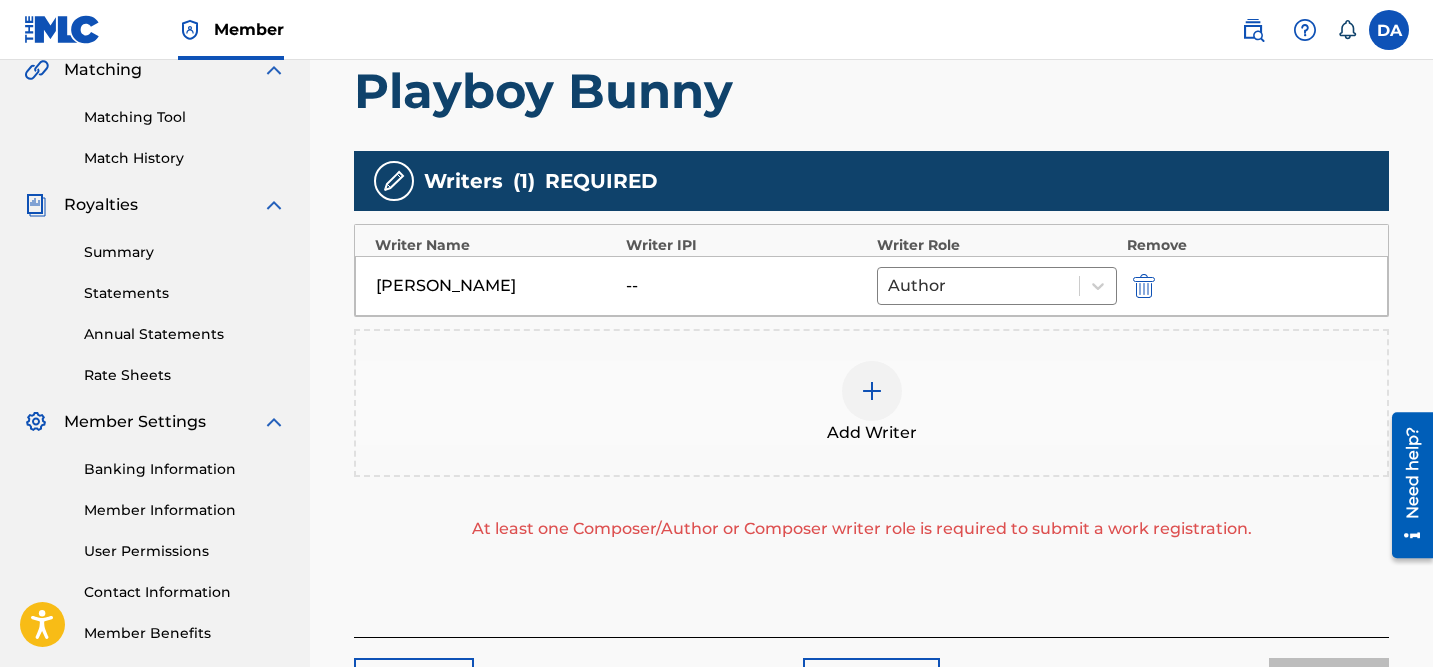 scroll, scrollTop: 484, scrollLeft: 0, axis: vertical 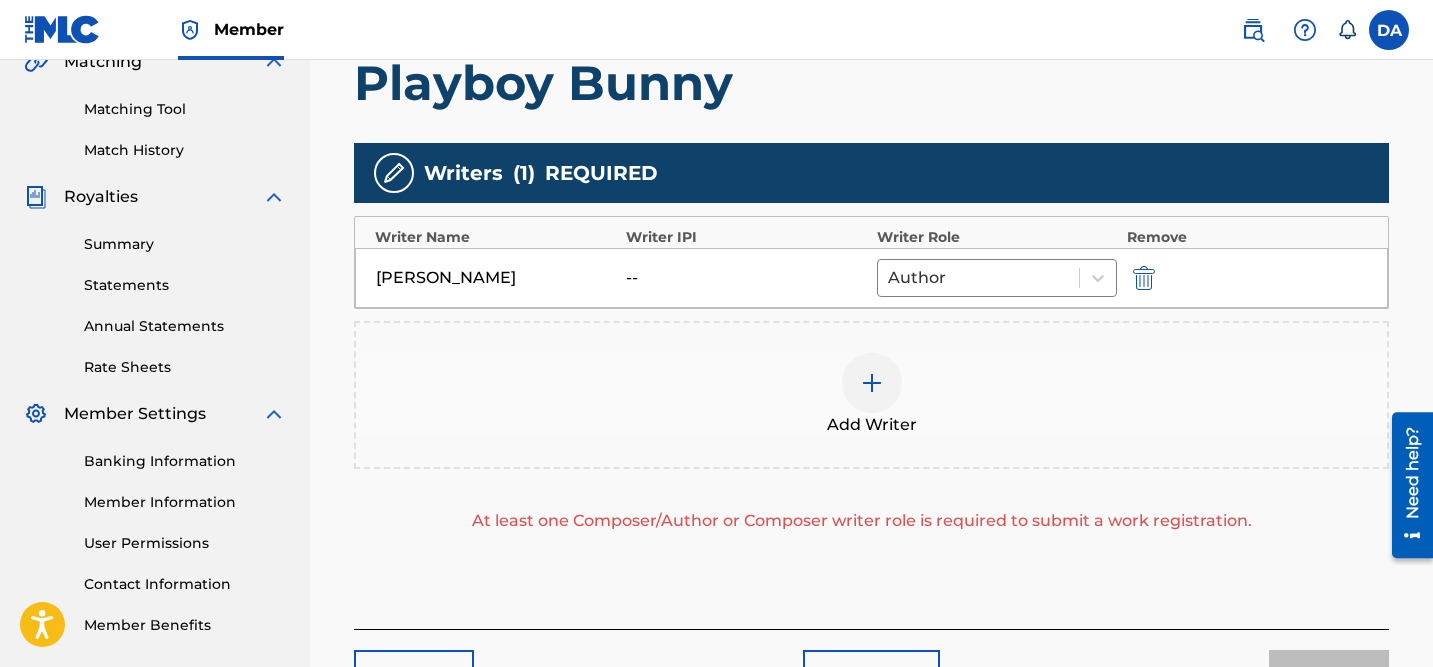 click at bounding box center (872, 383) 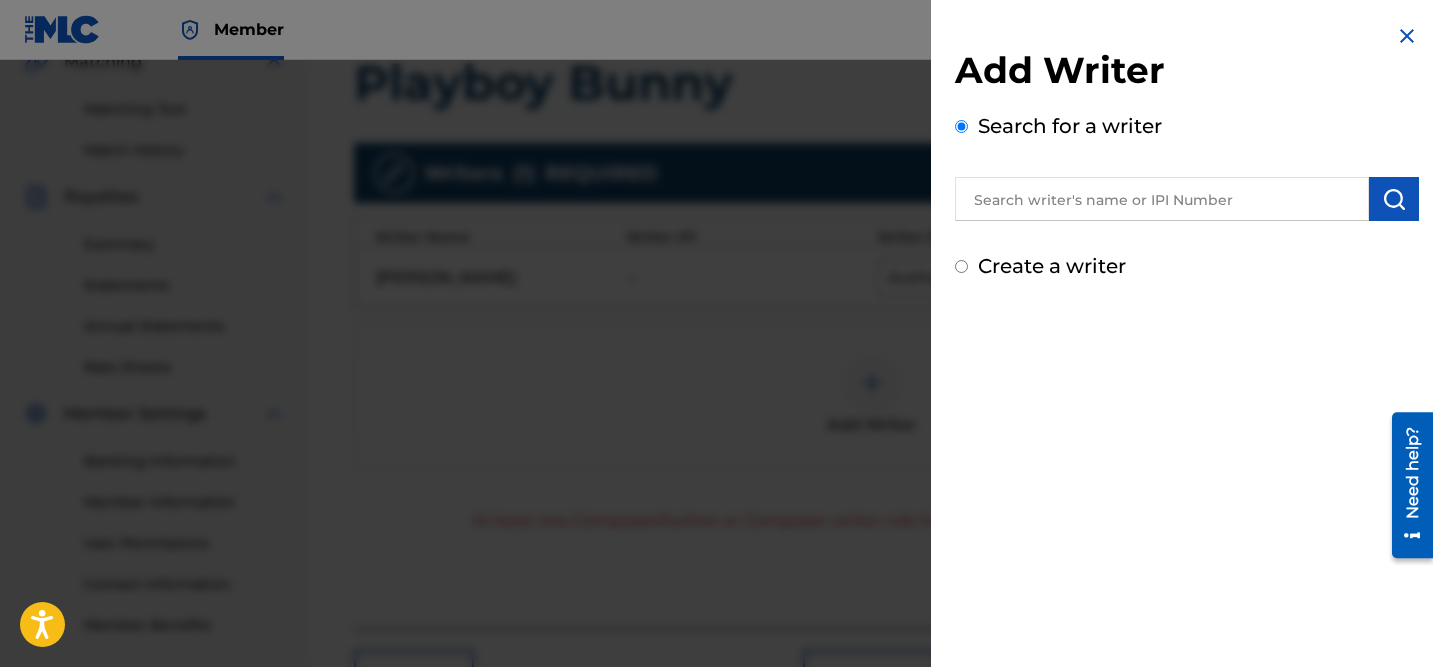 click at bounding box center [1162, 199] 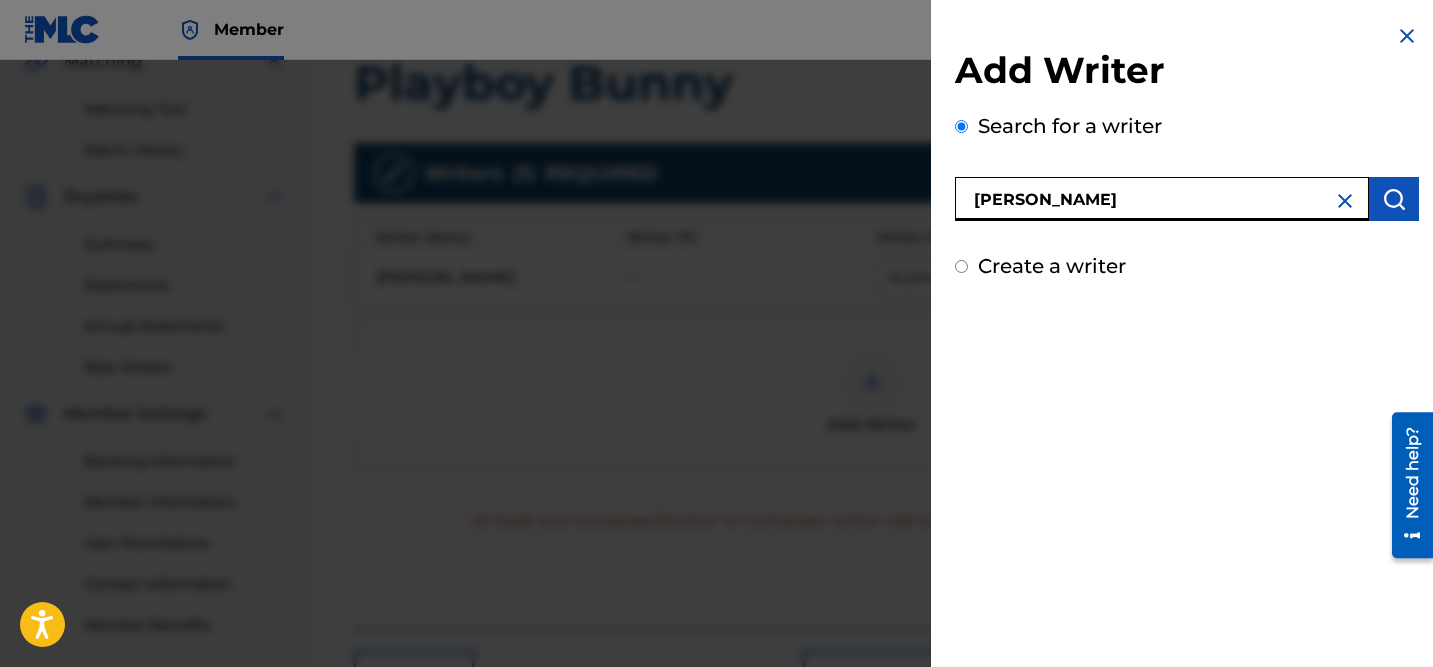 type on "joseph k lopez" 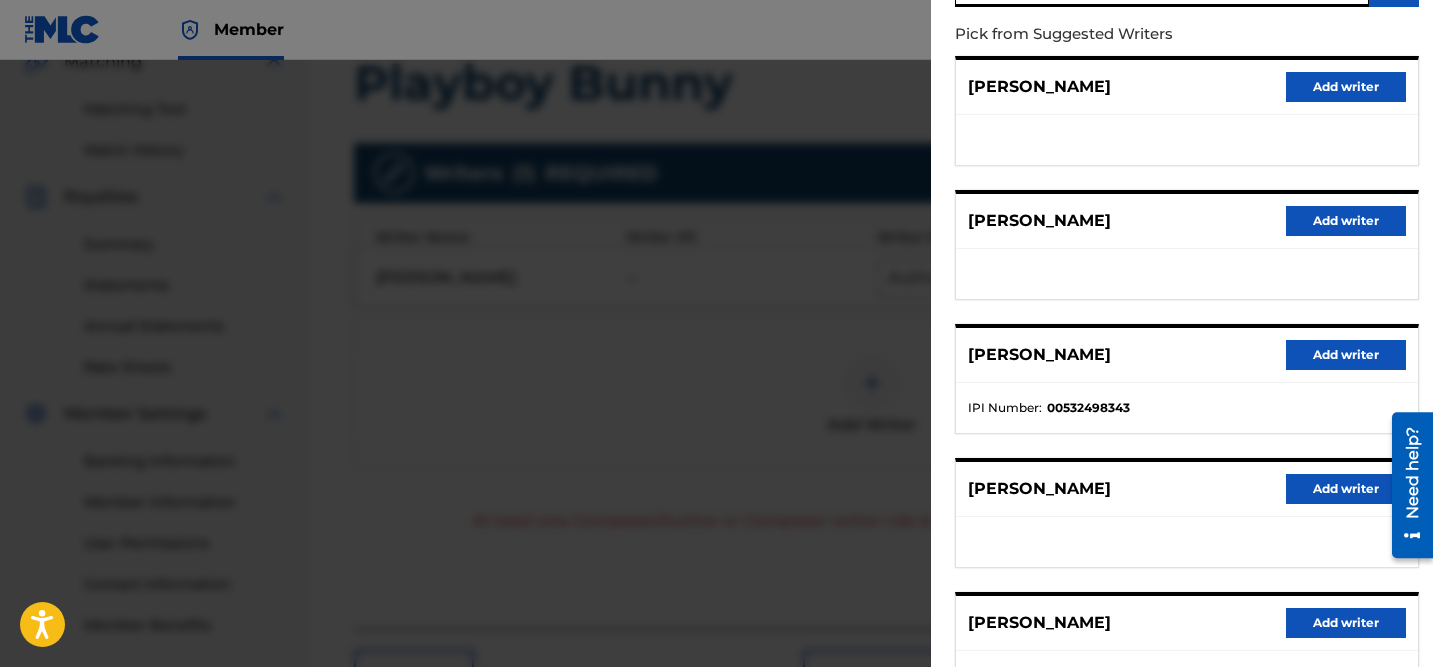 scroll, scrollTop: 243, scrollLeft: 0, axis: vertical 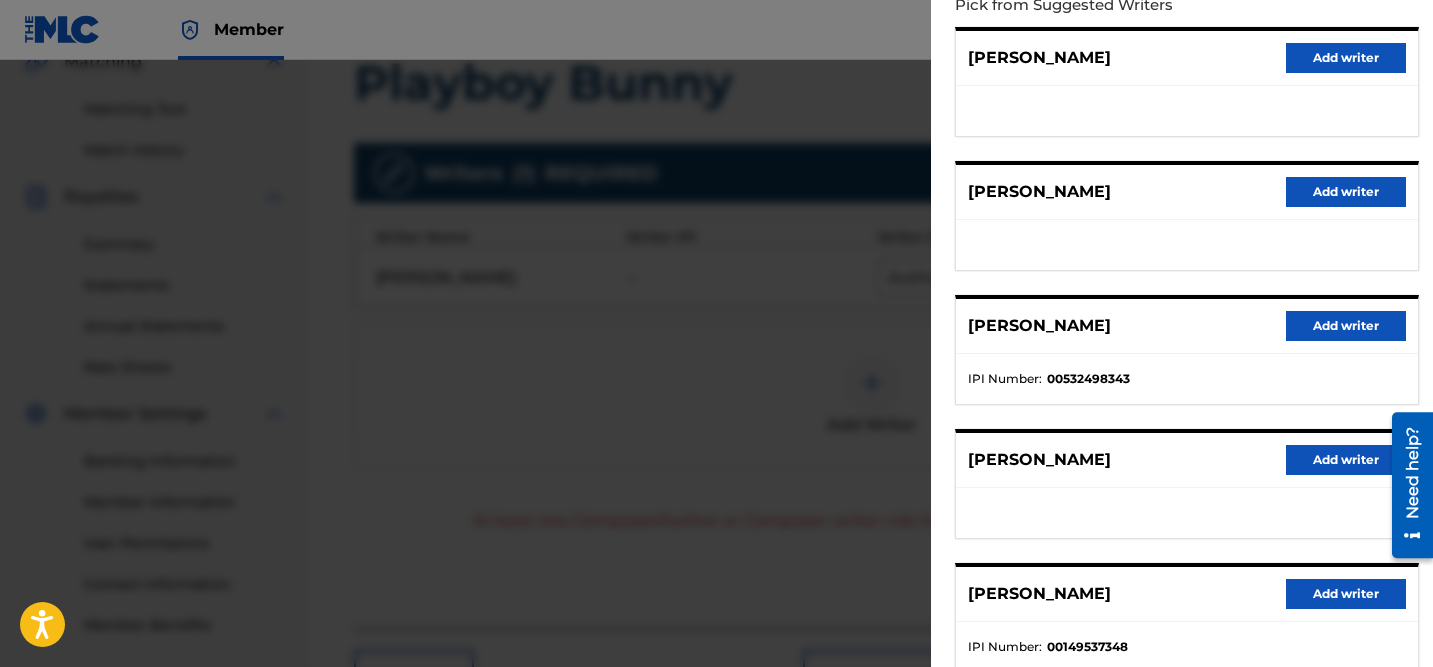 click on "Add writer" at bounding box center (1346, 326) 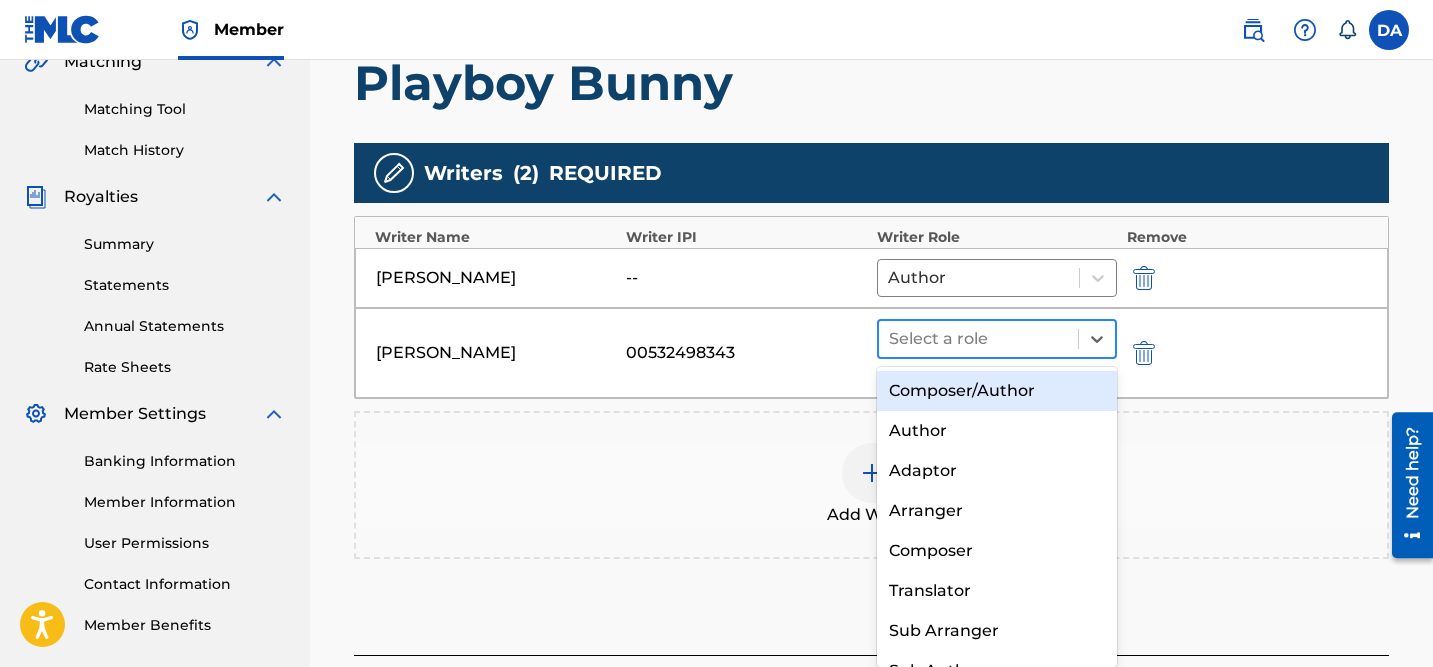 click at bounding box center [978, 339] 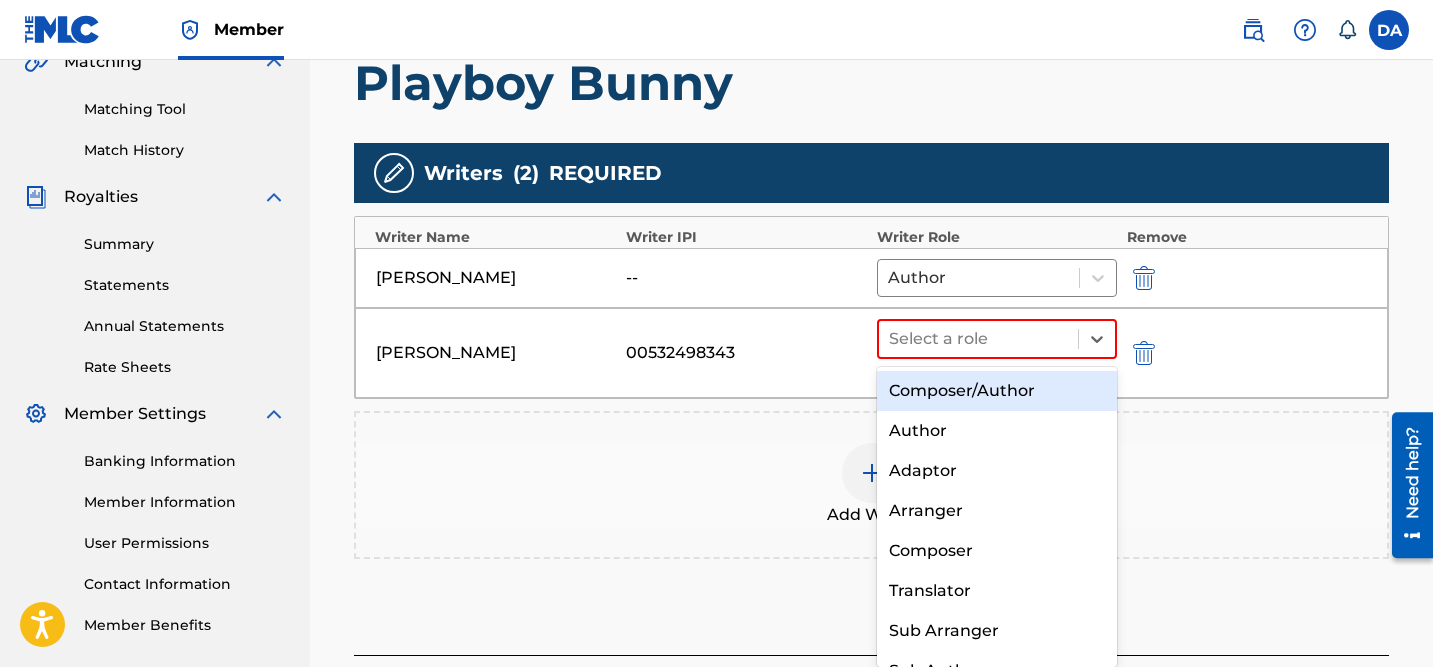click on "Composer/Author" at bounding box center [997, 391] 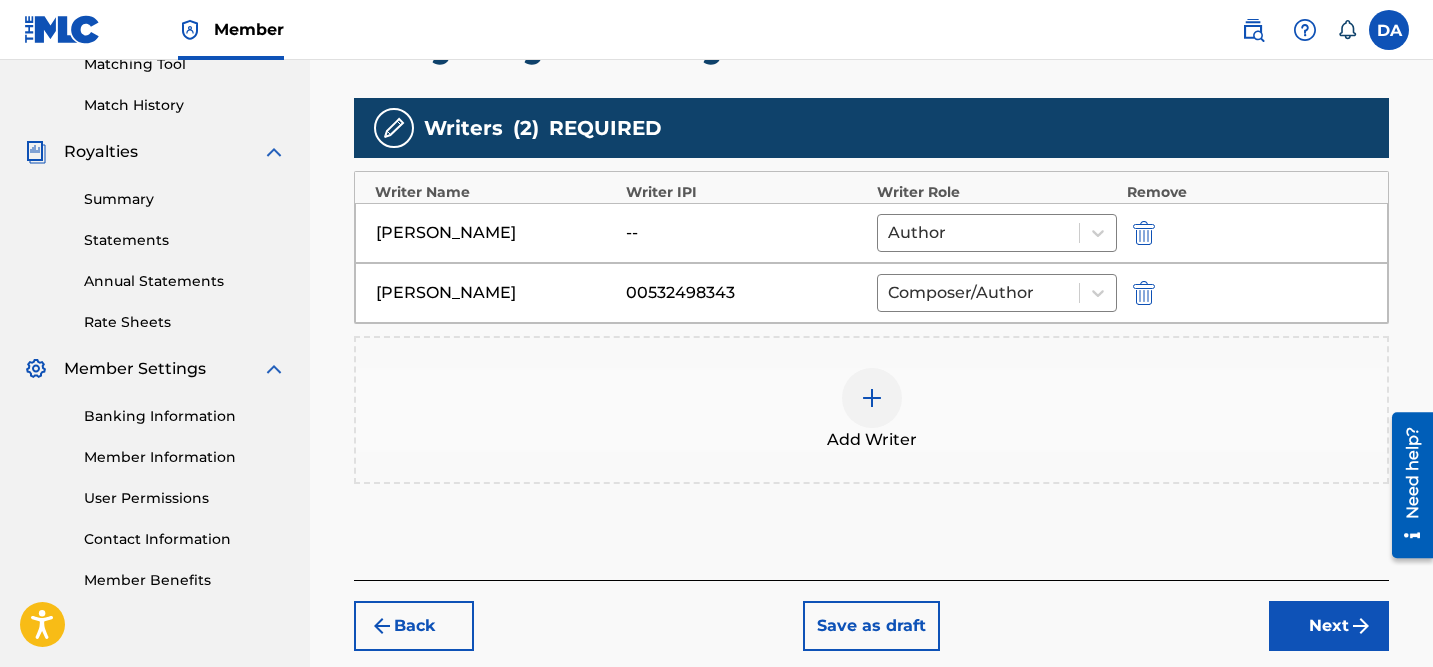 scroll, scrollTop: 535, scrollLeft: 0, axis: vertical 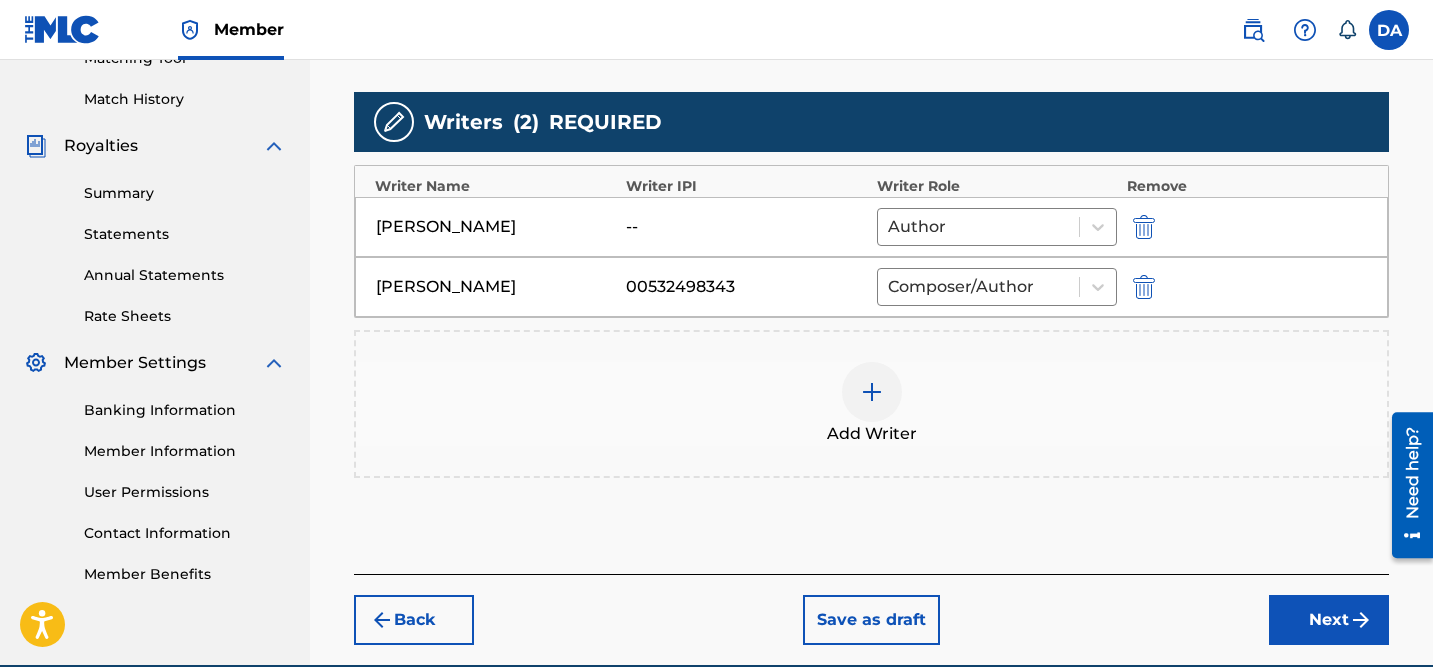 click on "Next" at bounding box center [1329, 620] 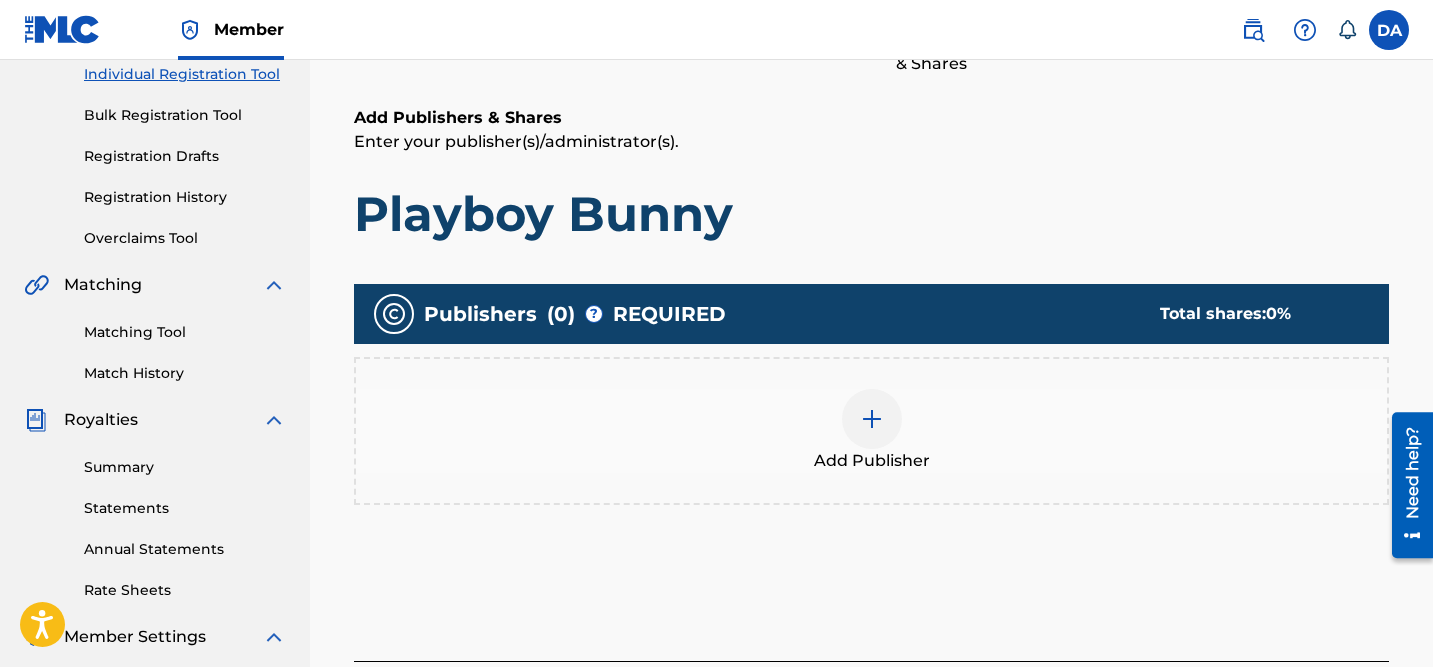 scroll, scrollTop: 265, scrollLeft: 0, axis: vertical 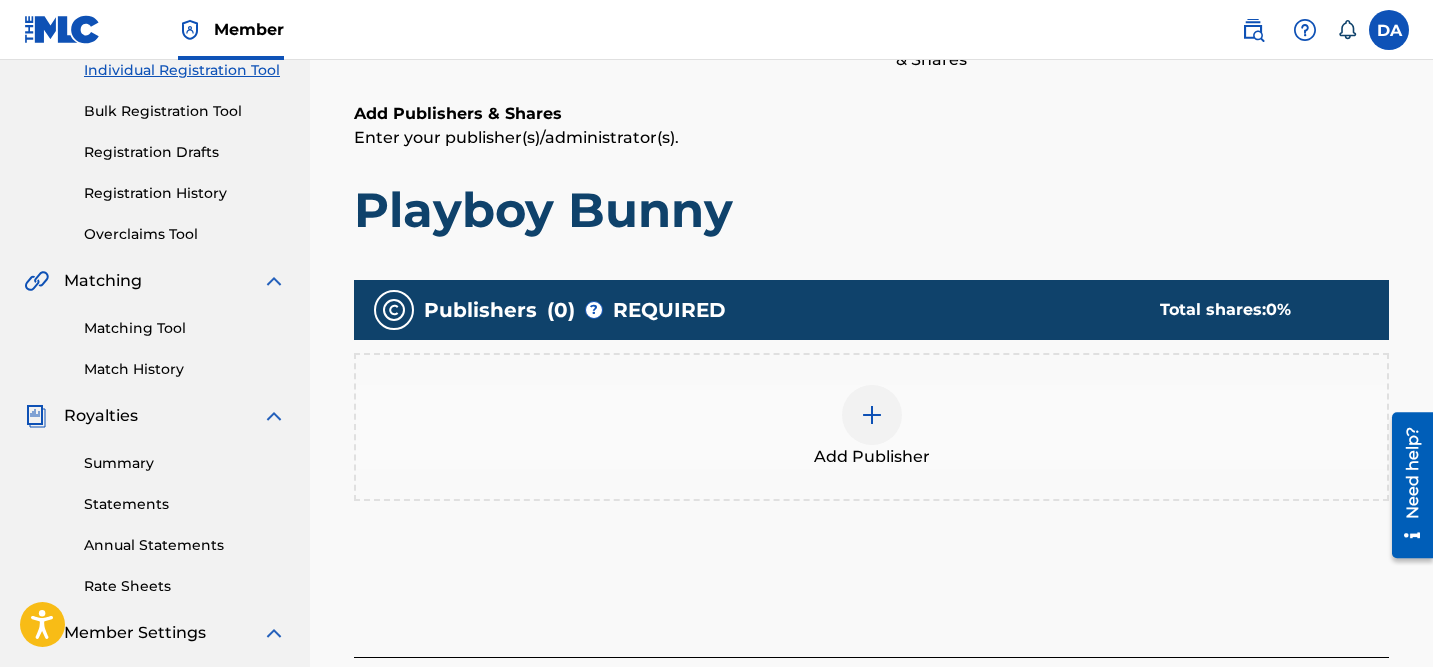 click at bounding box center (872, 415) 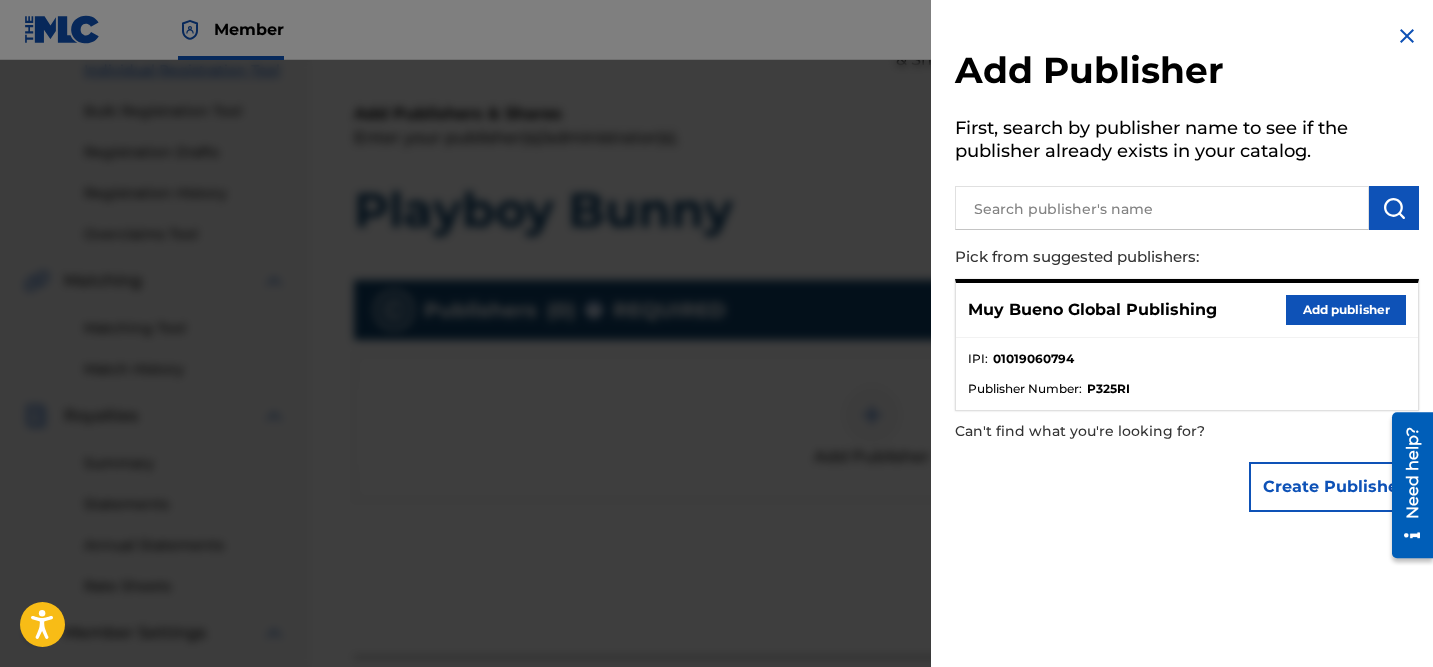 click on "Add publisher" at bounding box center (1346, 310) 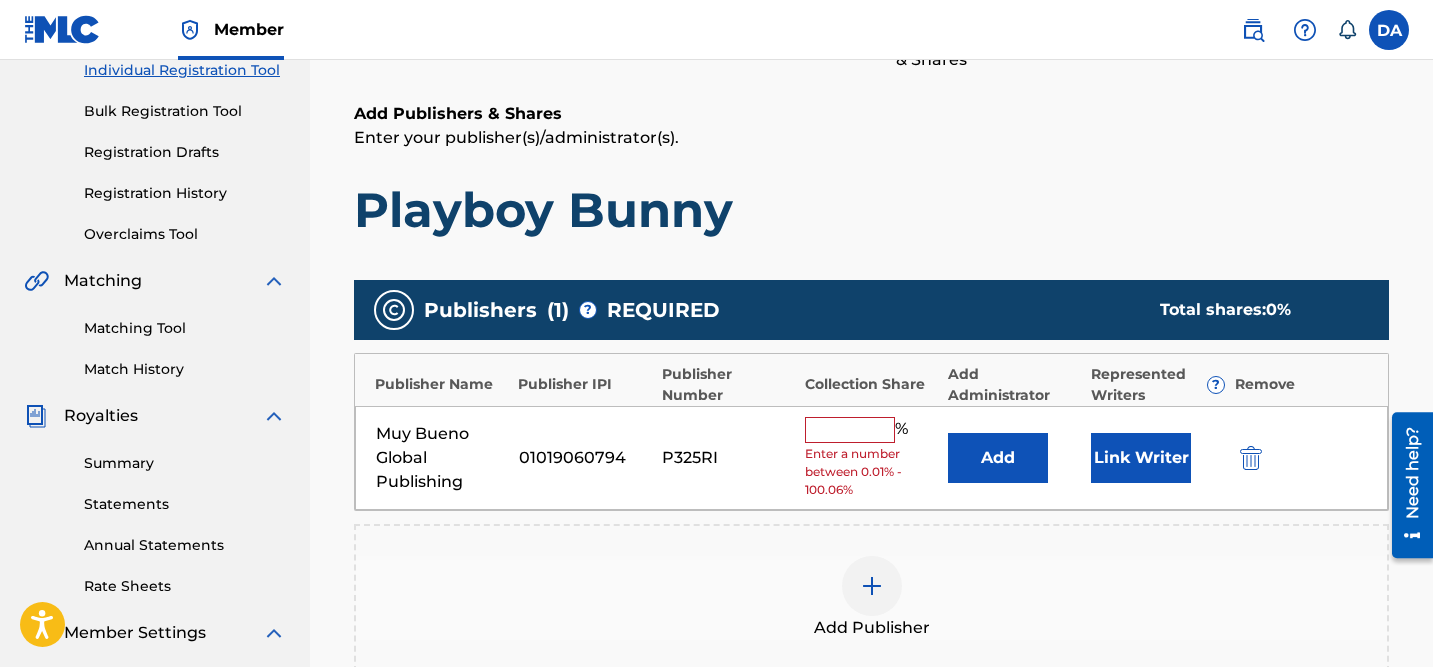 click at bounding box center (850, 430) 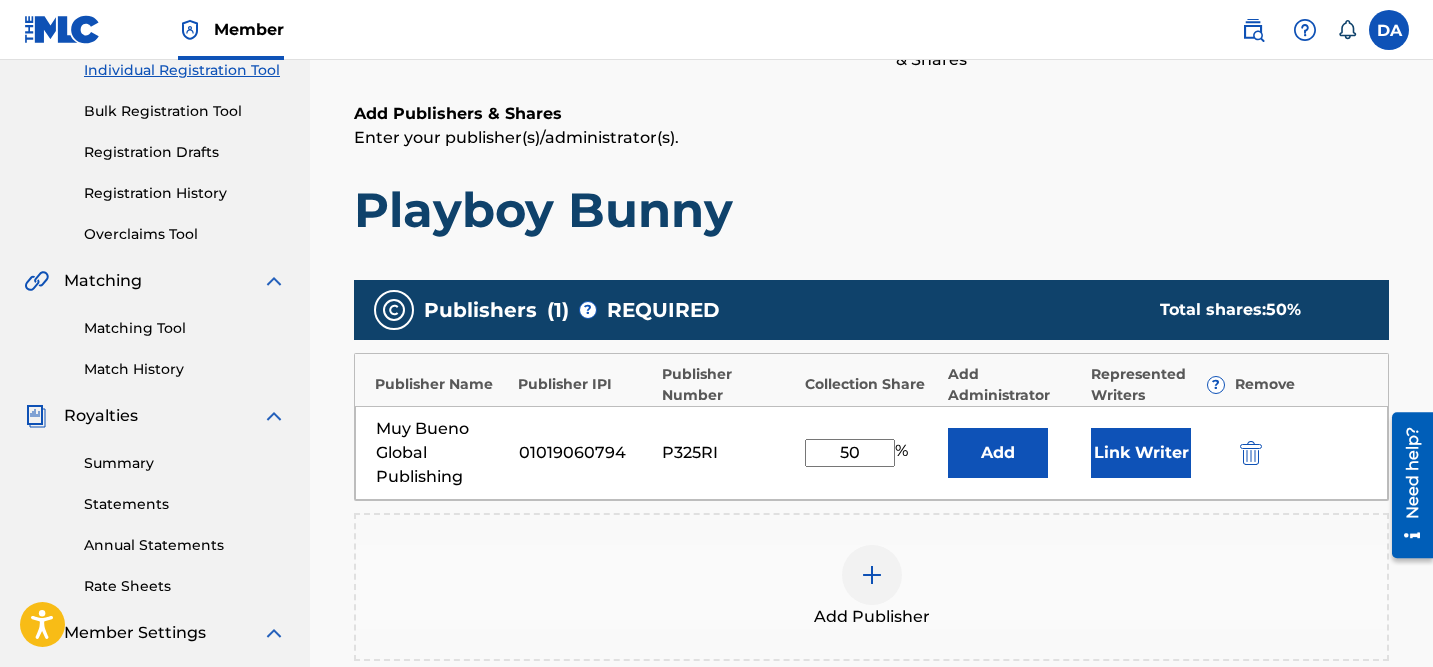 type on "50" 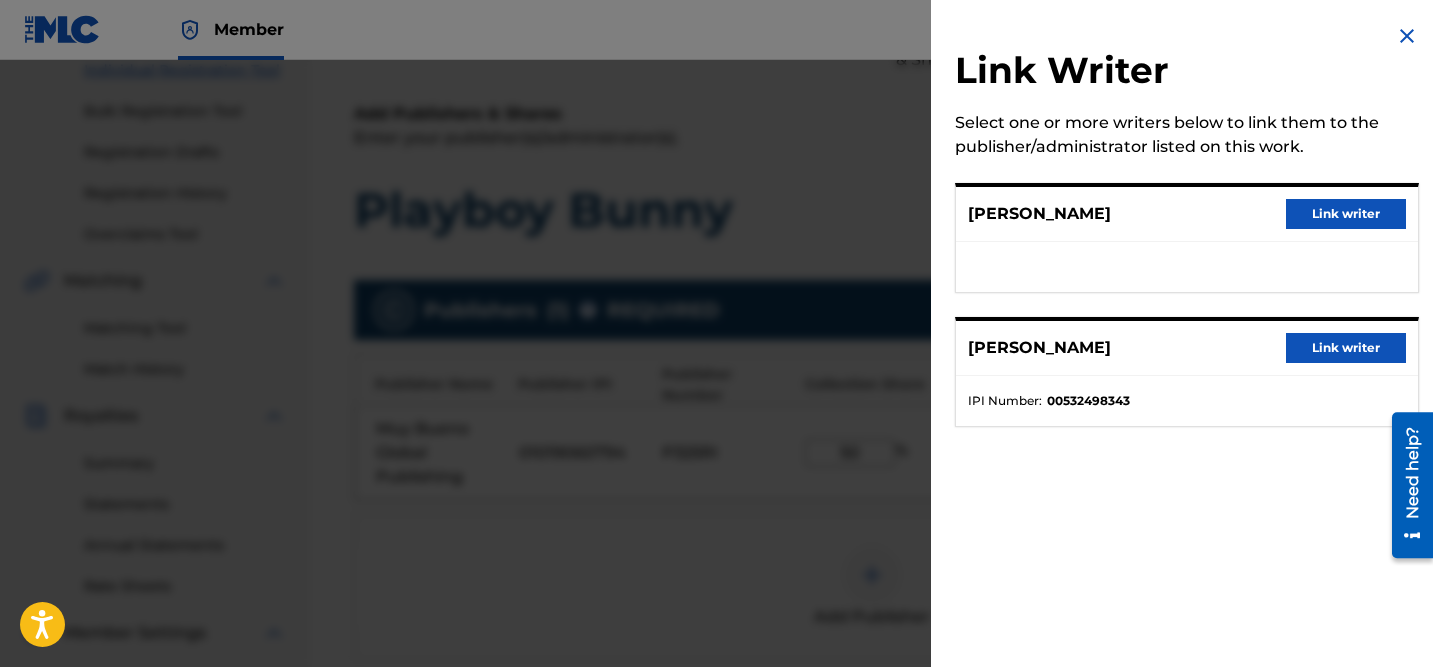click on "Link writer" at bounding box center (1346, 214) 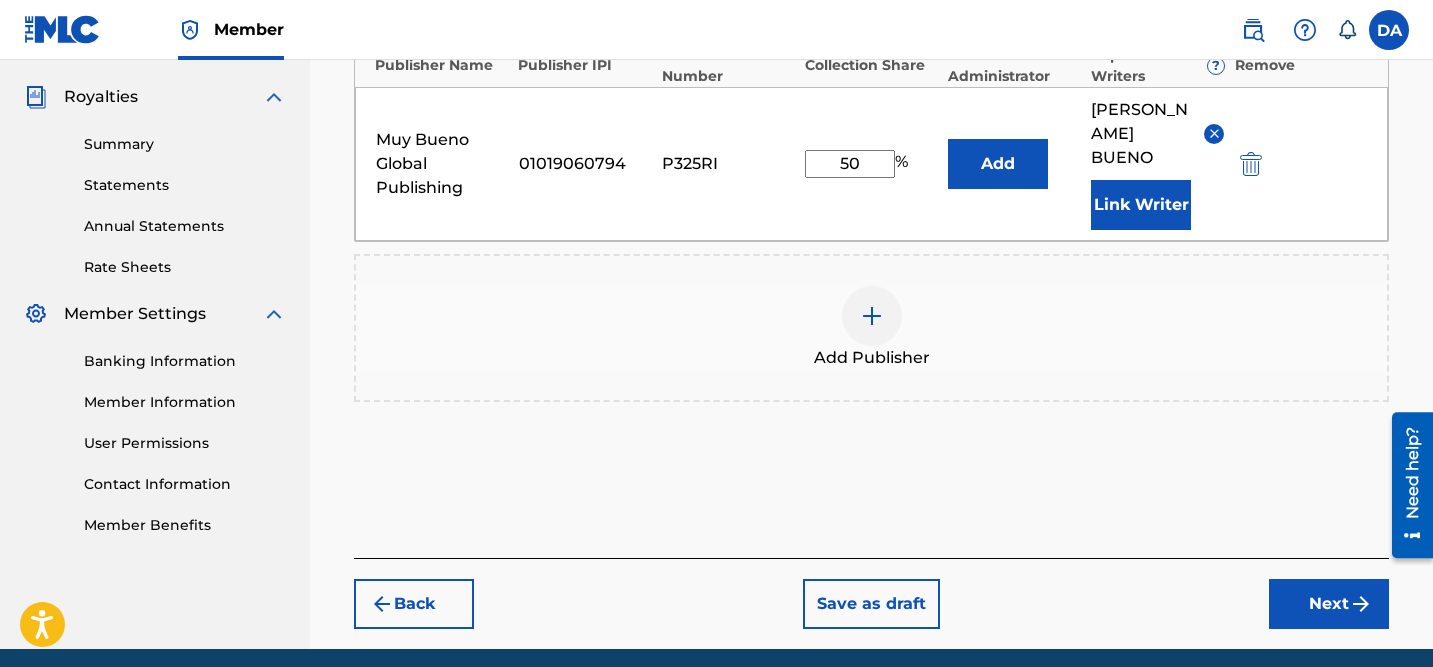 scroll, scrollTop: 605, scrollLeft: 0, axis: vertical 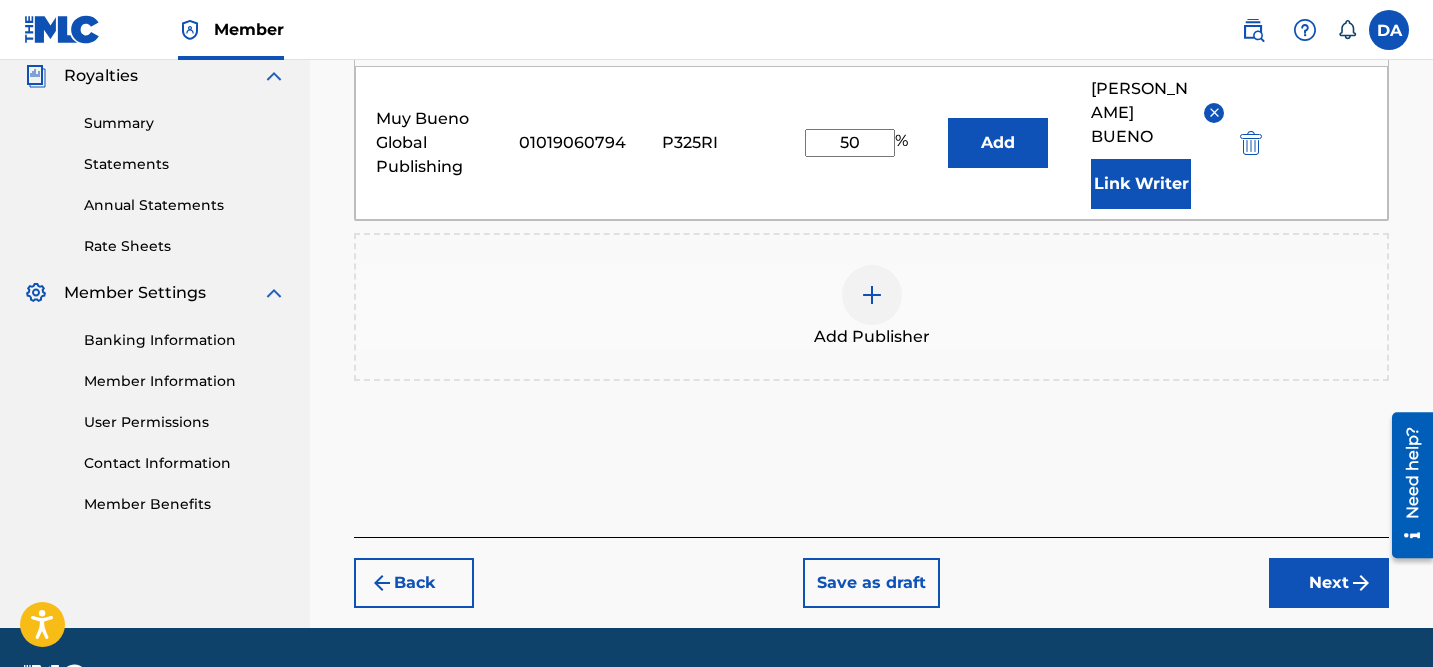click on "Back Save as draft Next" at bounding box center (871, 572) 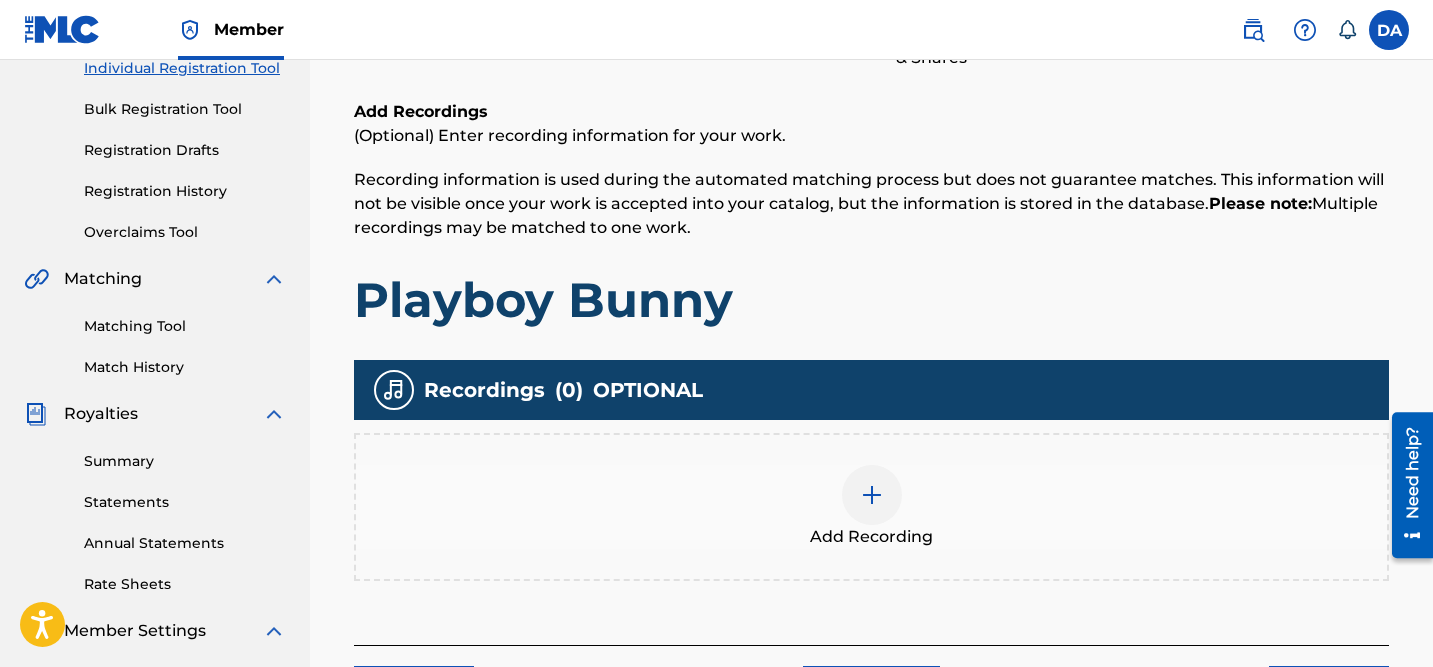 scroll, scrollTop: 339, scrollLeft: 0, axis: vertical 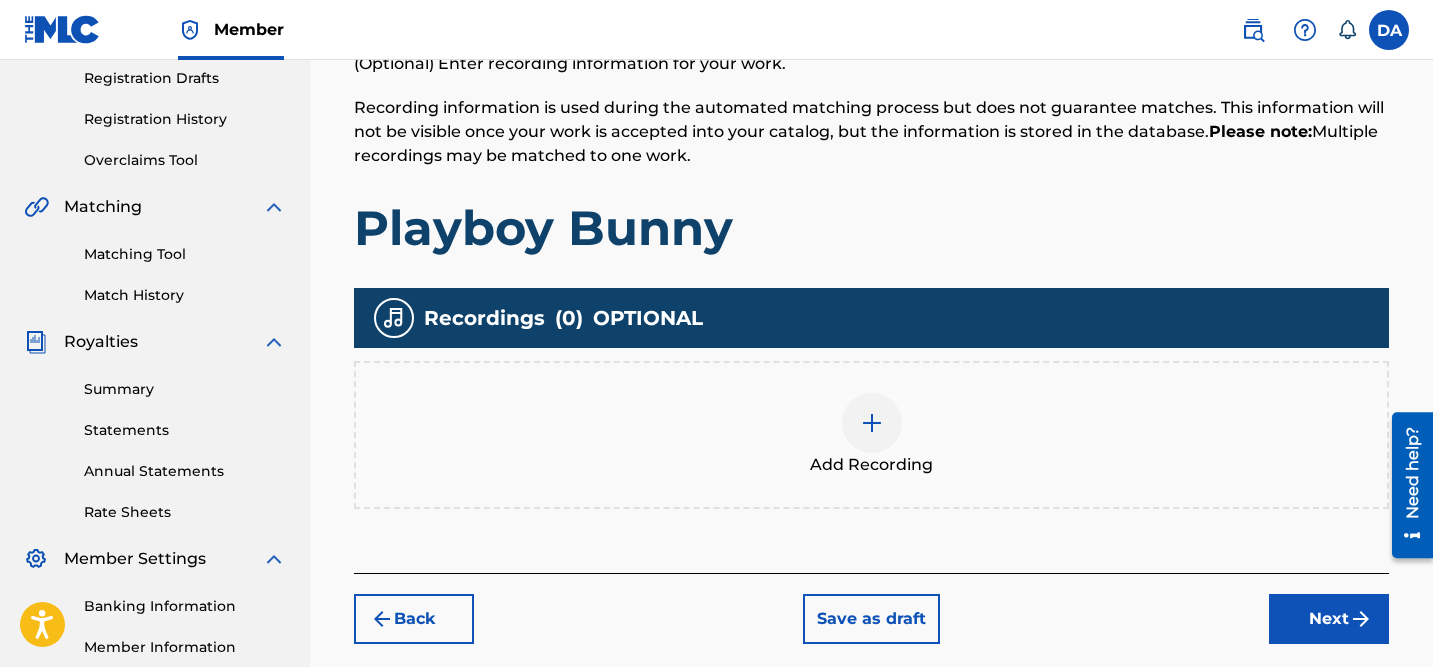click at bounding box center [872, 423] 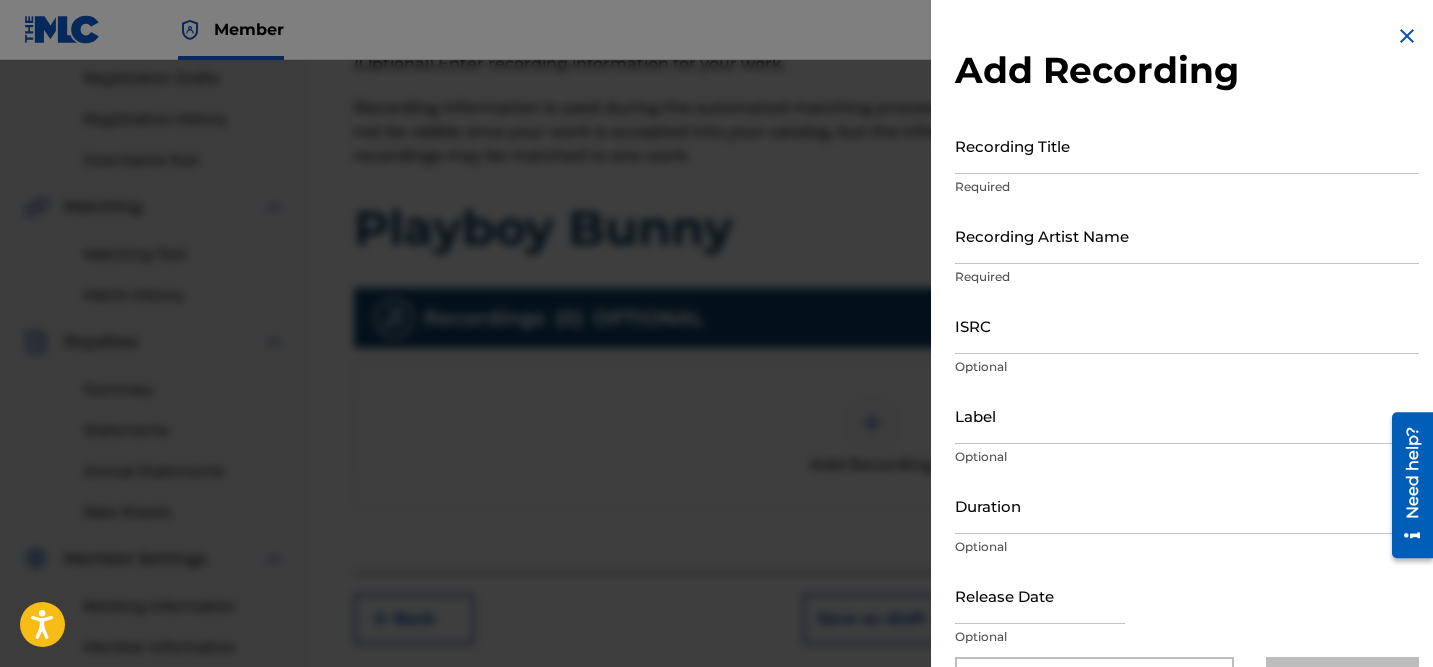 click on "Recording Title" at bounding box center (1187, 145) 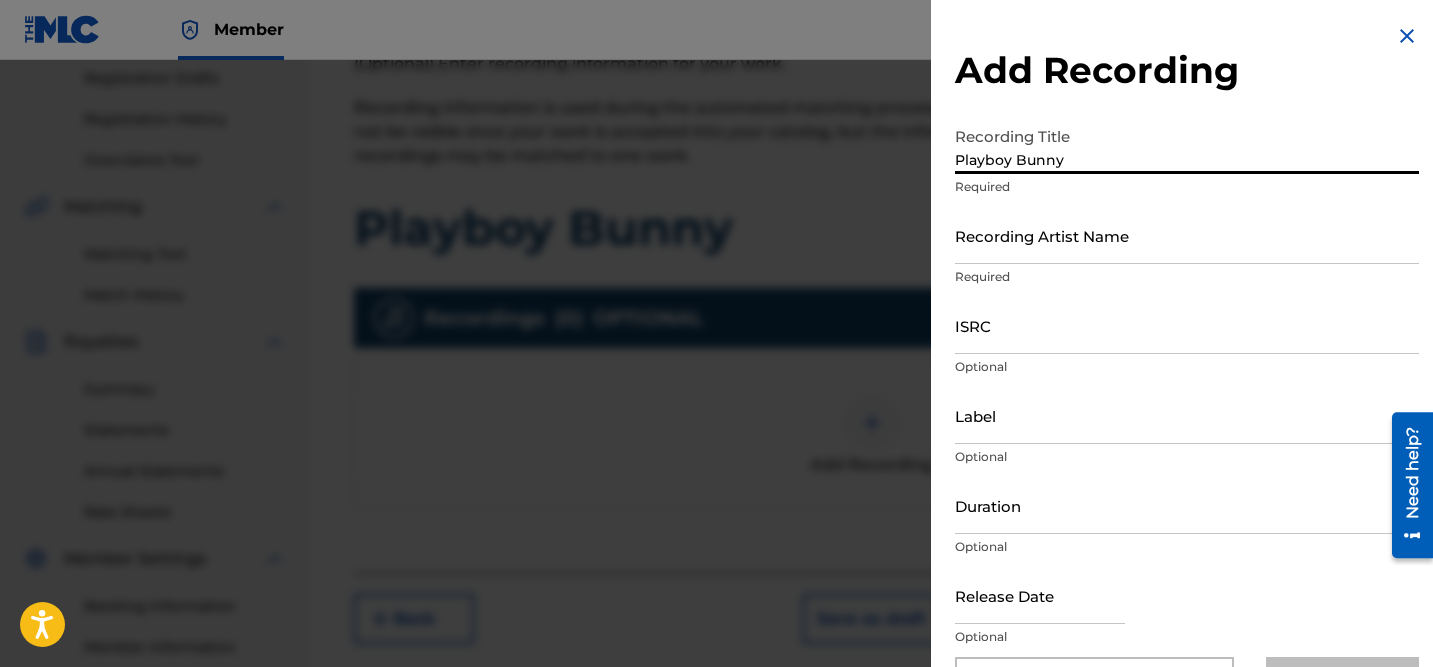 type on "Playboy Bunny" 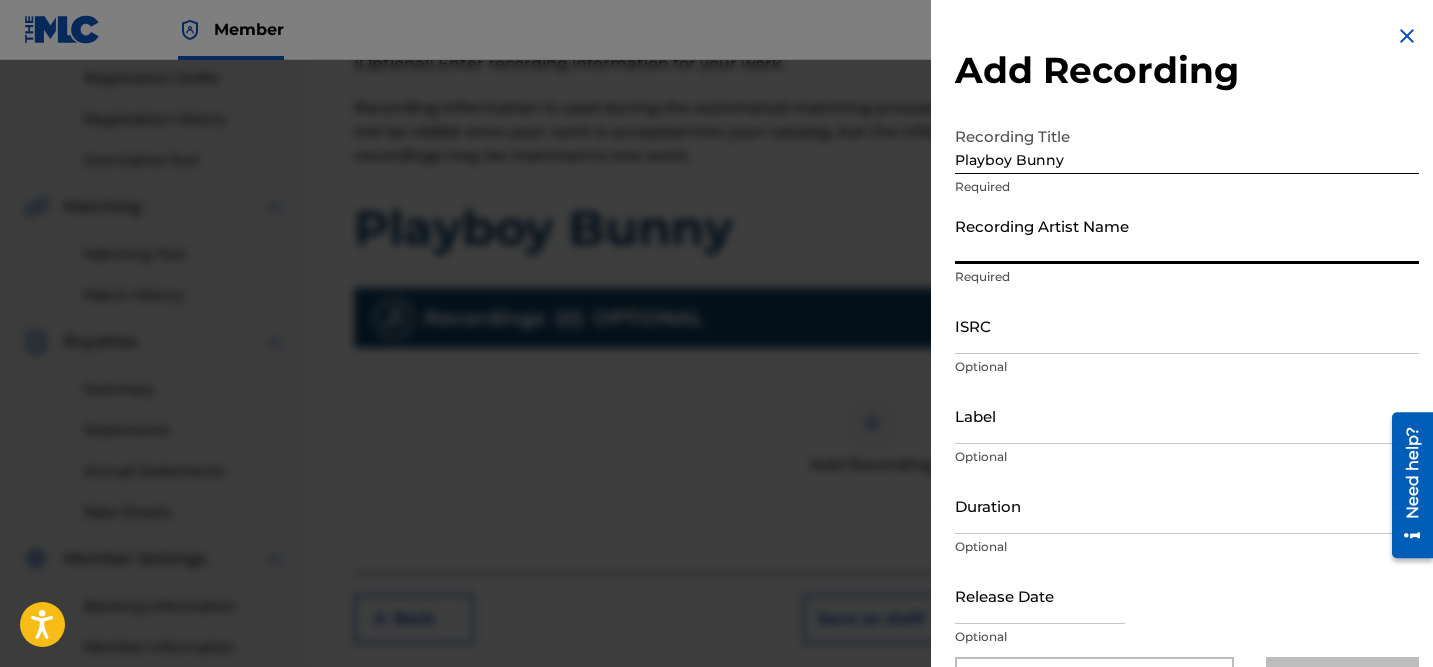 type on "Gabby B" 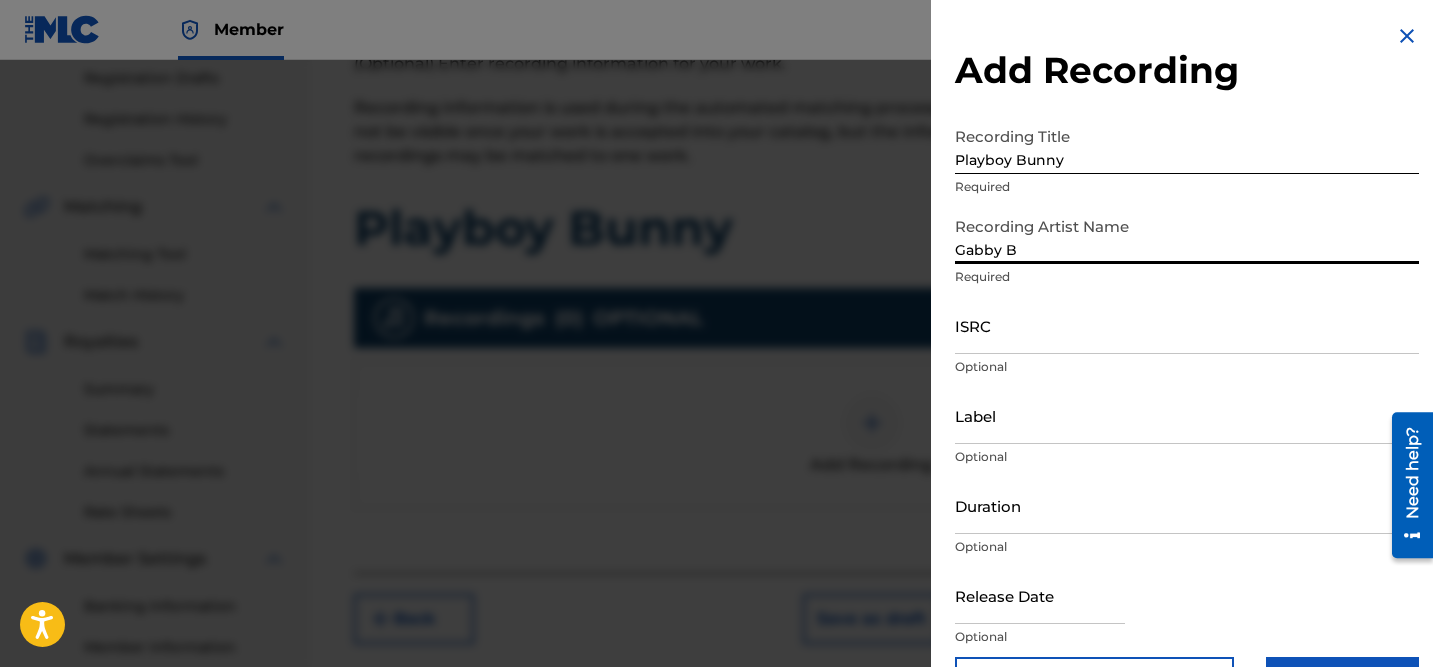 scroll, scrollTop: 60, scrollLeft: 0, axis: vertical 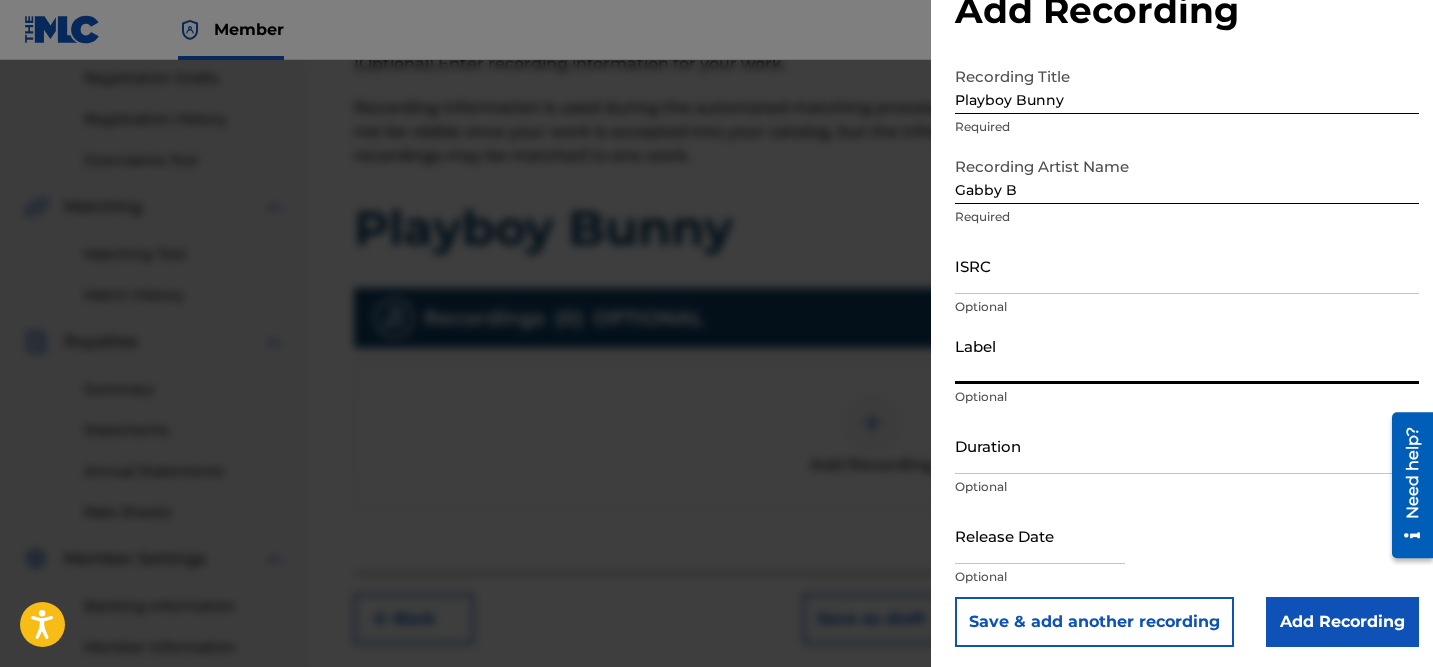 click on "Label" at bounding box center [1187, 355] 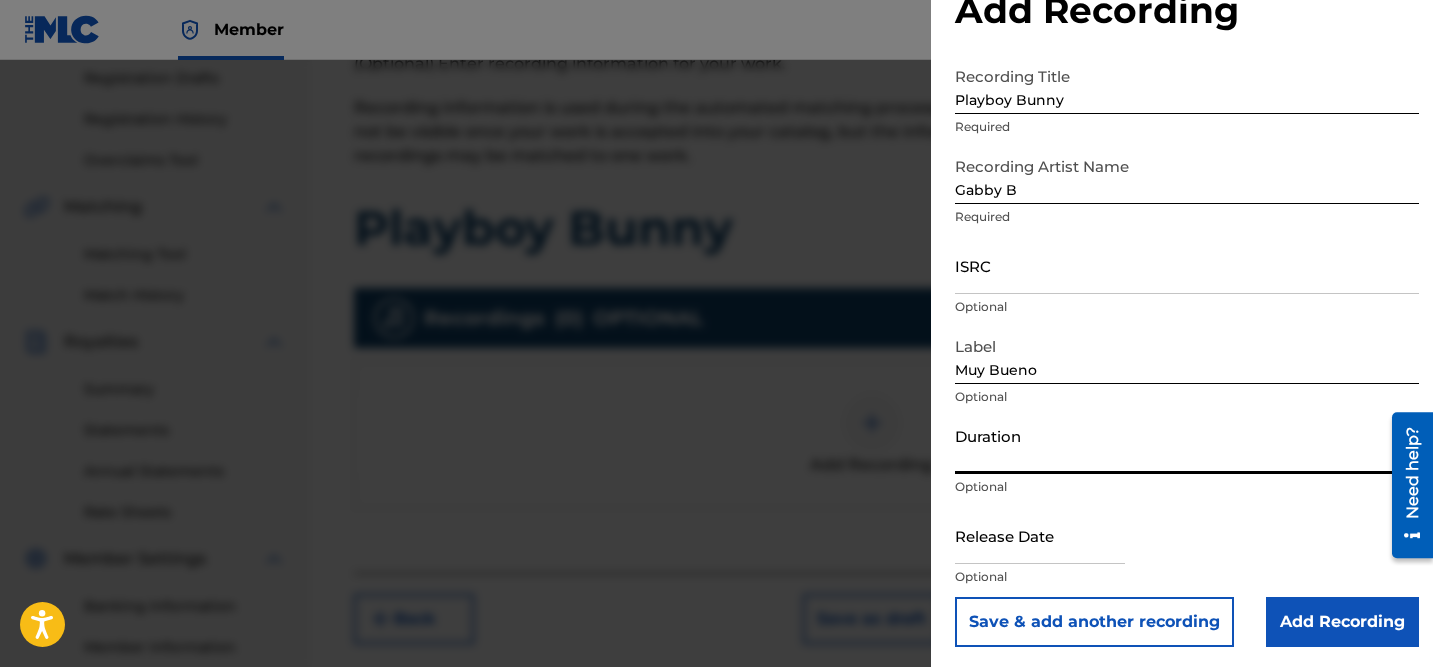 click on "Duration" at bounding box center (1187, 445) 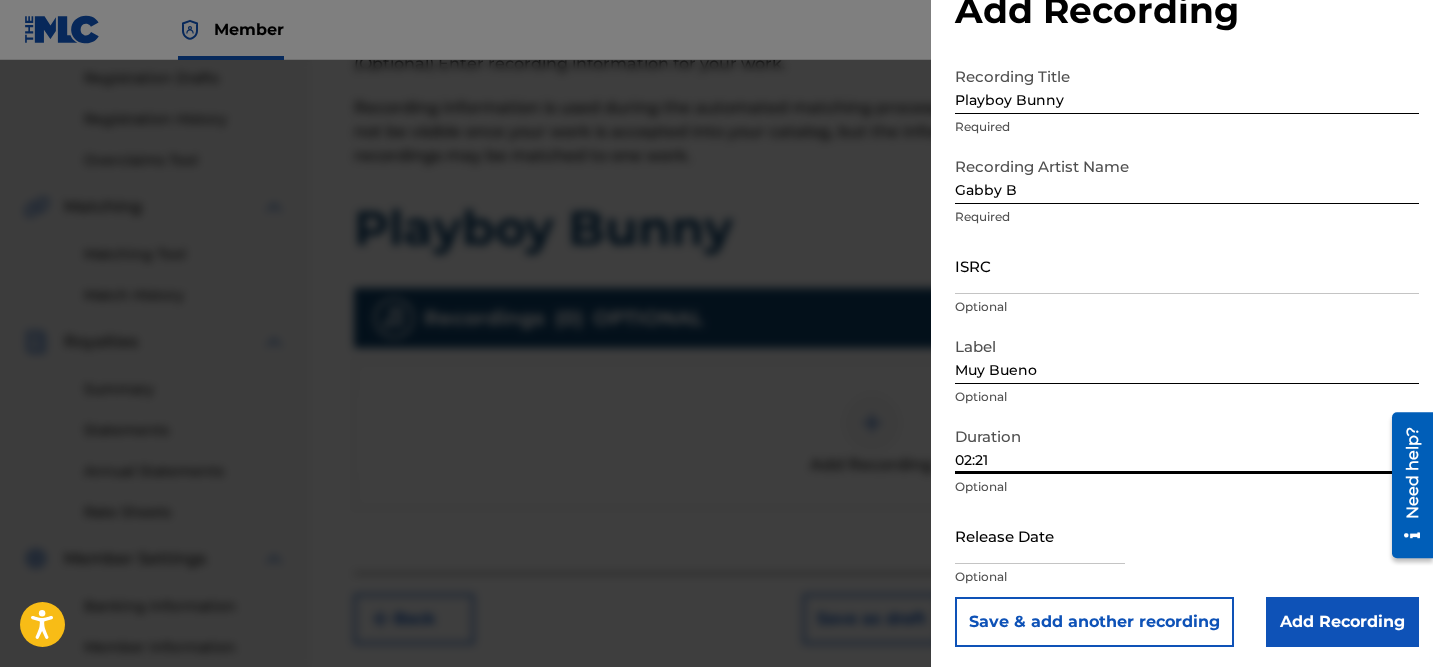 scroll, scrollTop: 64, scrollLeft: 0, axis: vertical 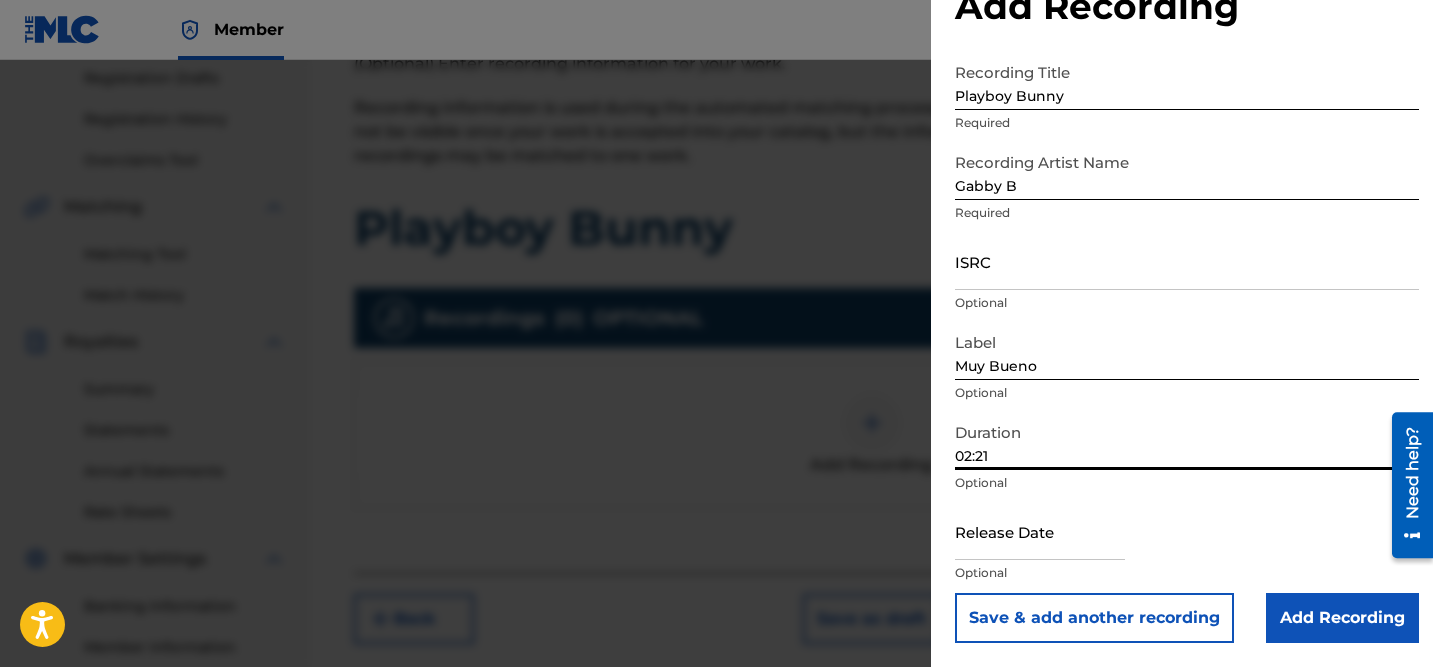 type on "02:21" 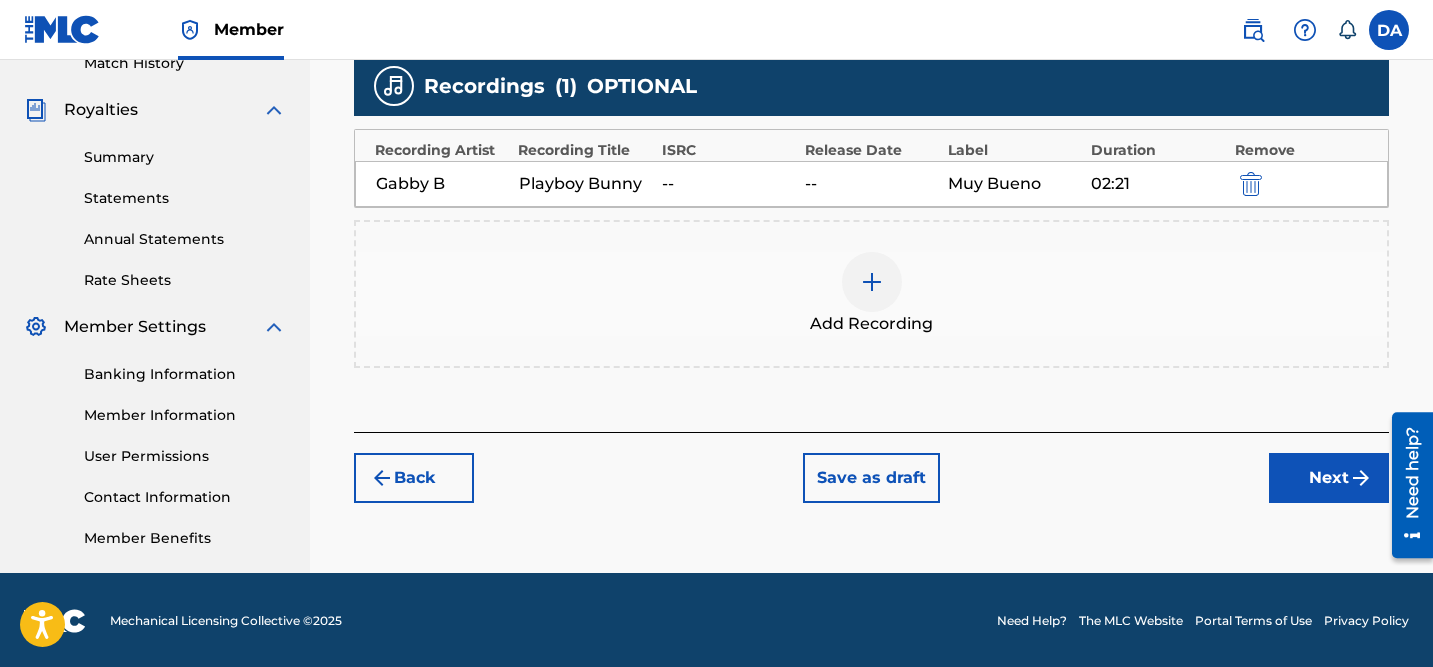 click on "Next" at bounding box center (1329, 478) 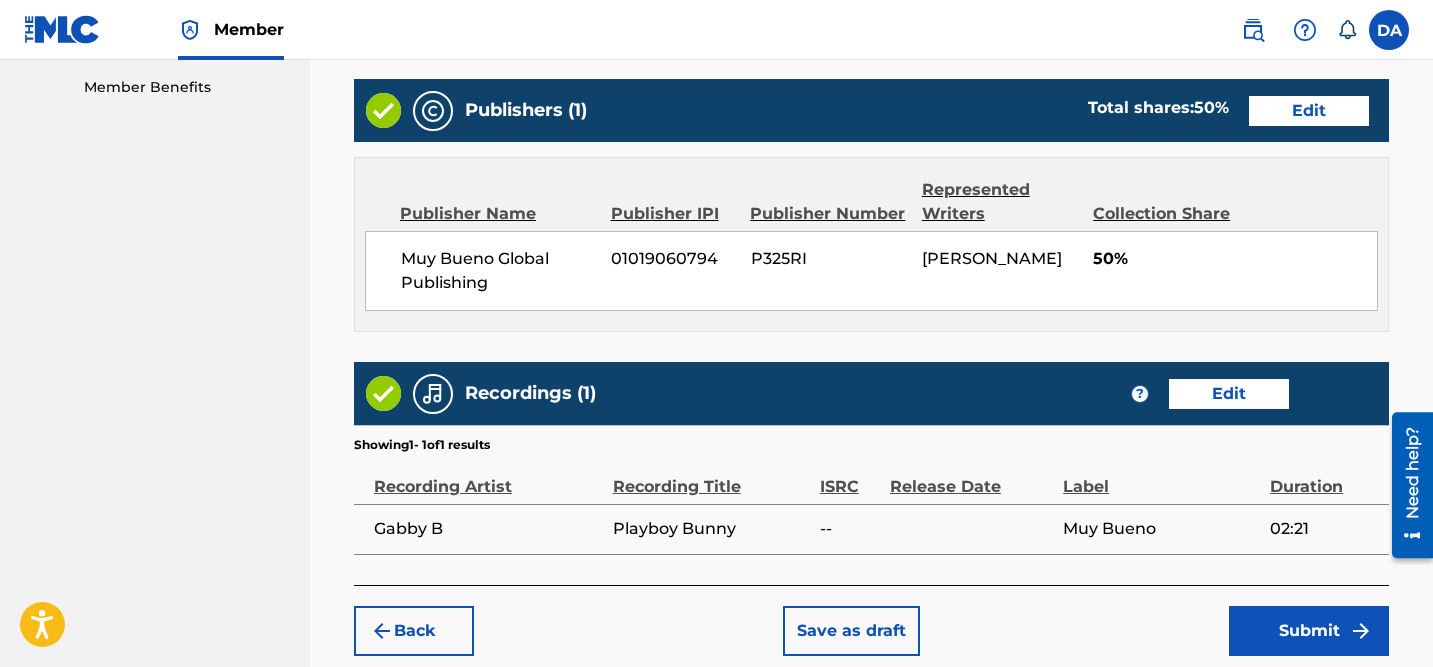 scroll, scrollTop: 1124, scrollLeft: 0, axis: vertical 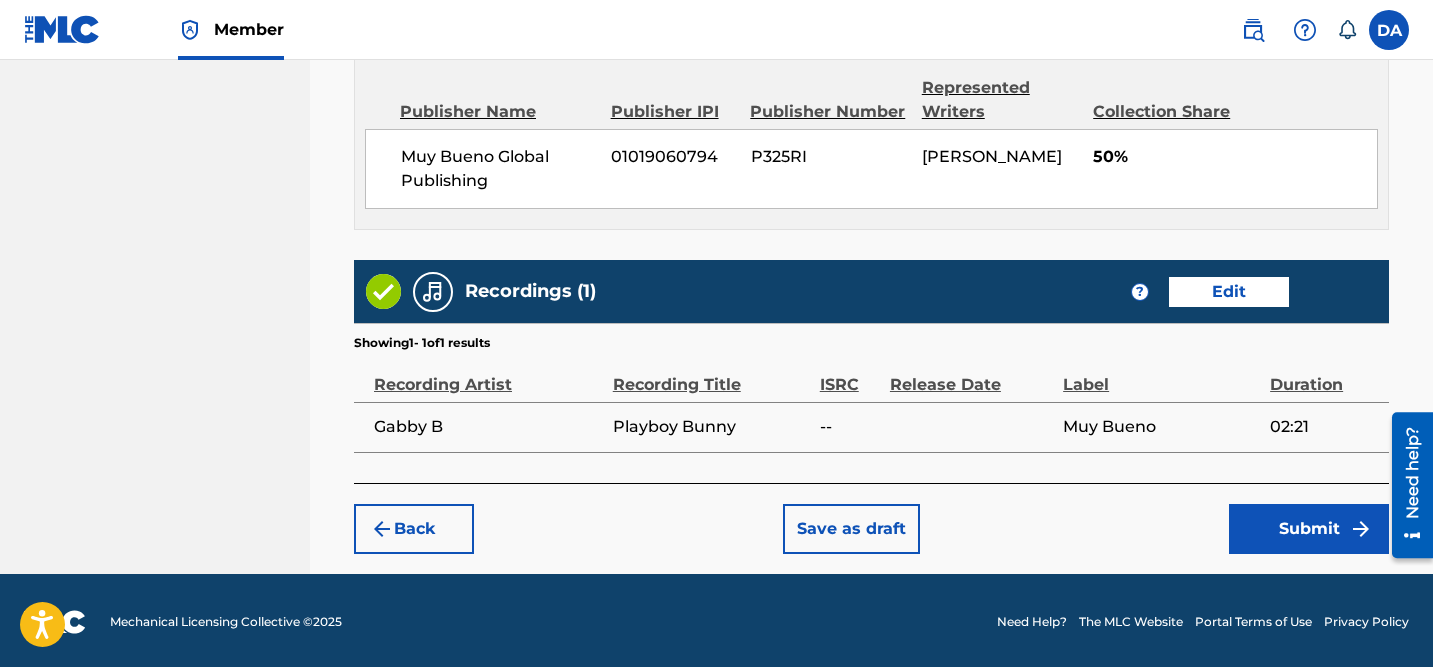 click on "Submit" at bounding box center [1309, 529] 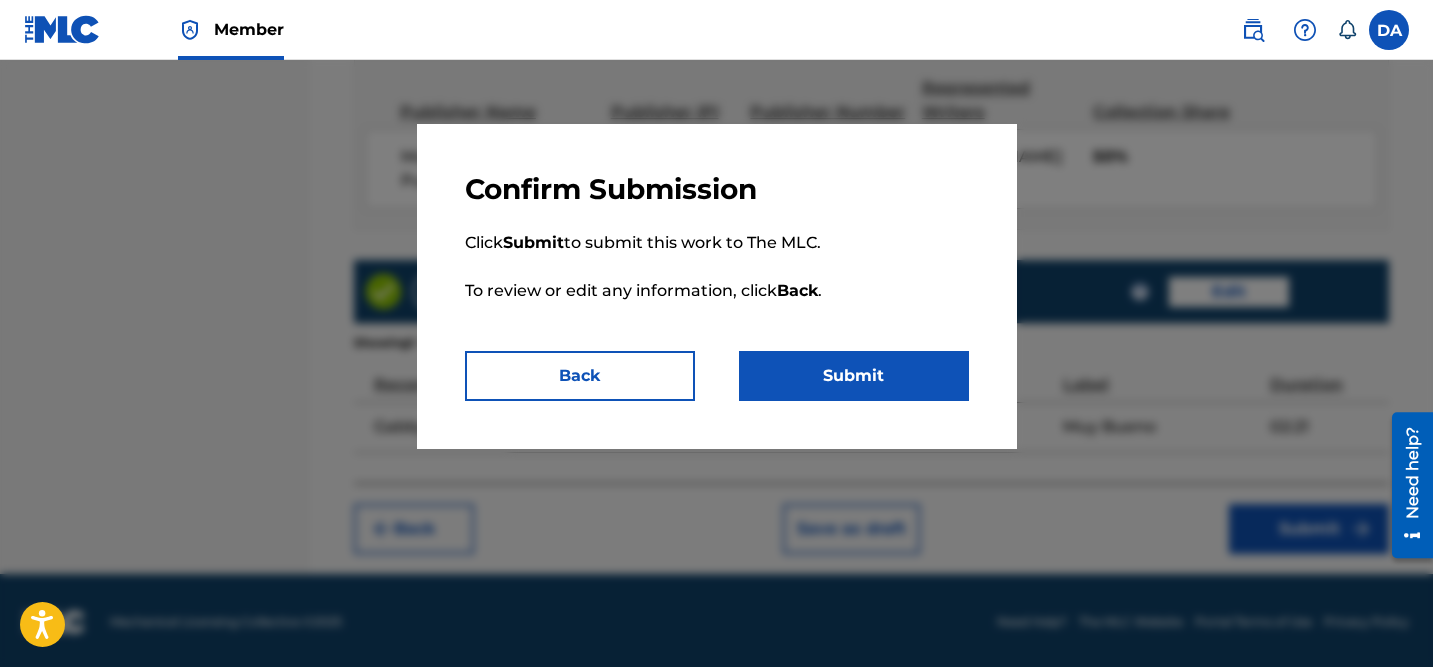 click on "Submit" at bounding box center [854, 376] 